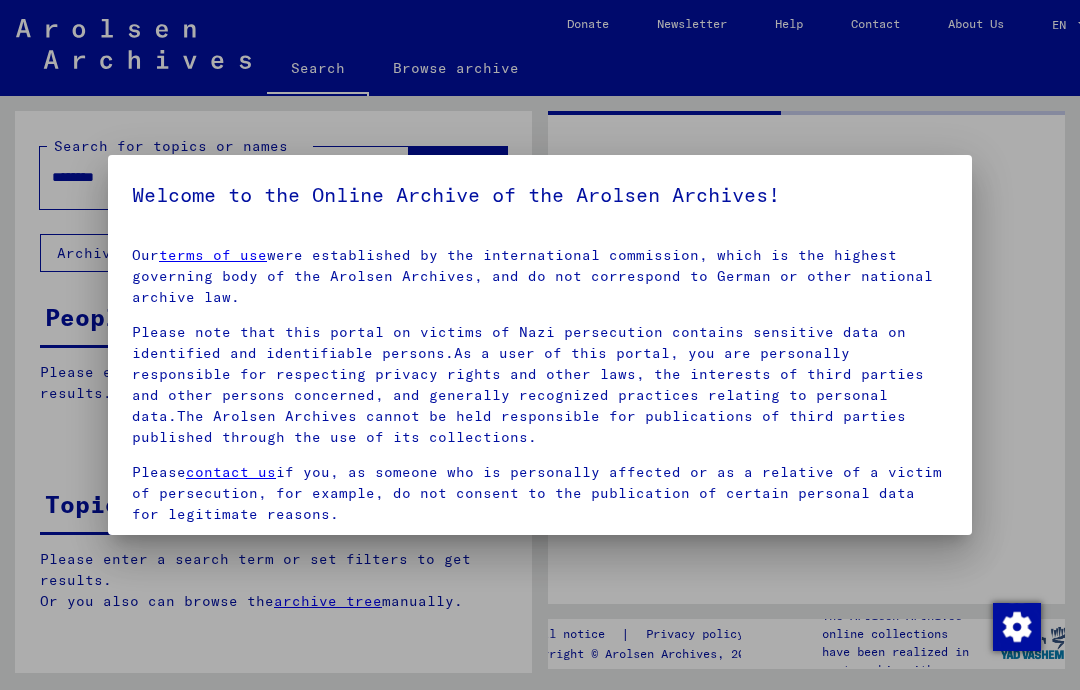 scroll, scrollTop: 0, scrollLeft: 0, axis: both 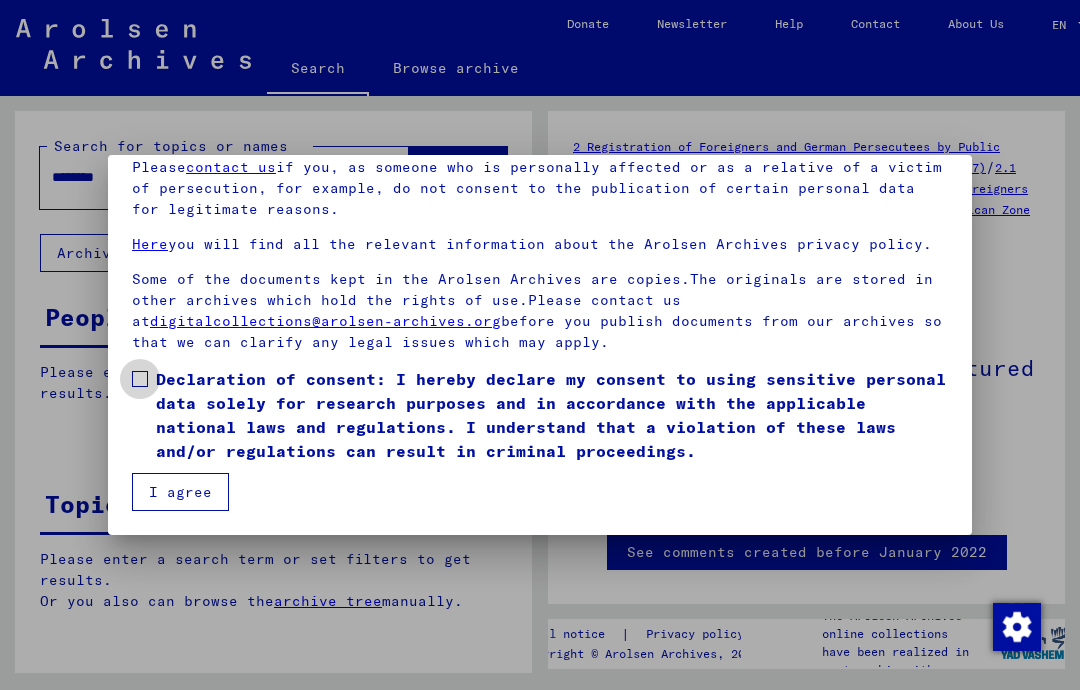 click at bounding box center (140, 379) 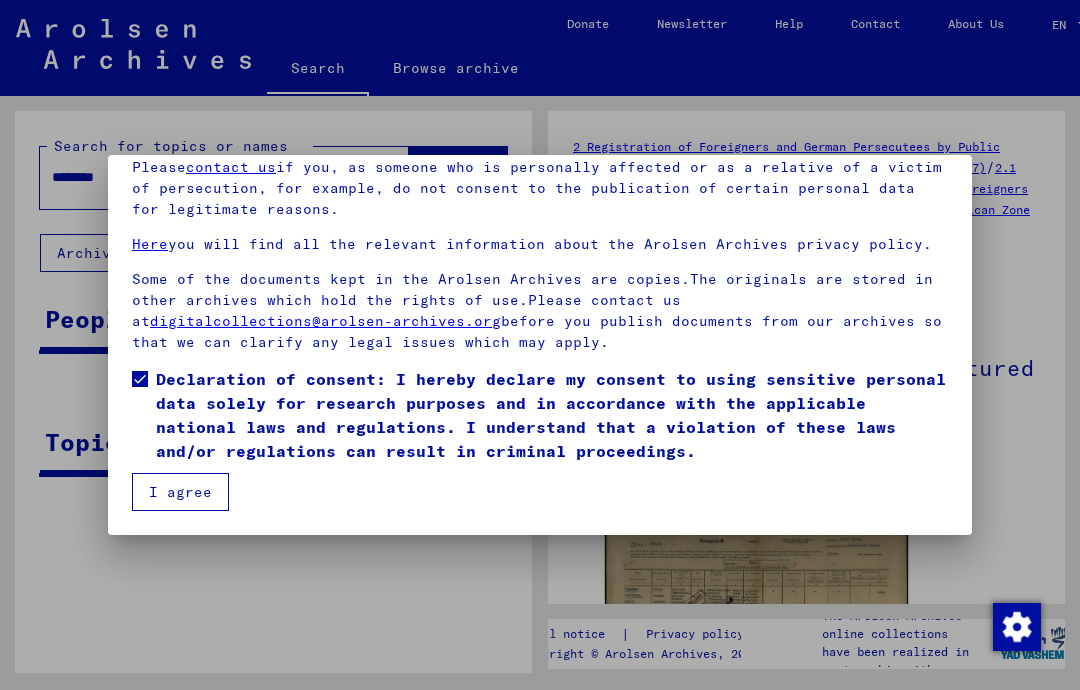 click on "I agree" at bounding box center [180, 492] 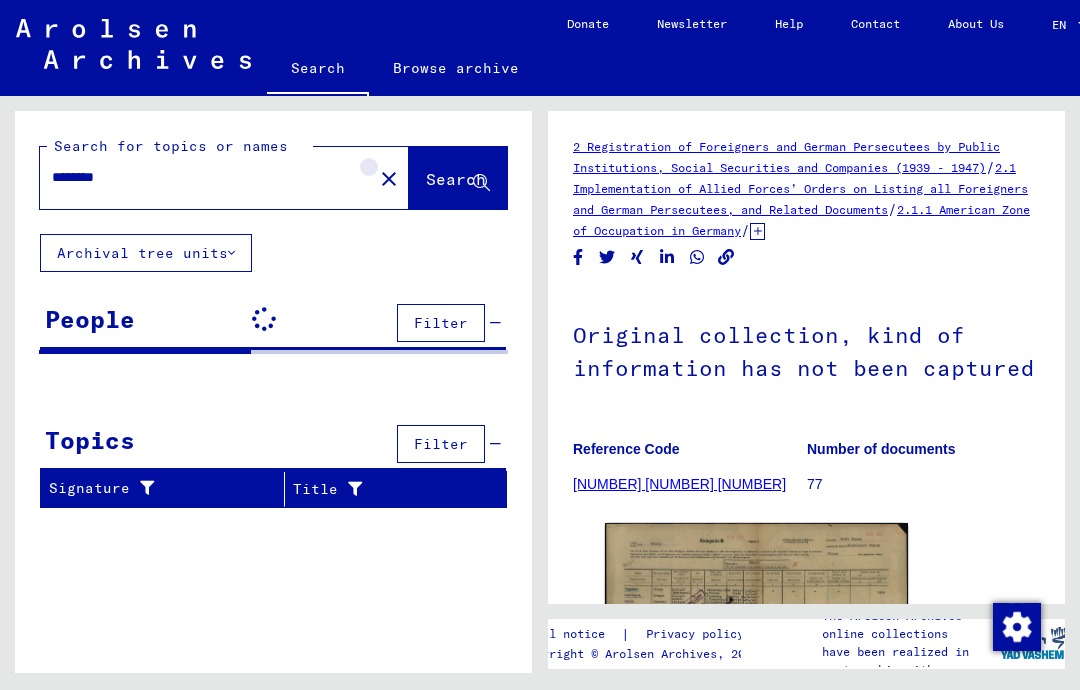 click on "close" 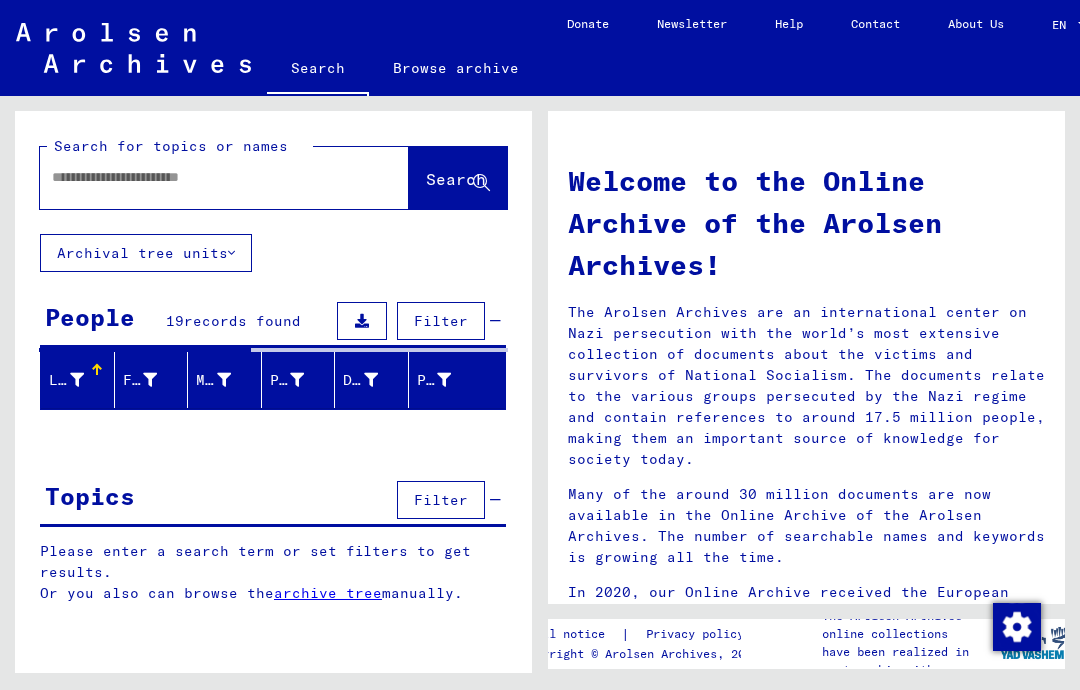click at bounding box center (200, 177) 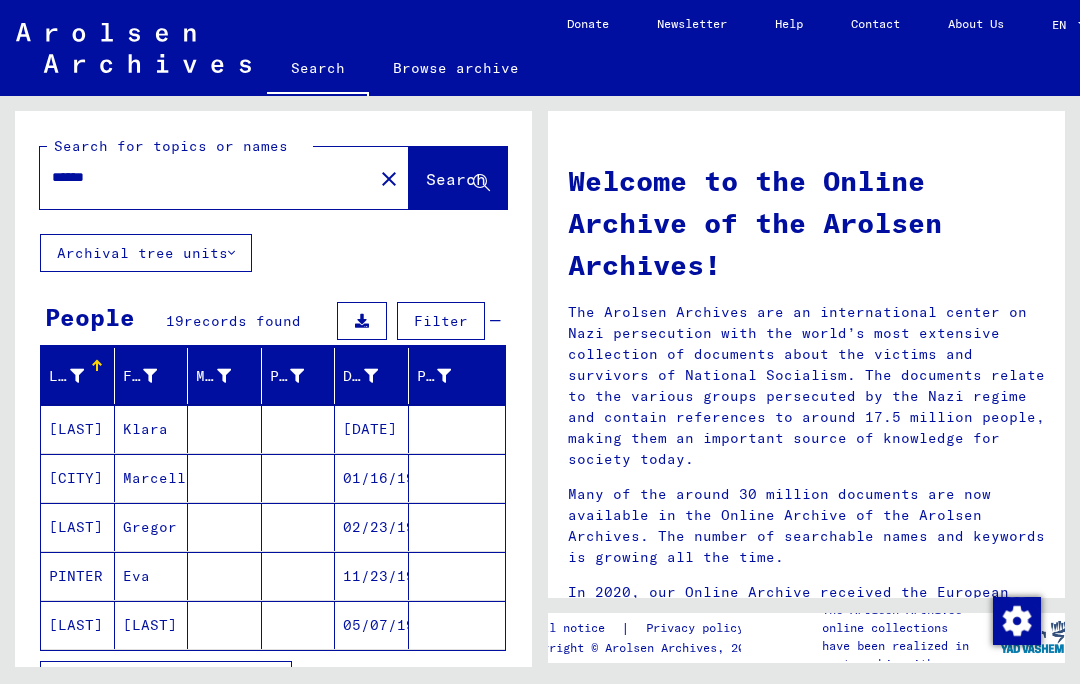 click on "Search" 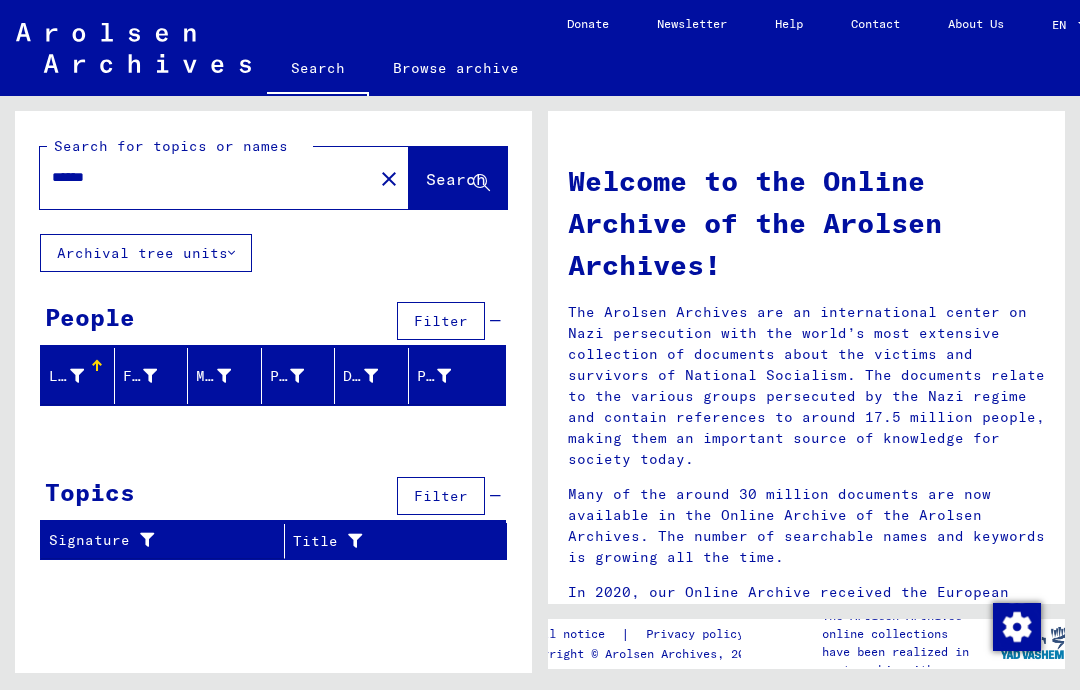 click on "******" at bounding box center (200, 177) 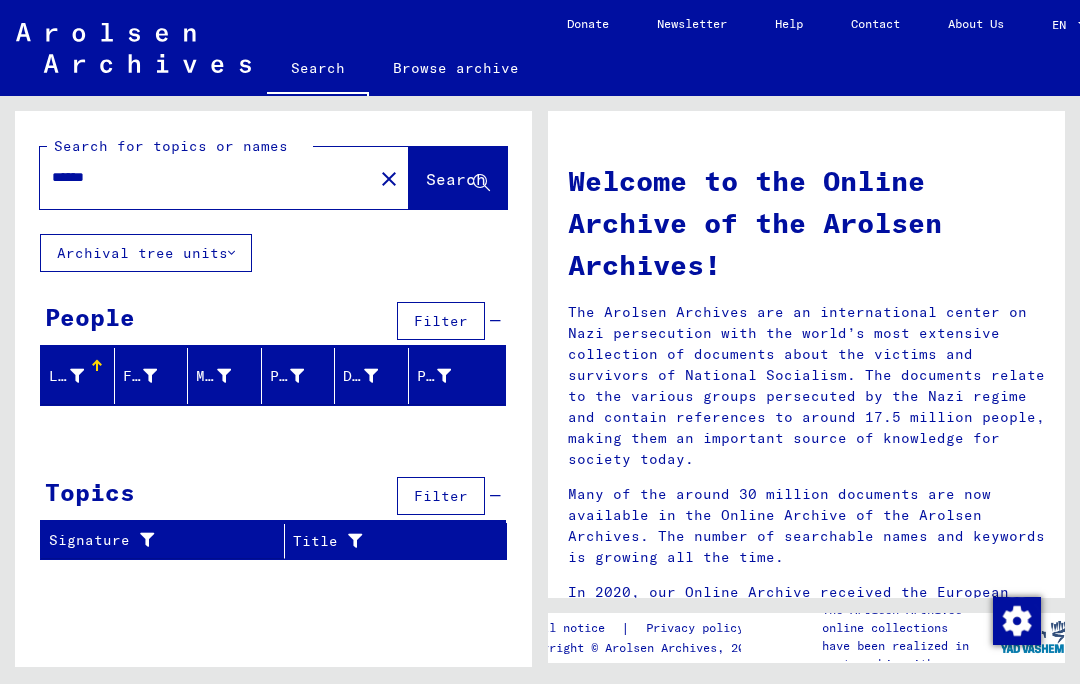 click on "Search" 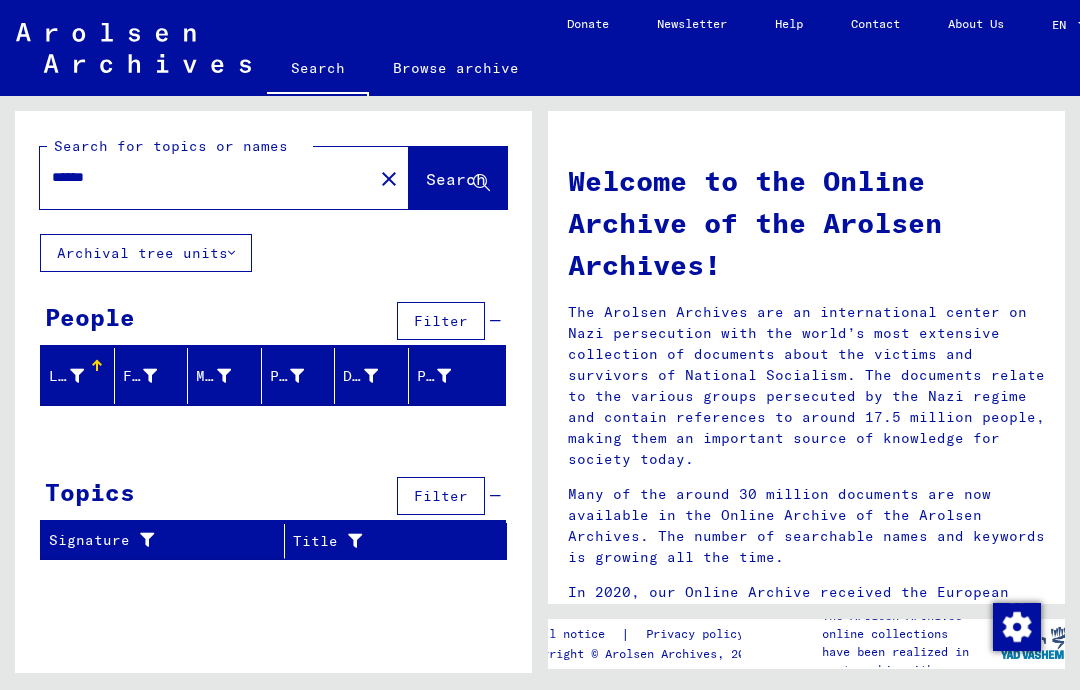 click on "******" at bounding box center [200, 177] 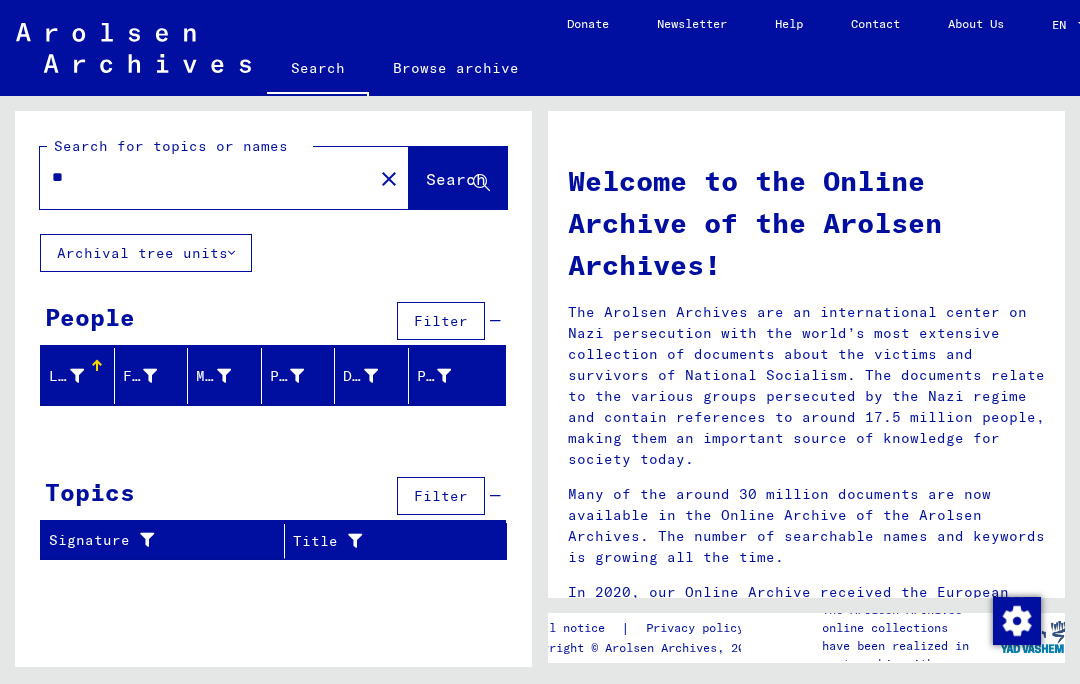 type on "*" 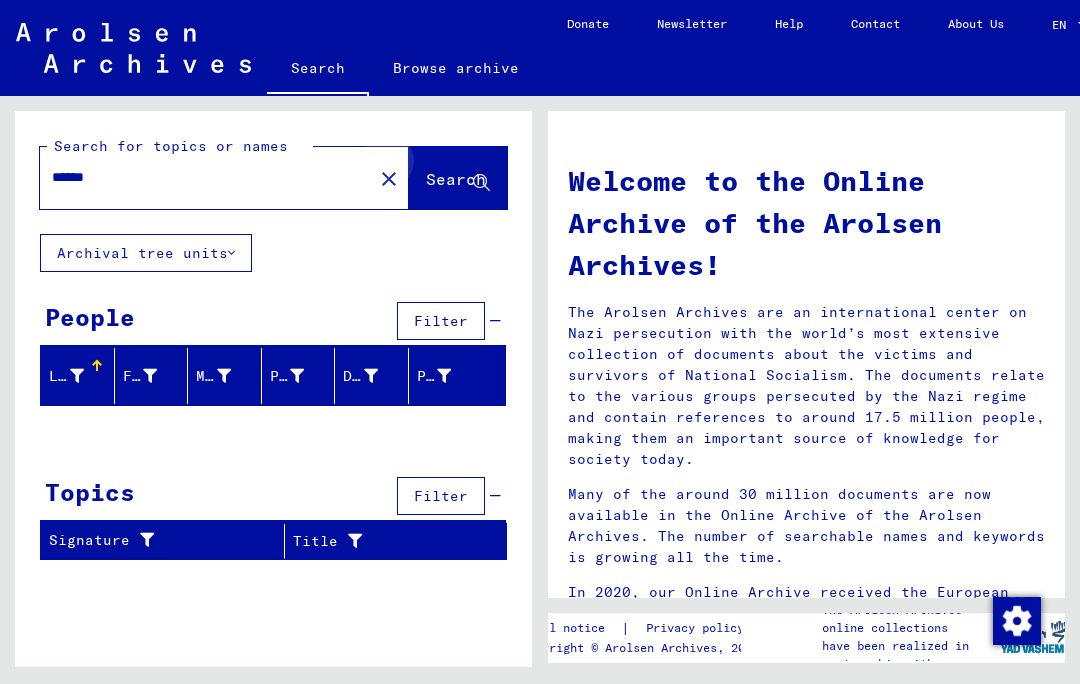 type on "******" 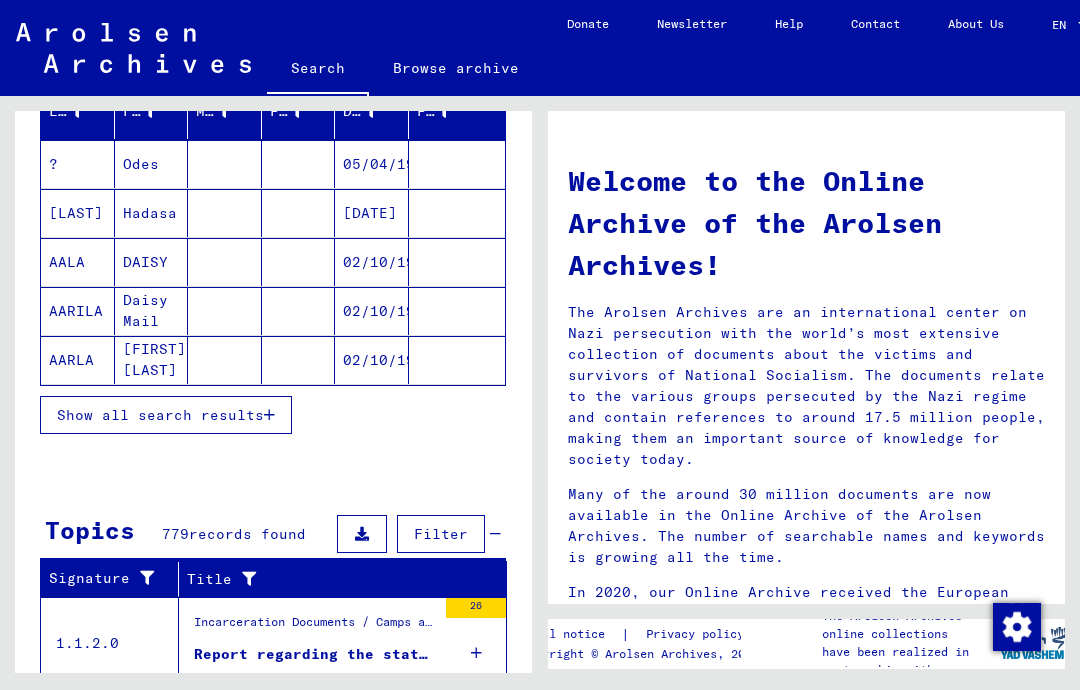 scroll, scrollTop: 270, scrollLeft: 0, axis: vertical 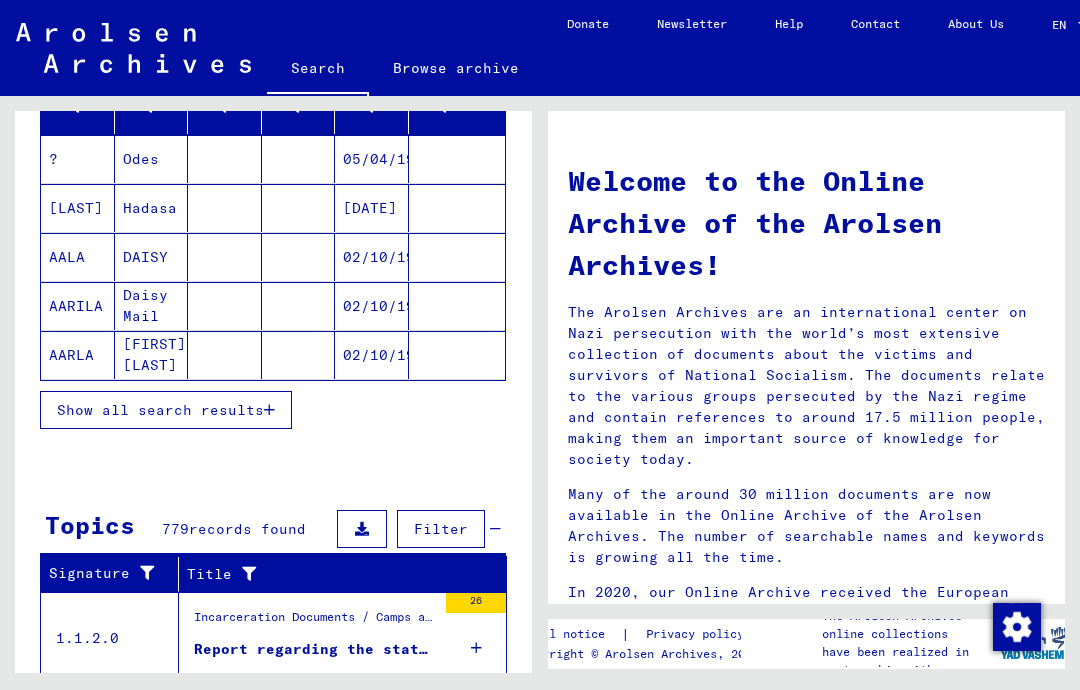 click on "Show all search results" at bounding box center (160, 410) 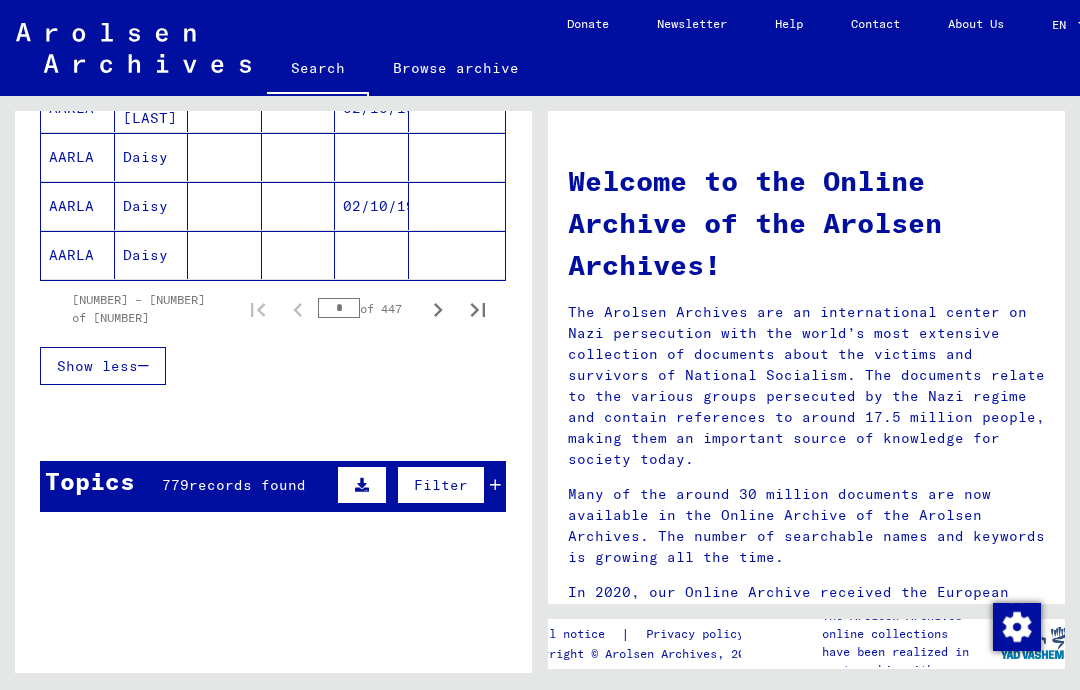 scroll, scrollTop: 1353, scrollLeft: 0, axis: vertical 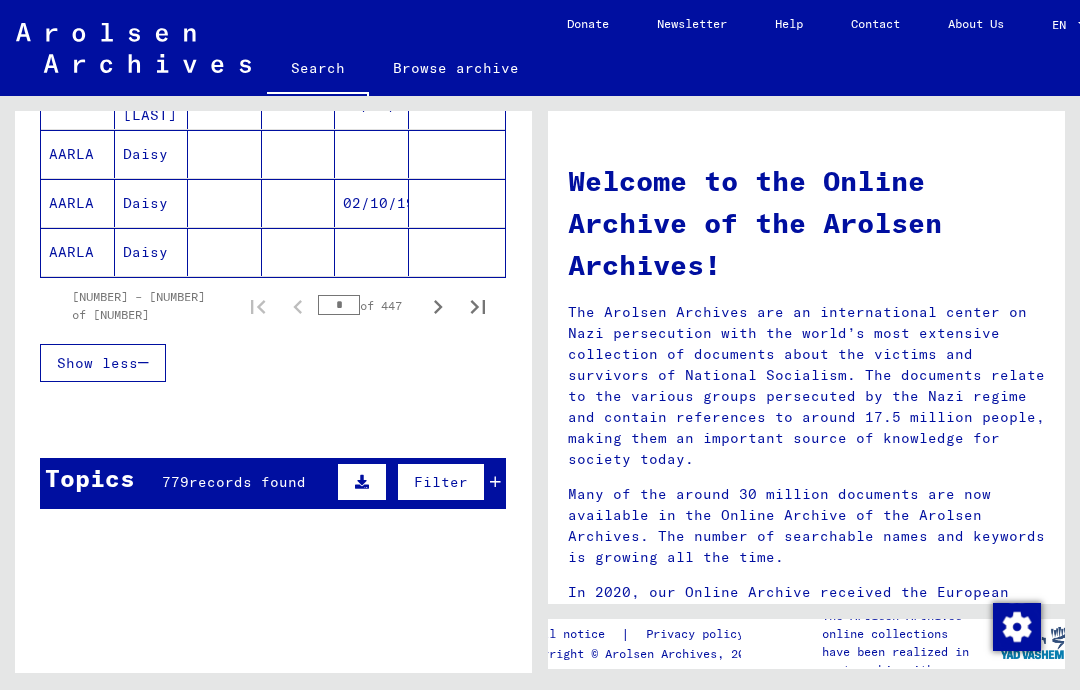click 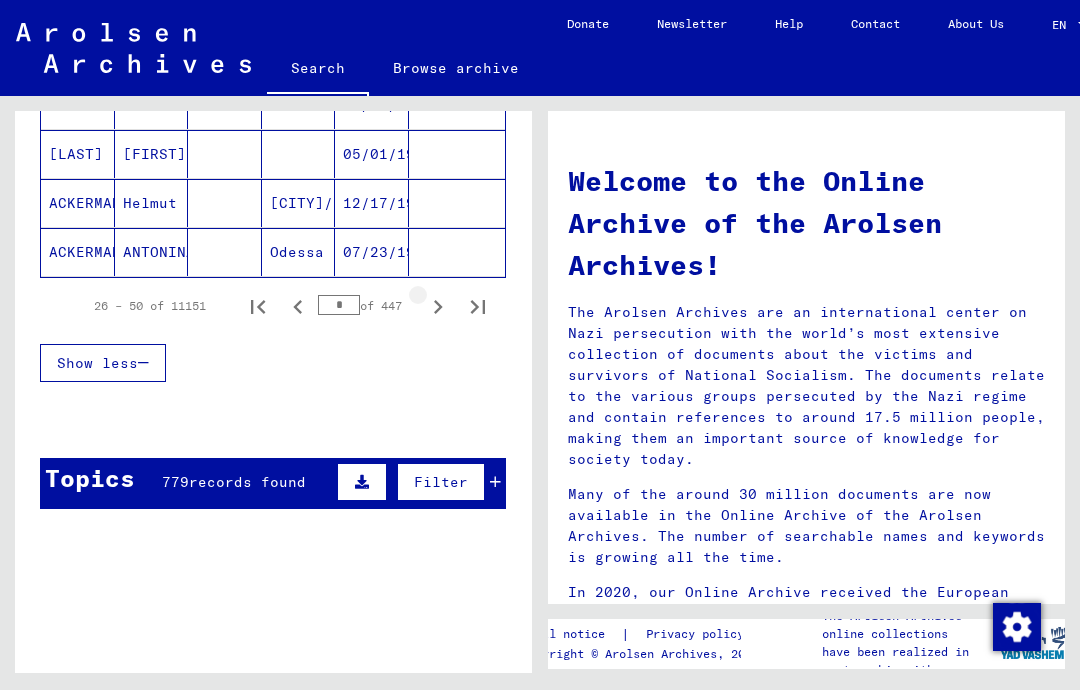 click 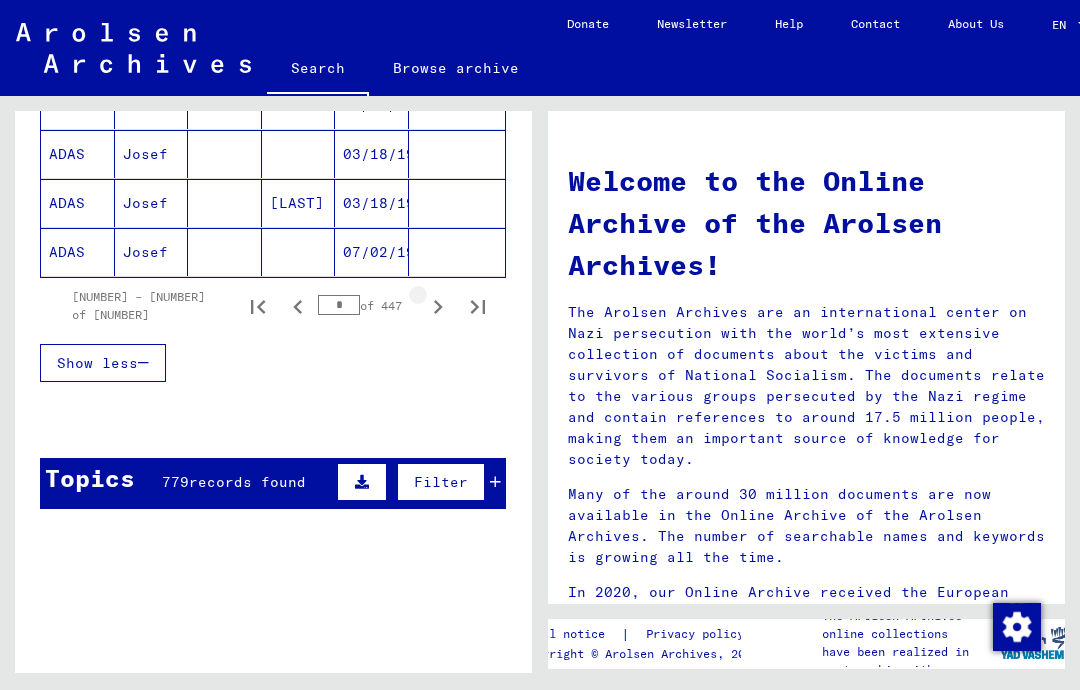 click 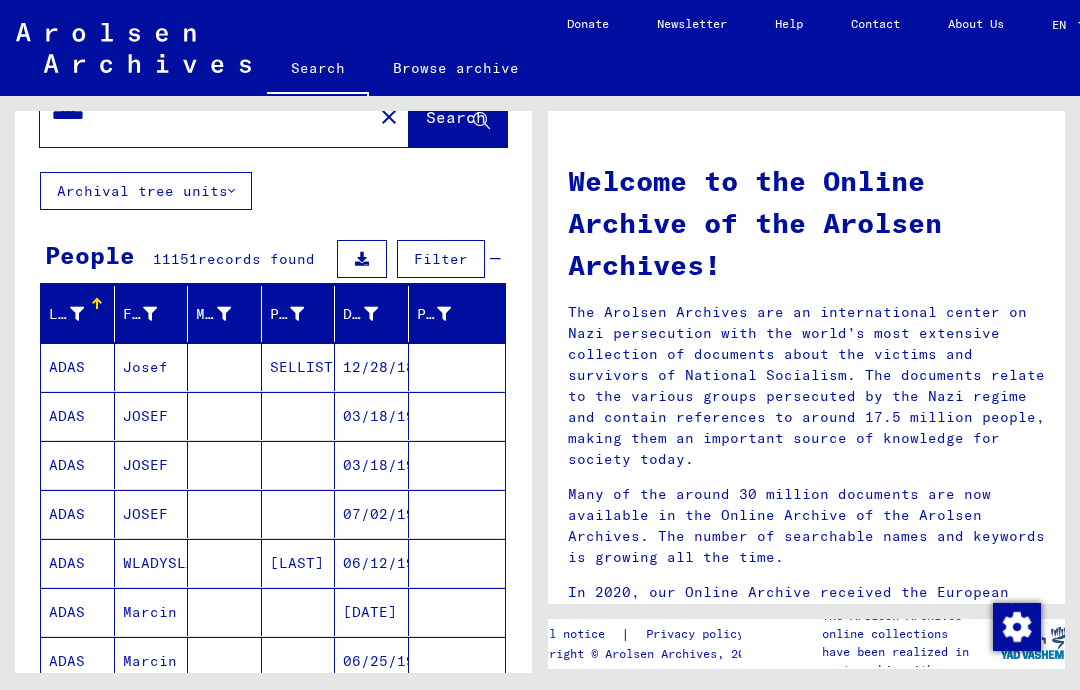 scroll, scrollTop: 58, scrollLeft: 0, axis: vertical 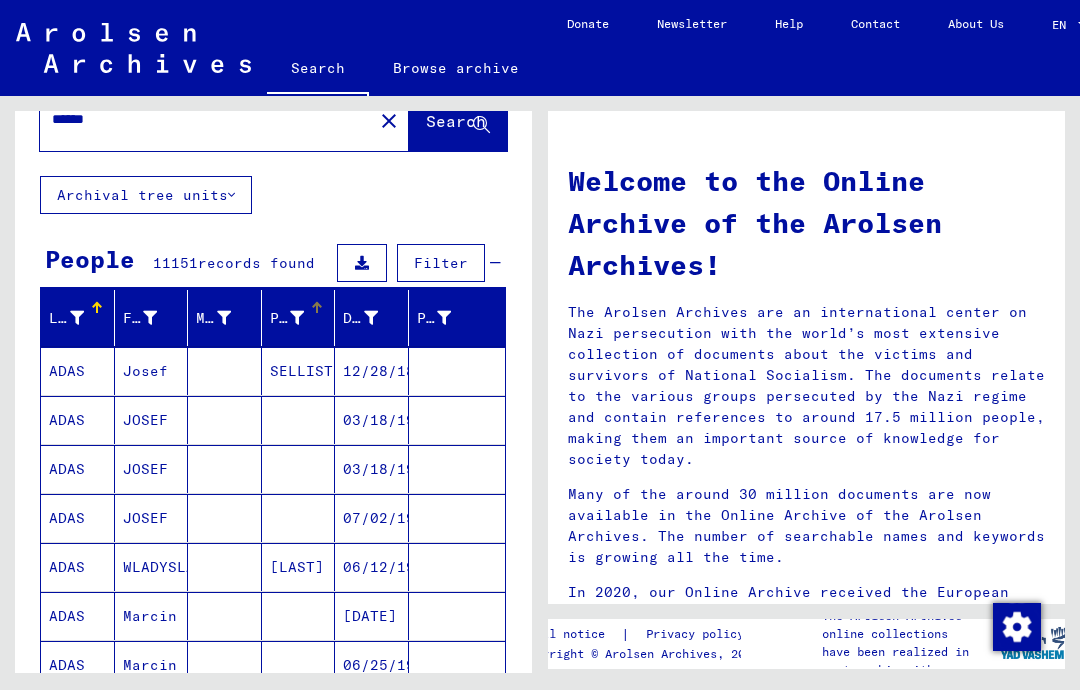 click on "Place of Birth" at bounding box center (299, 318) 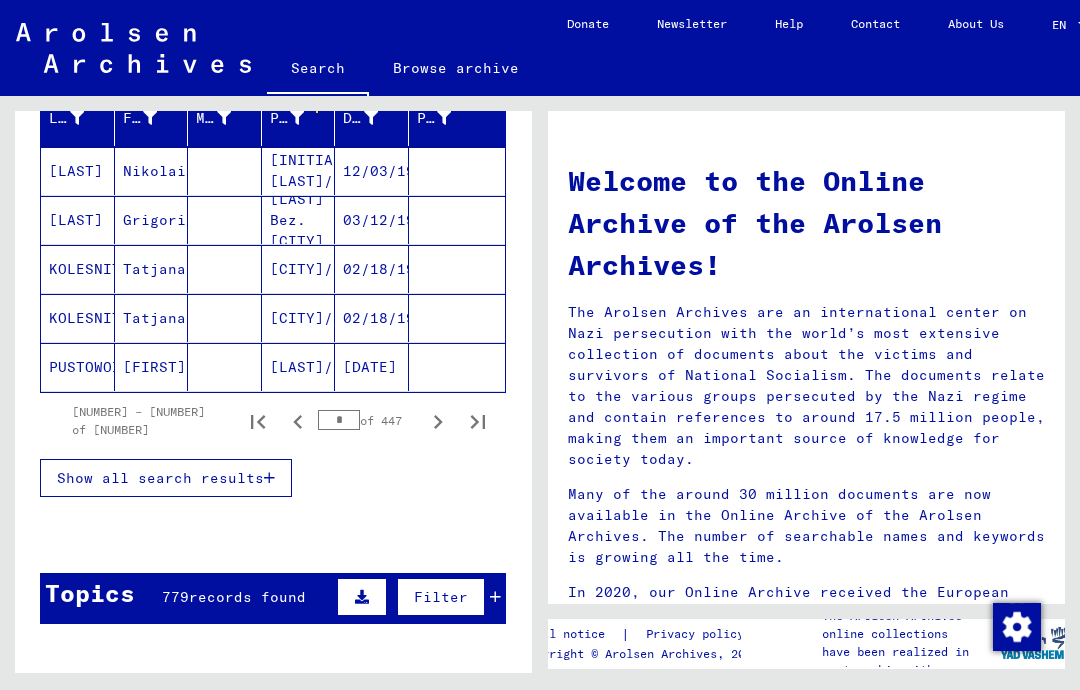 scroll, scrollTop: 265, scrollLeft: 0, axis: vertical 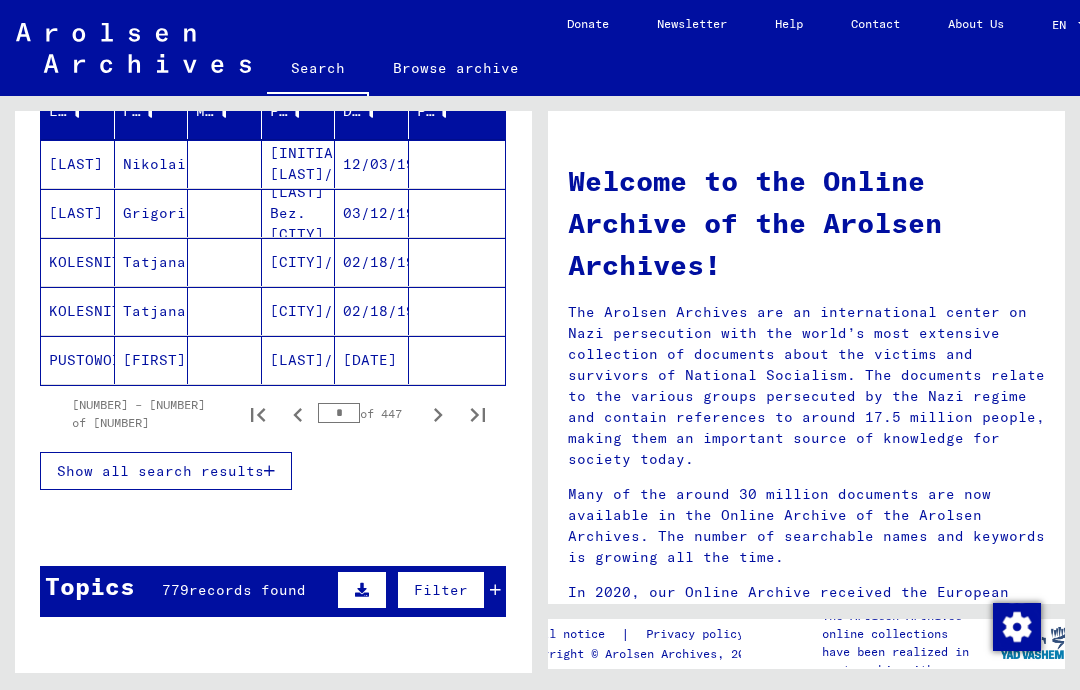 click 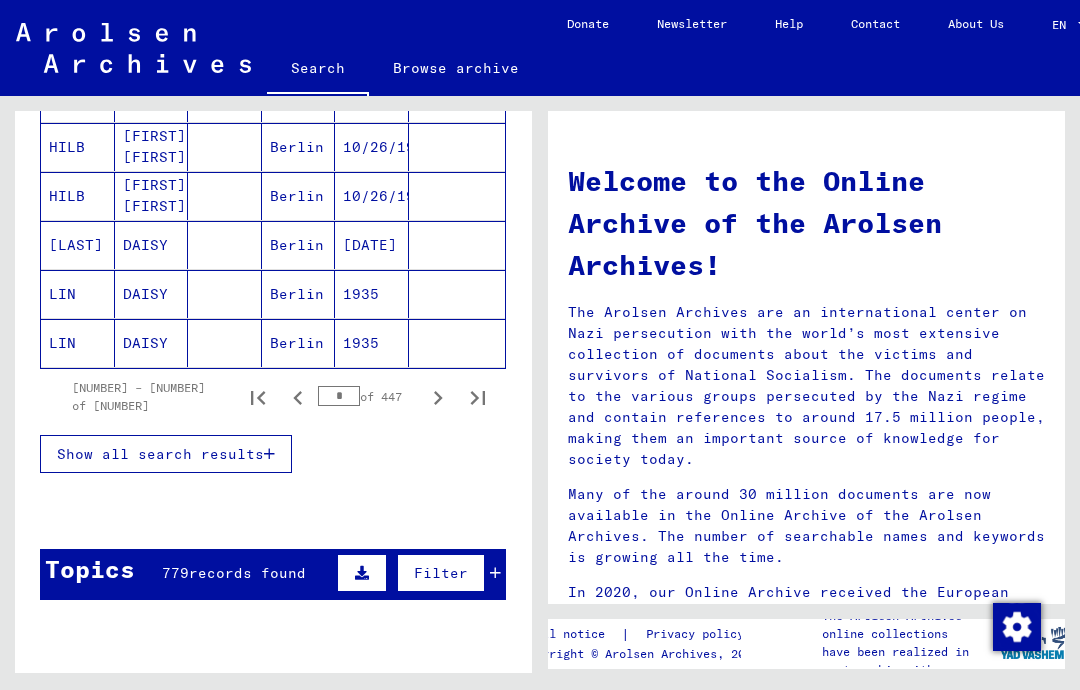 scroll, scrollTop: 1269, scrollLeft: 0, axis: vertical 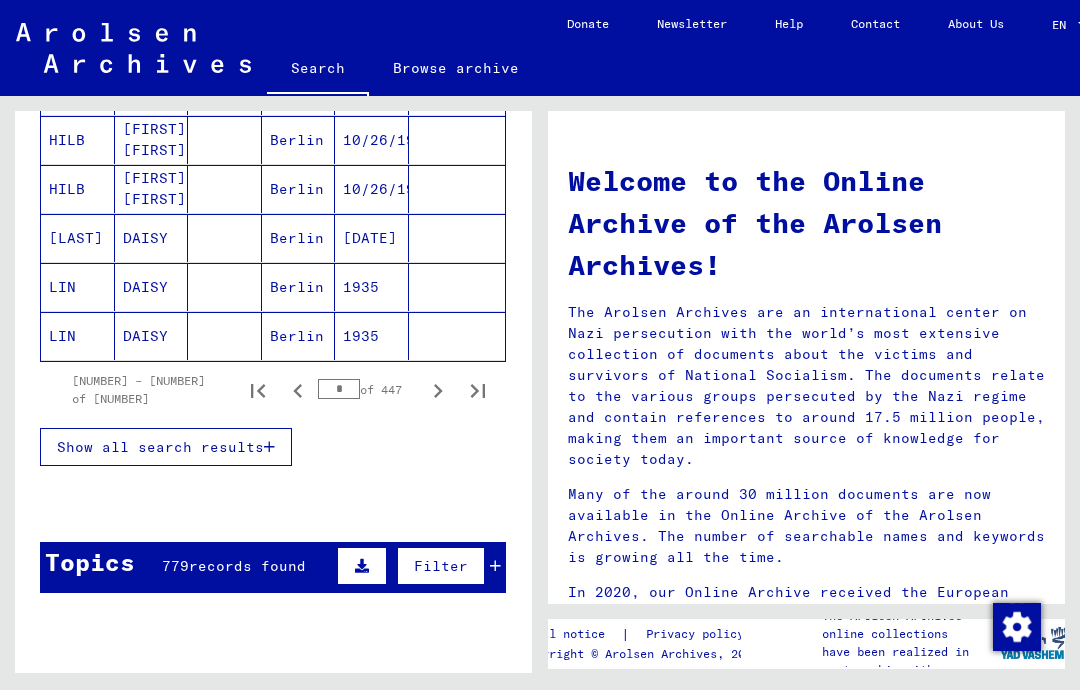 click 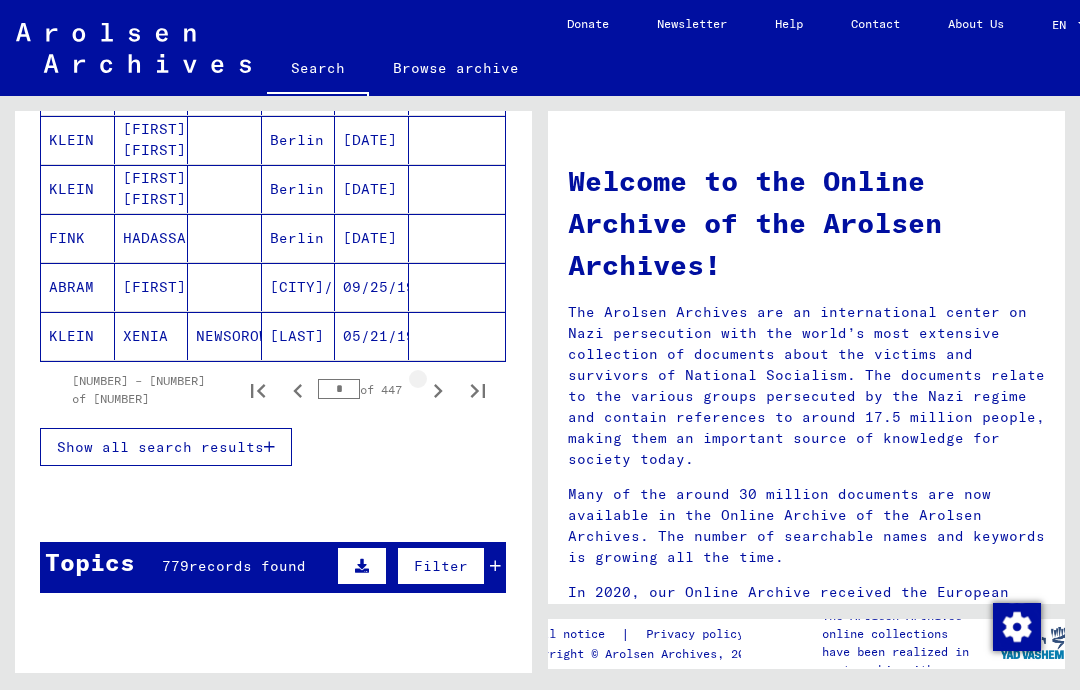 click 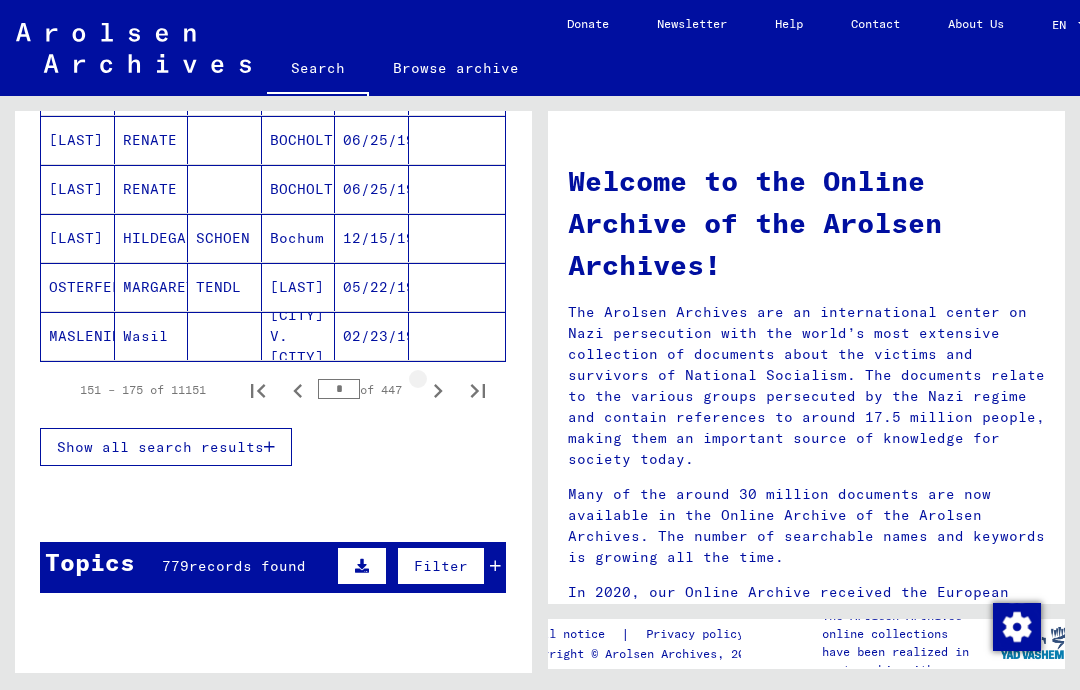 click 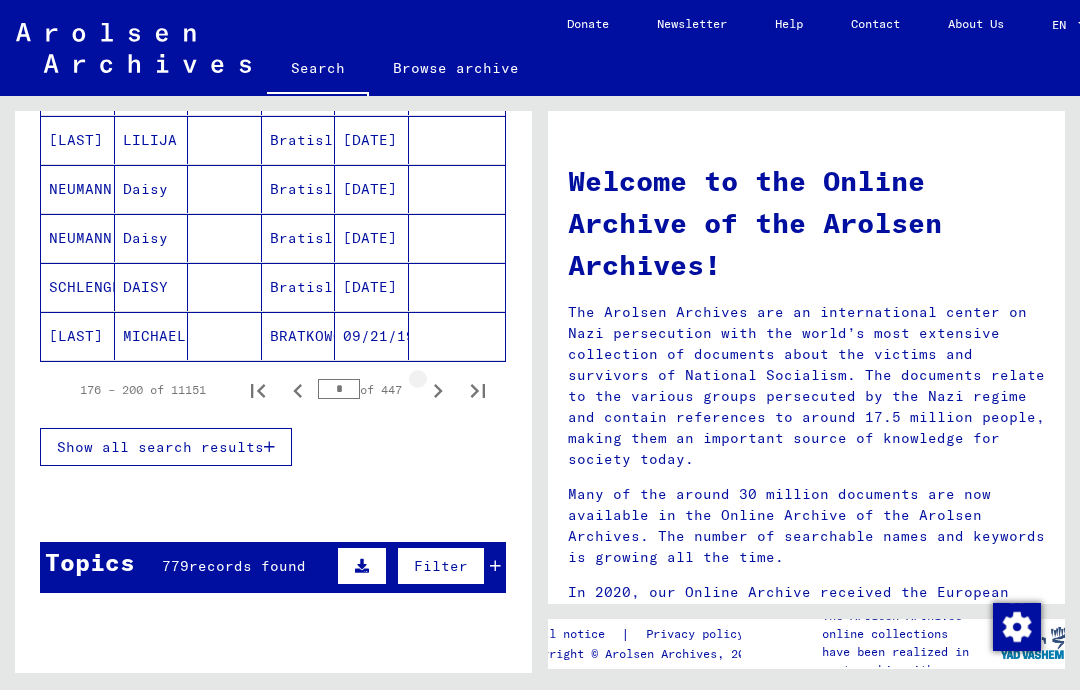 click 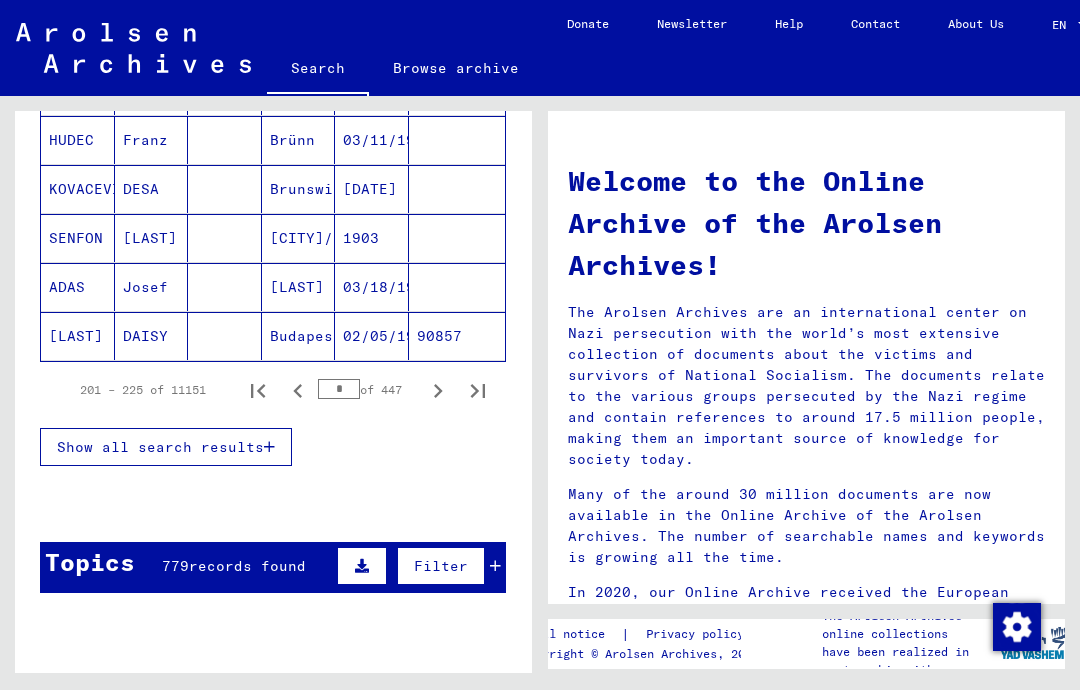click 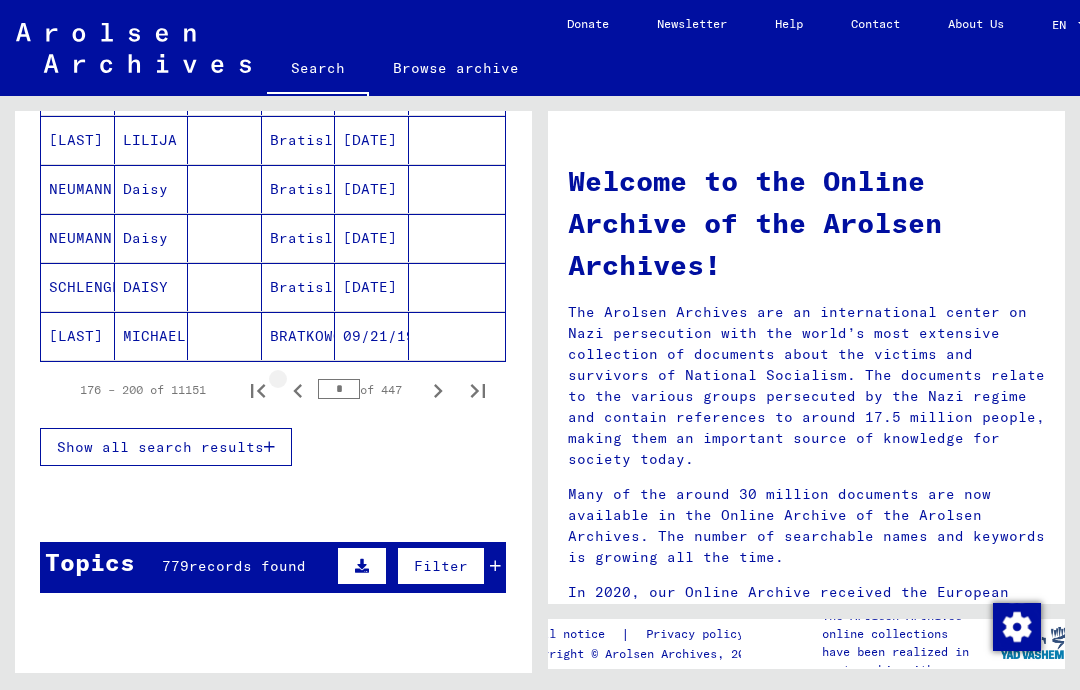 click 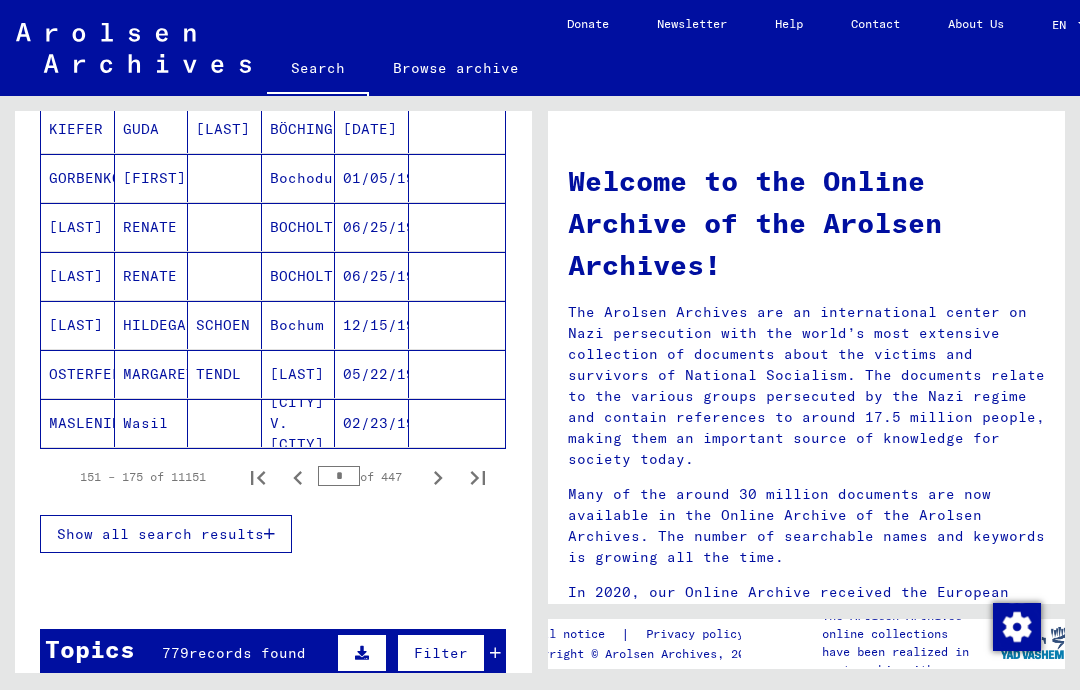 scroll, scrollTop: 1188, scrollLeft: 0, axis: vertical 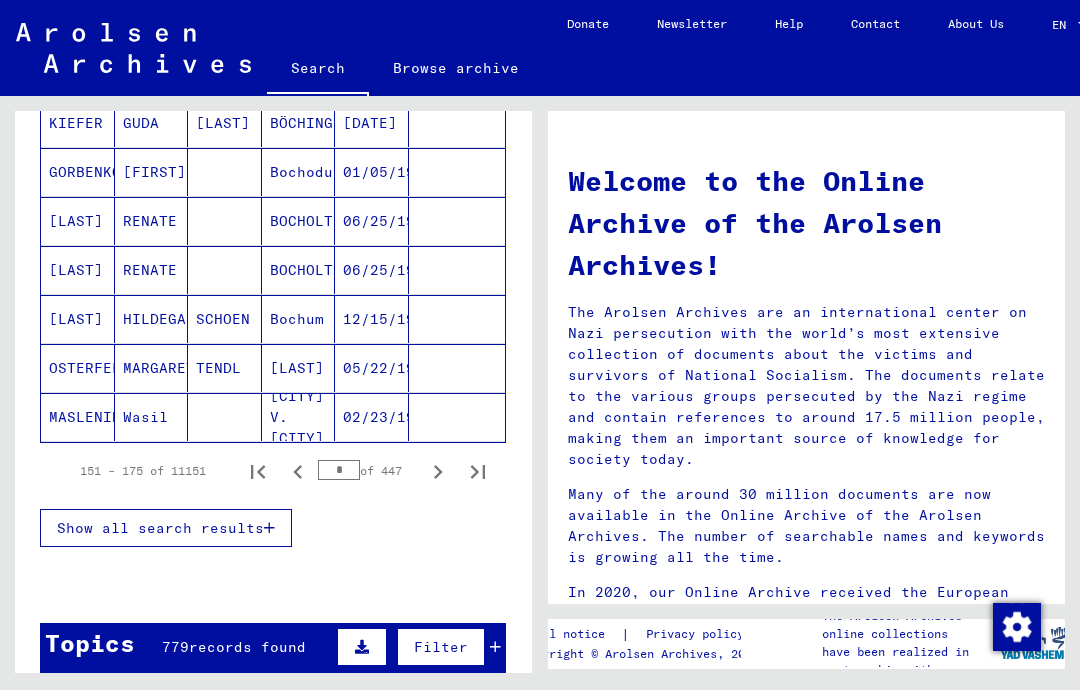 click 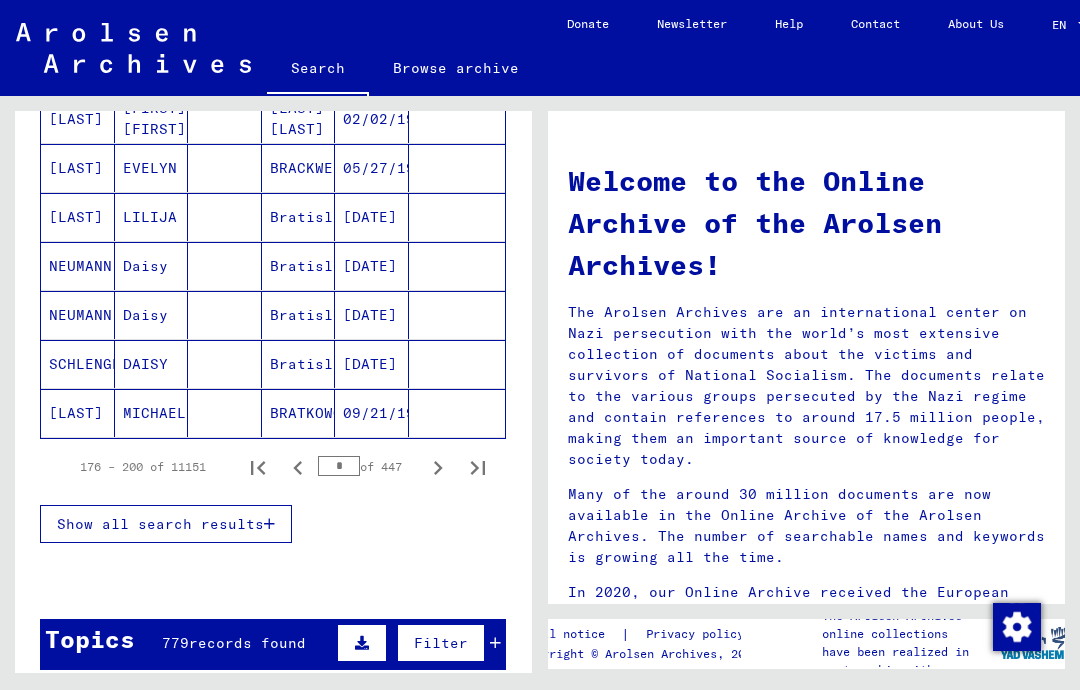 scroll, scrollTop: 1199, scrollLeft: 0, axis: vertical 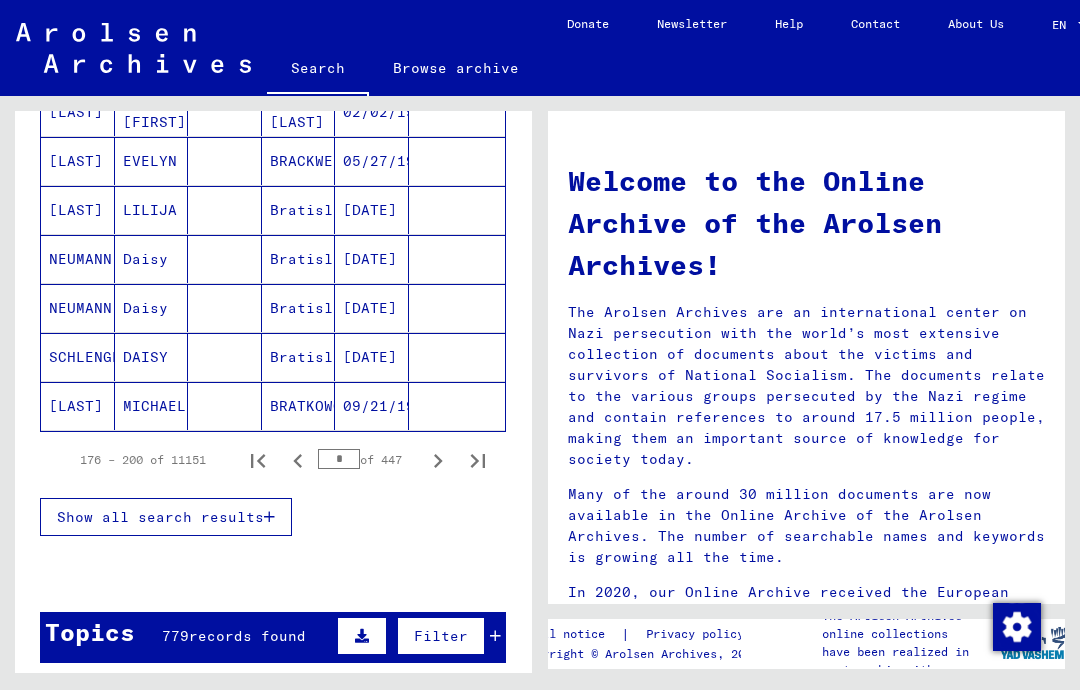 click 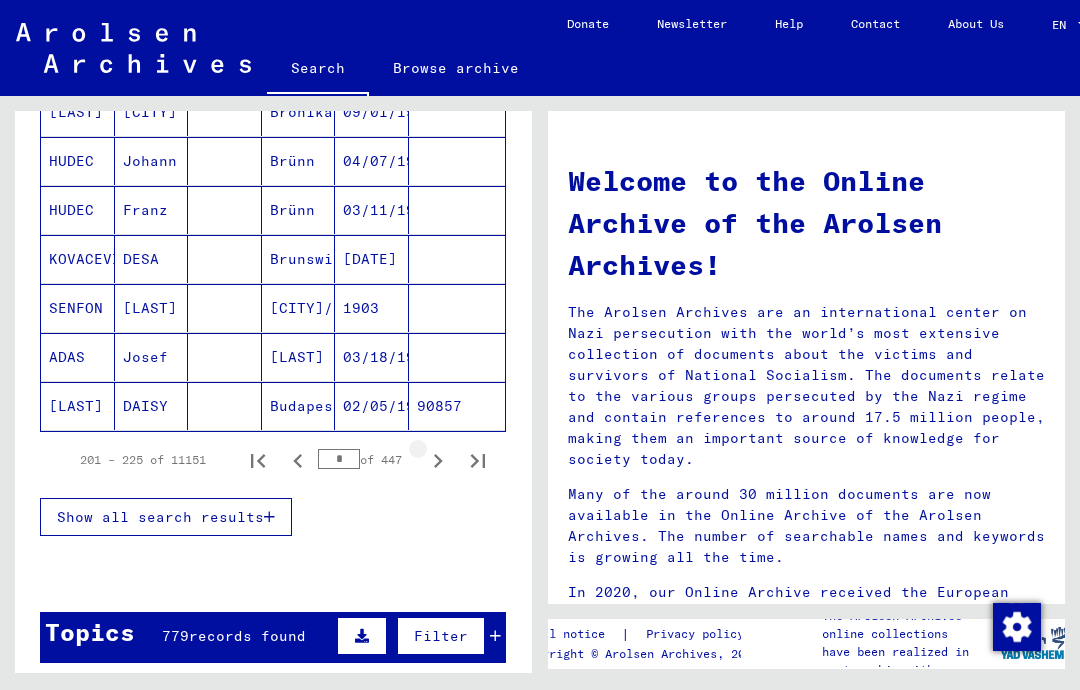 click 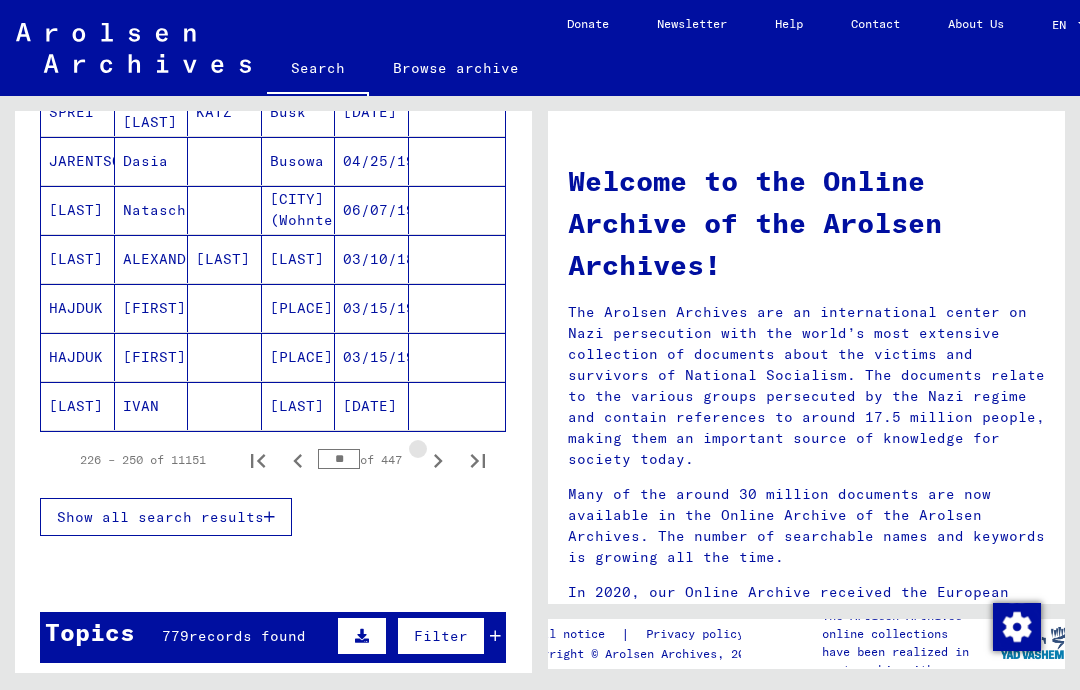 click 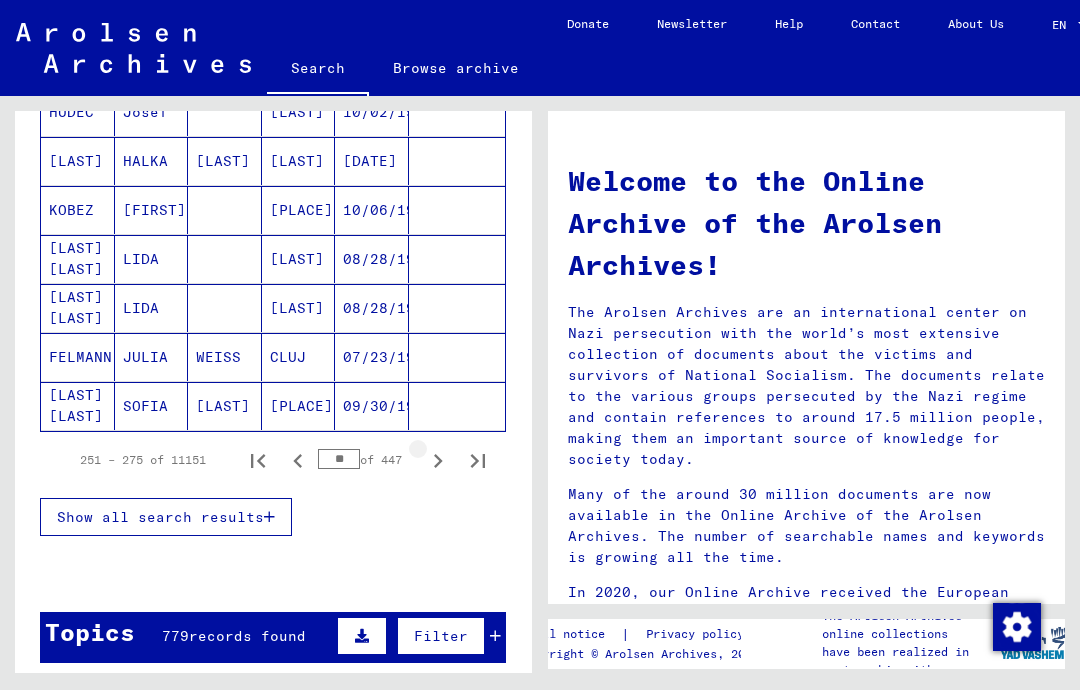 click 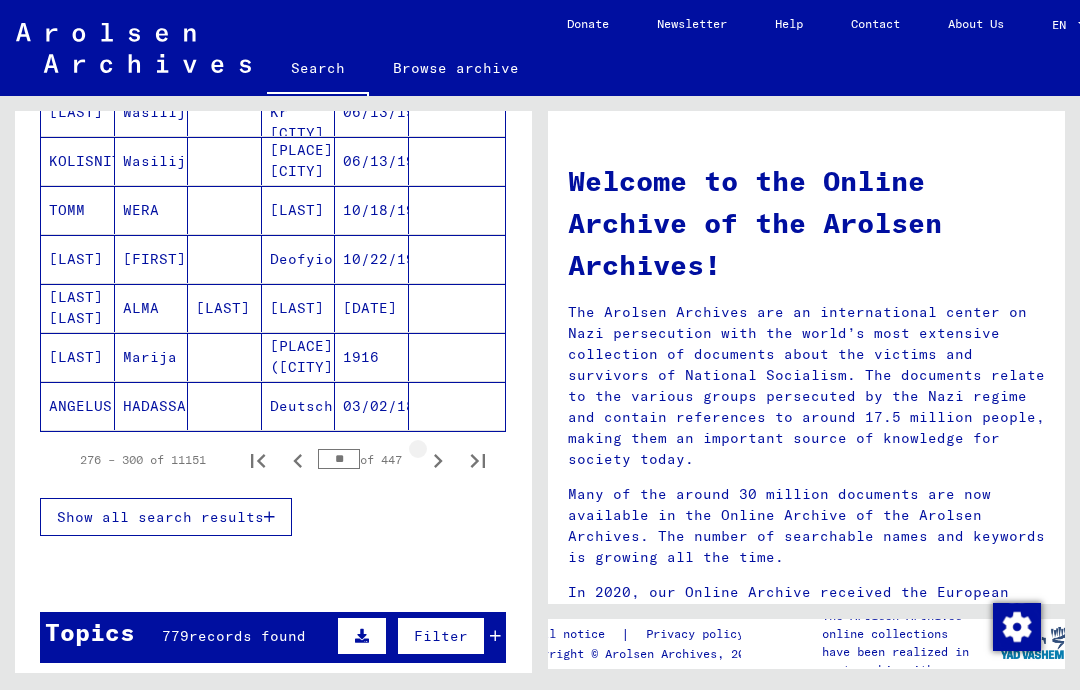 click 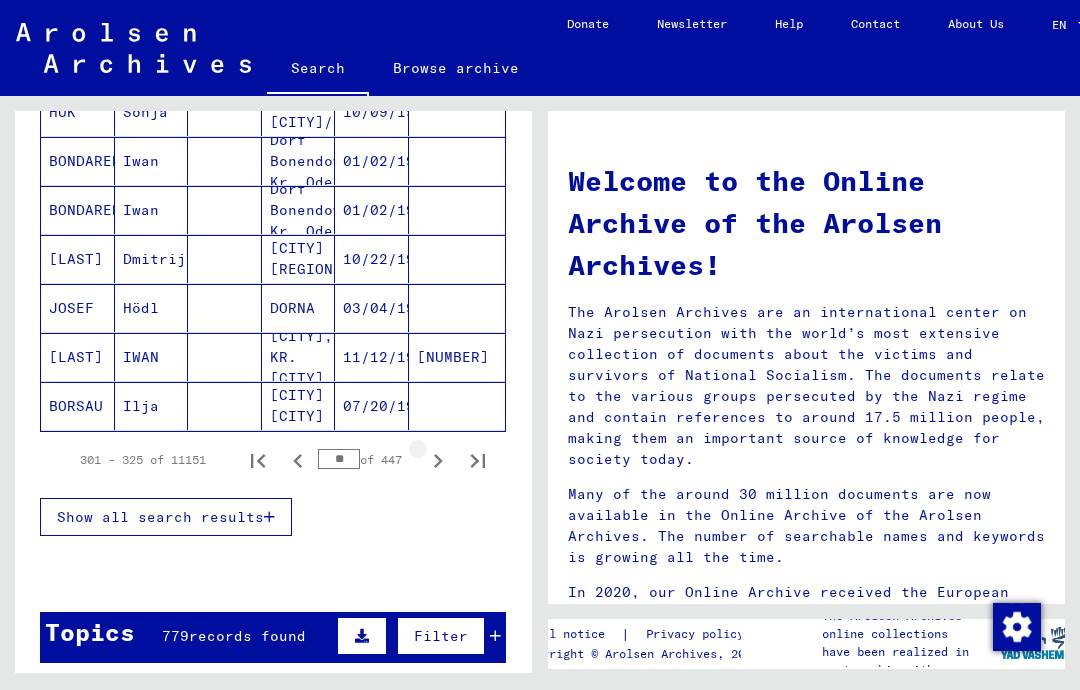 click 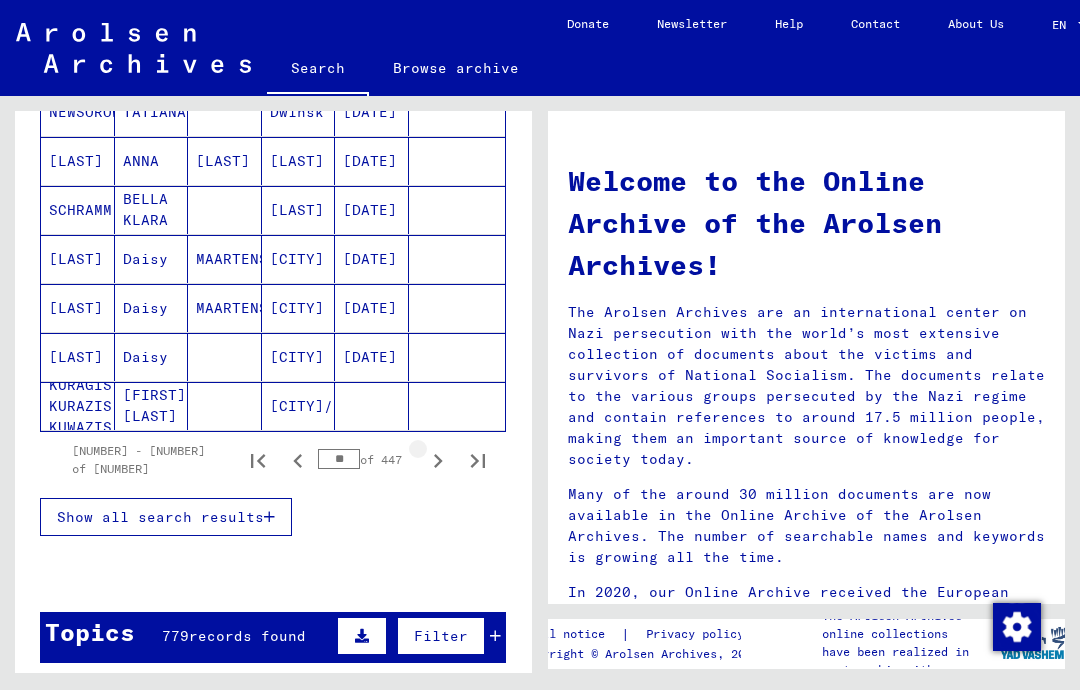click 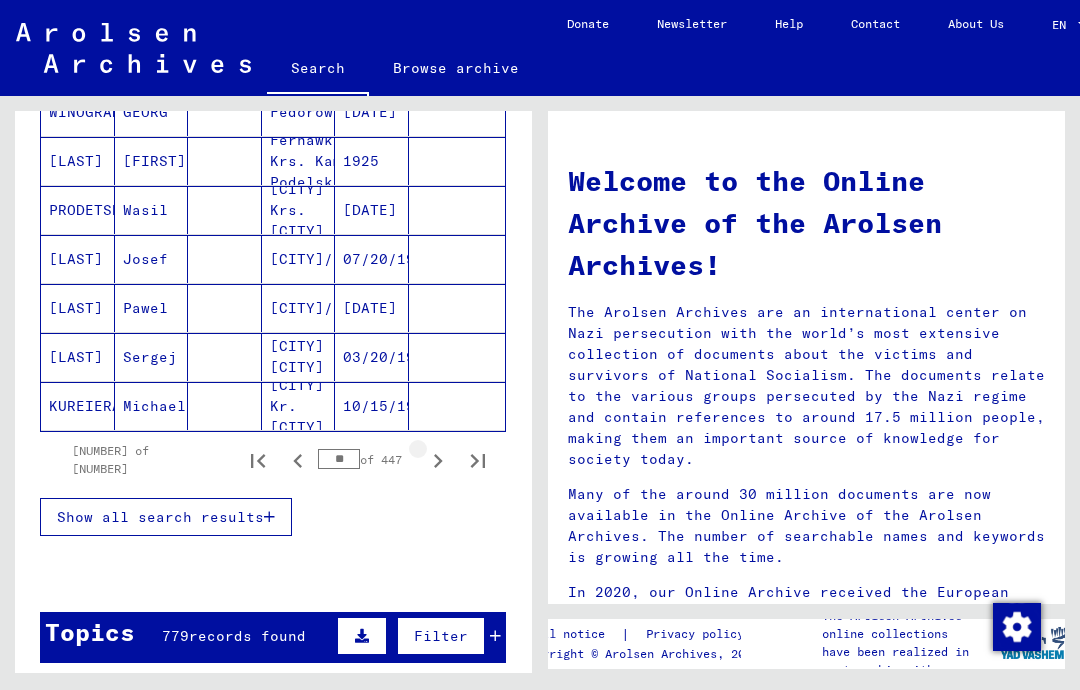 click 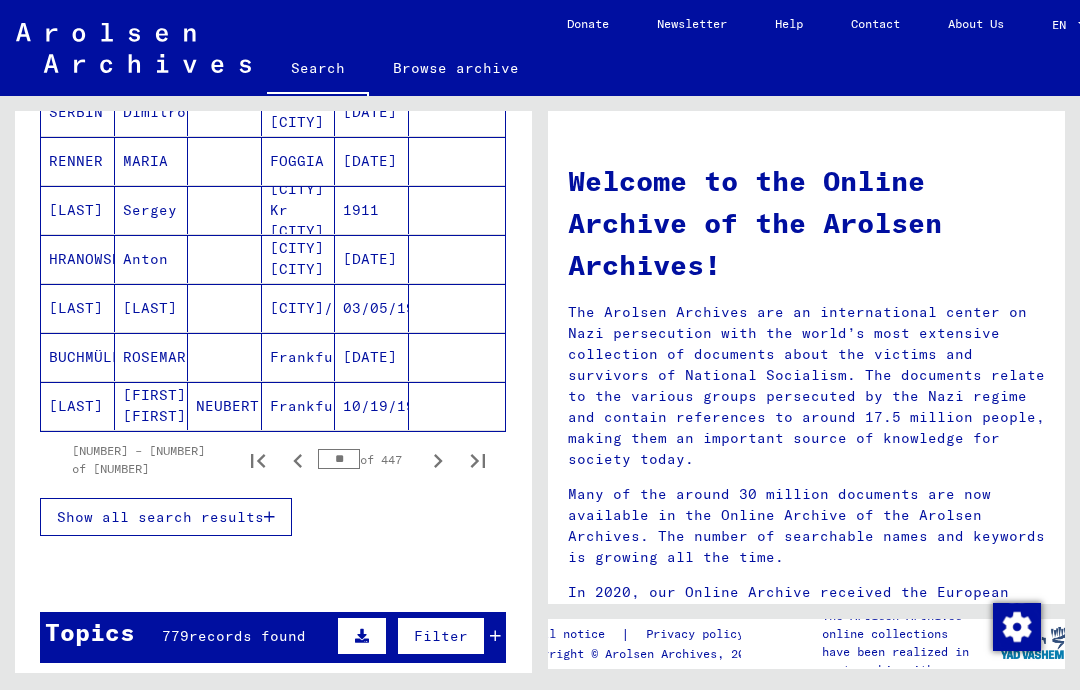 click 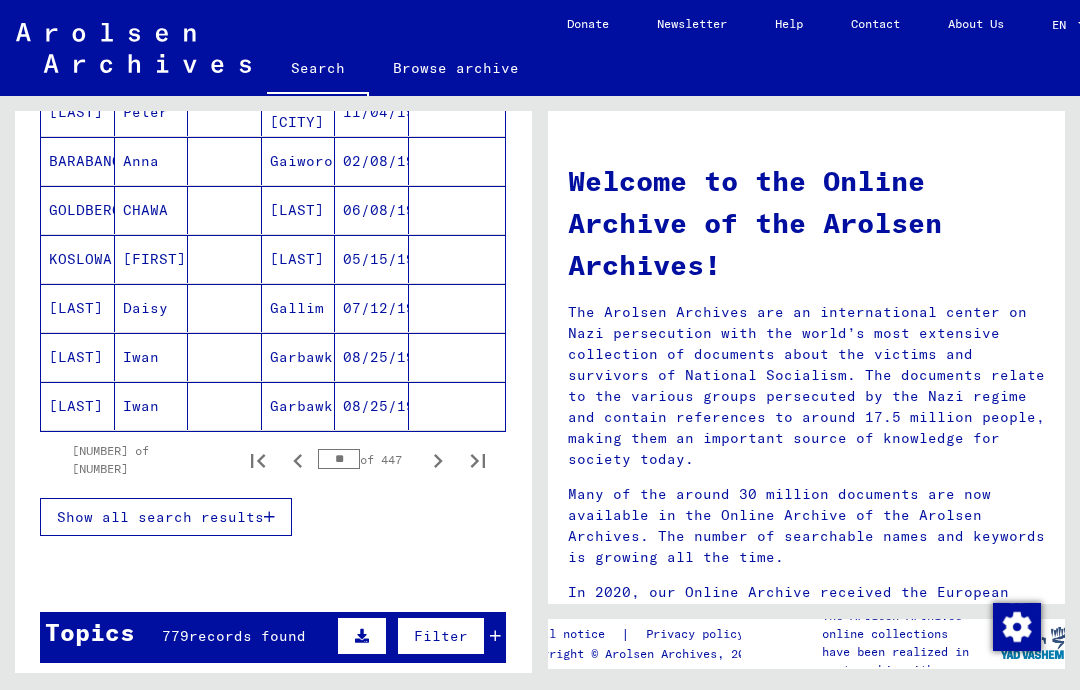 click 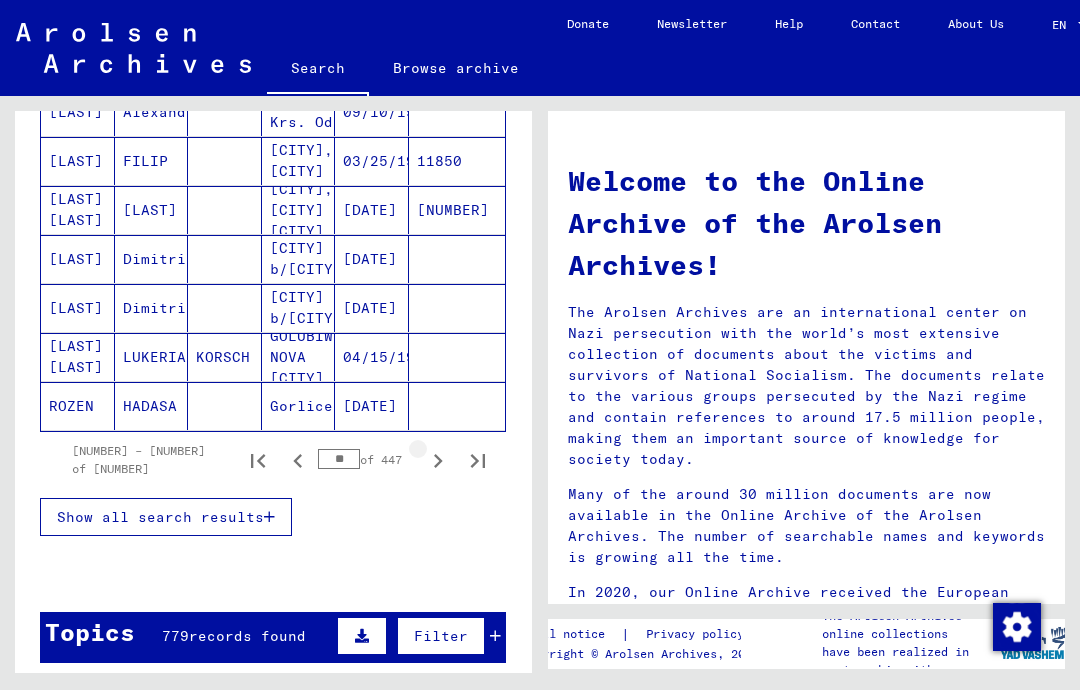 click 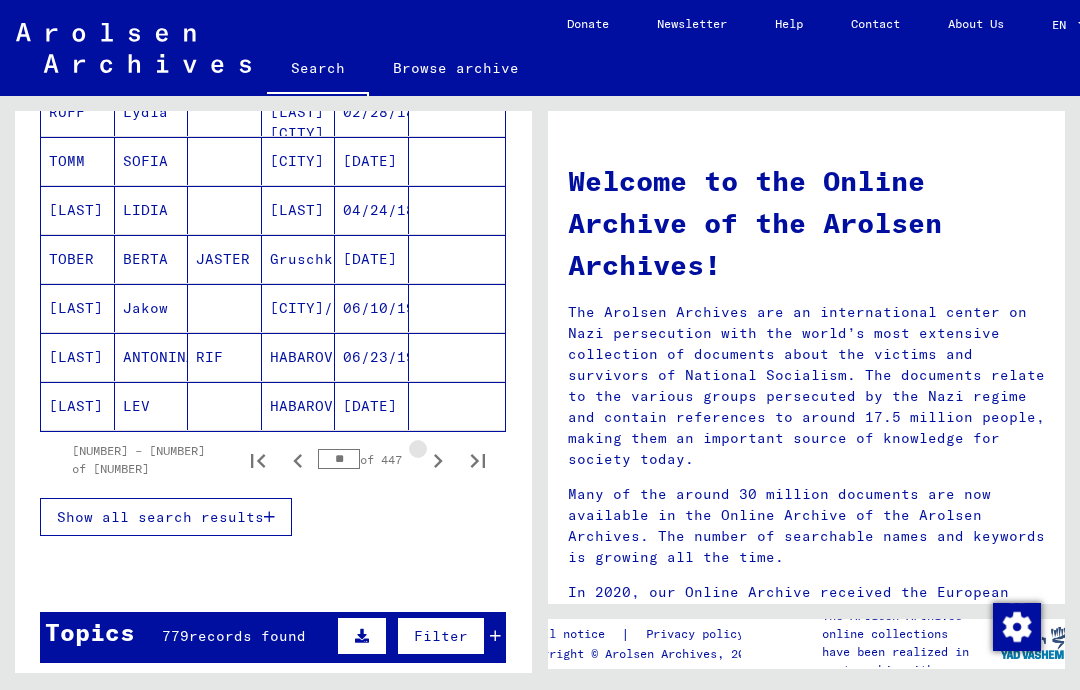 click 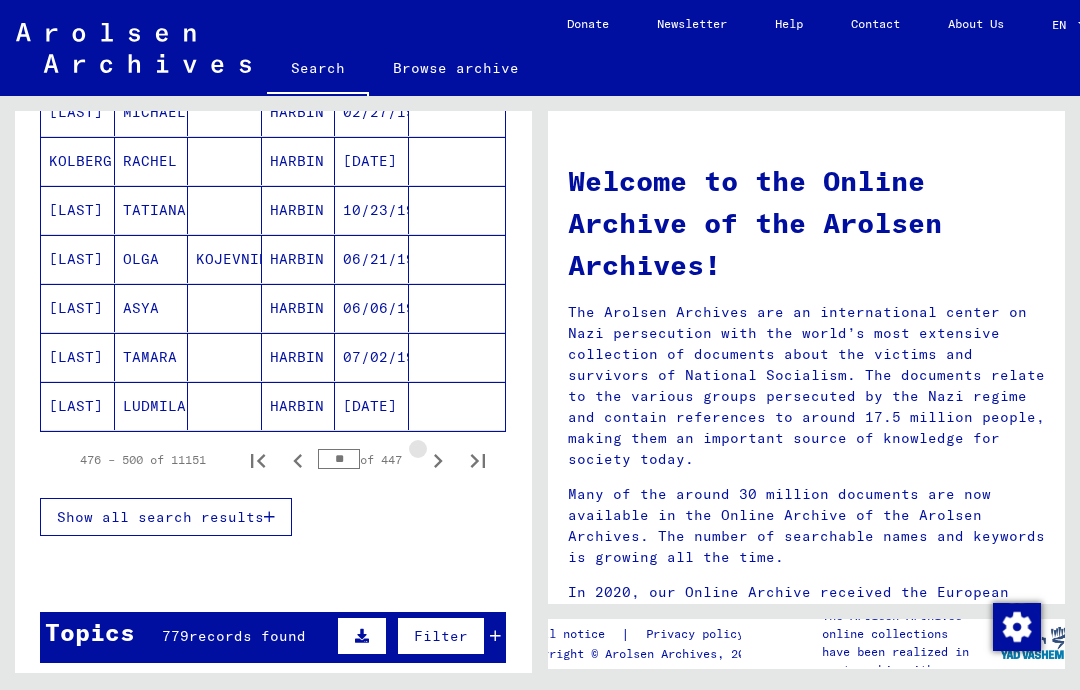 click 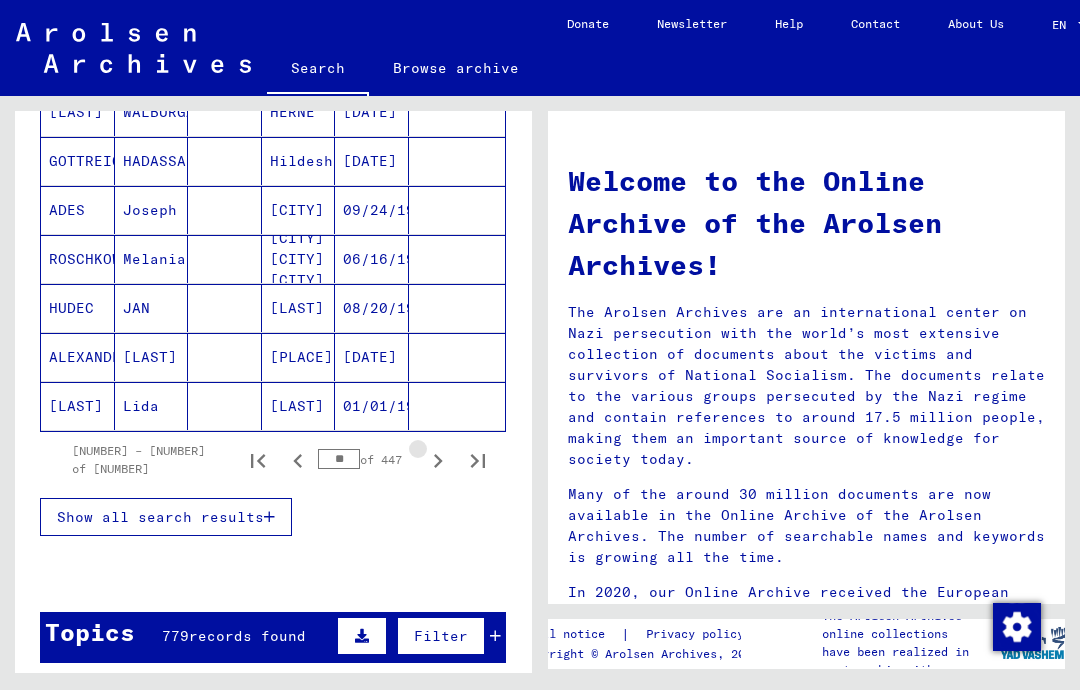 click 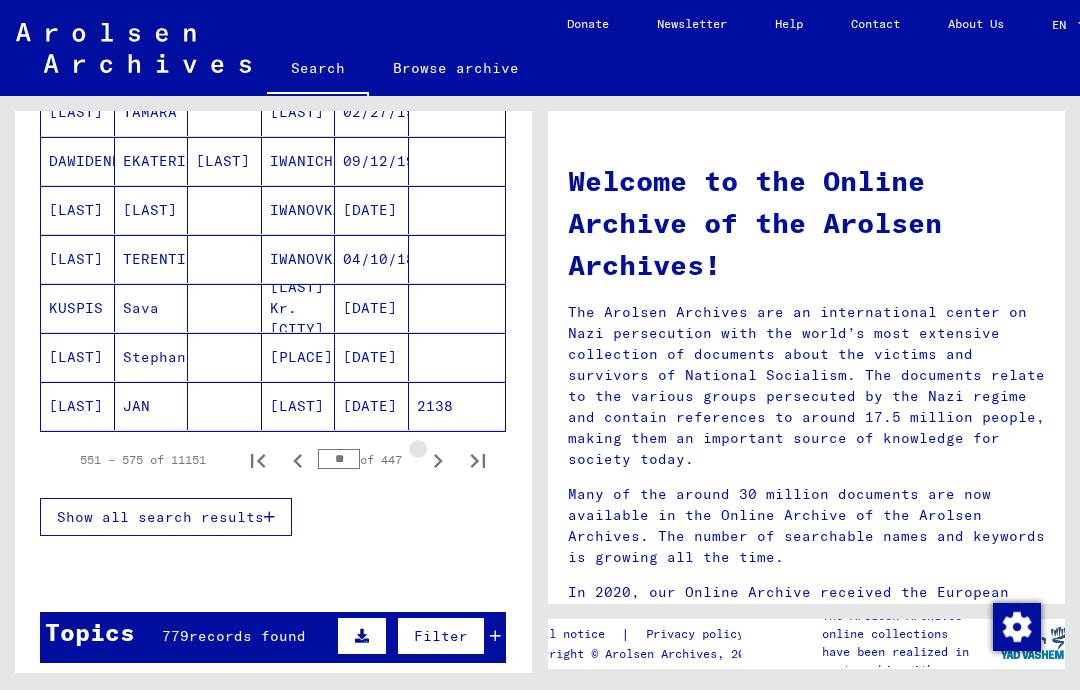 click 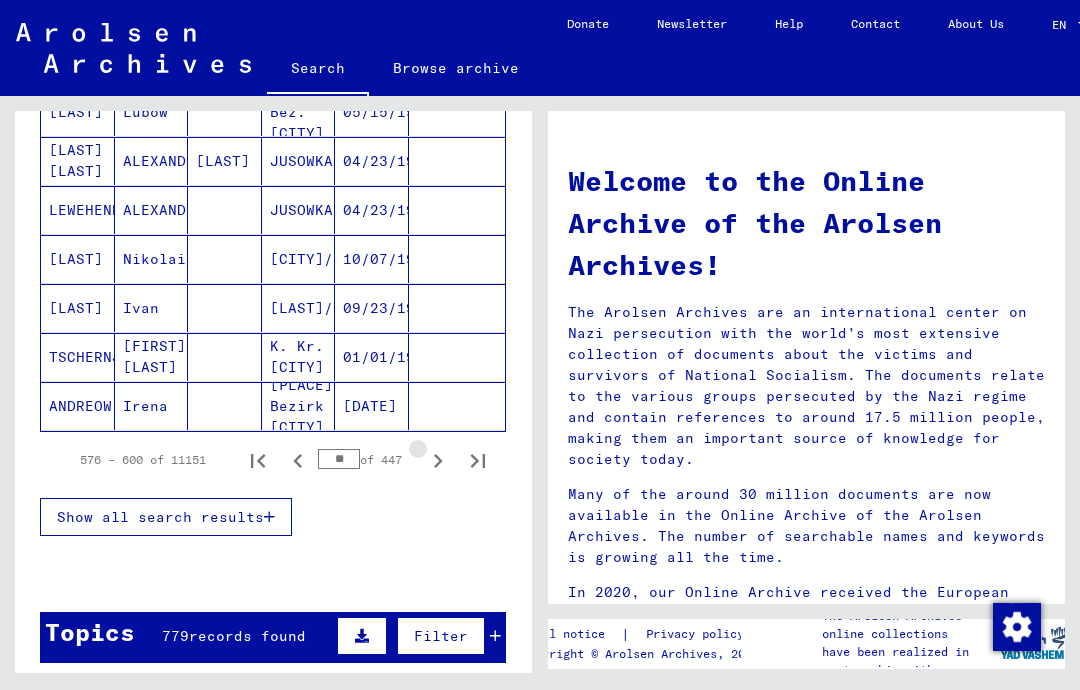 click 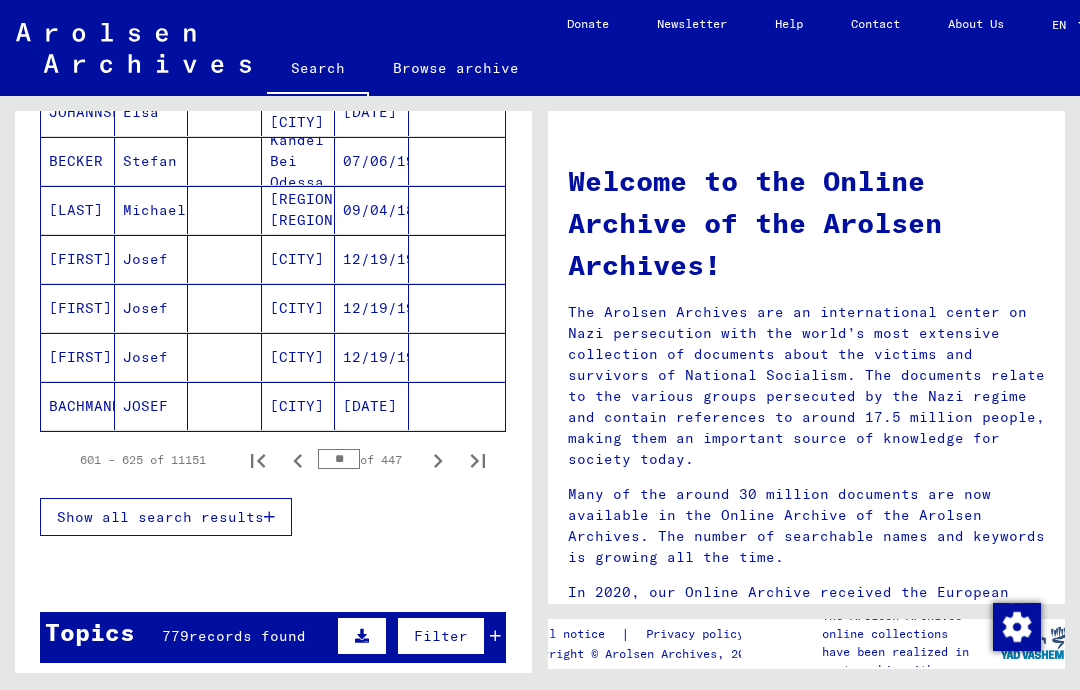 click 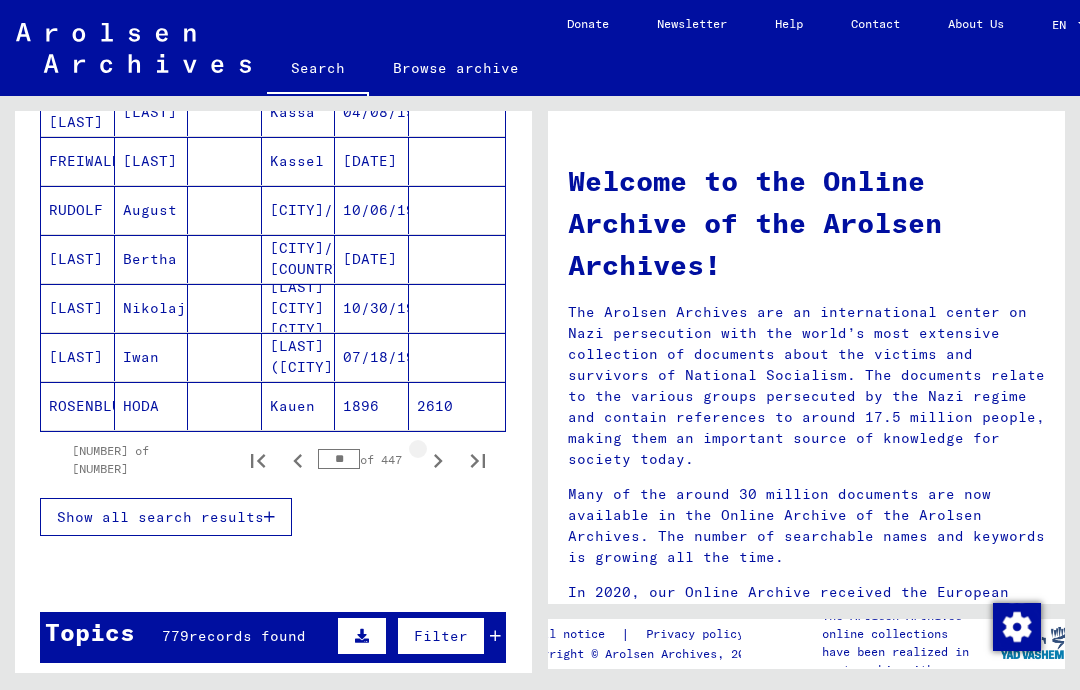 click 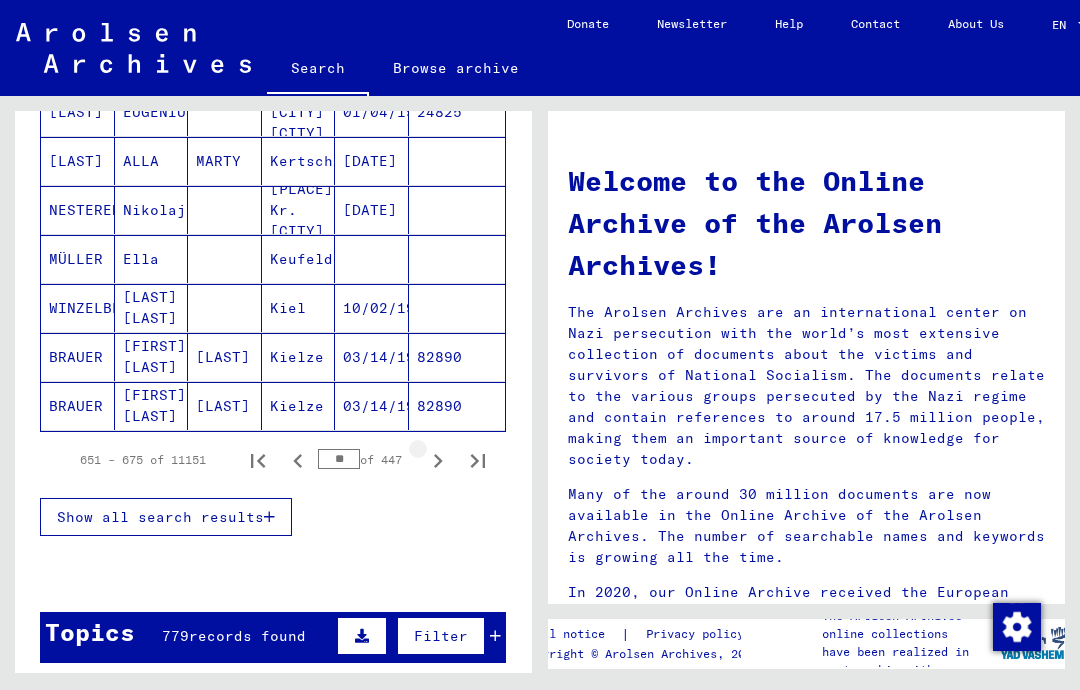 click 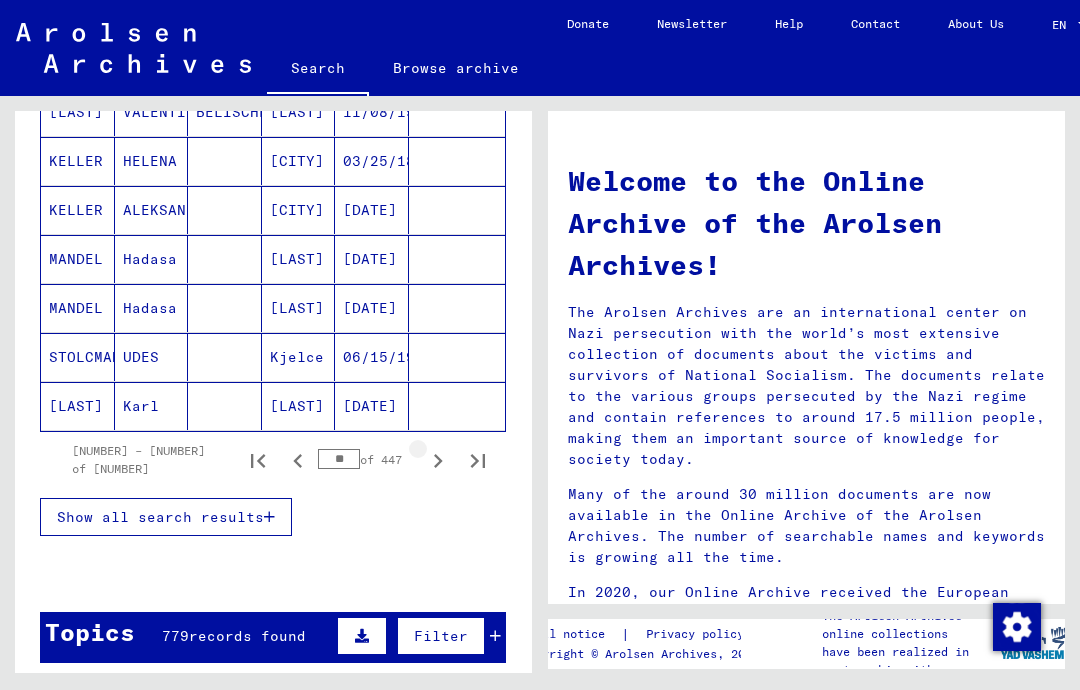 click 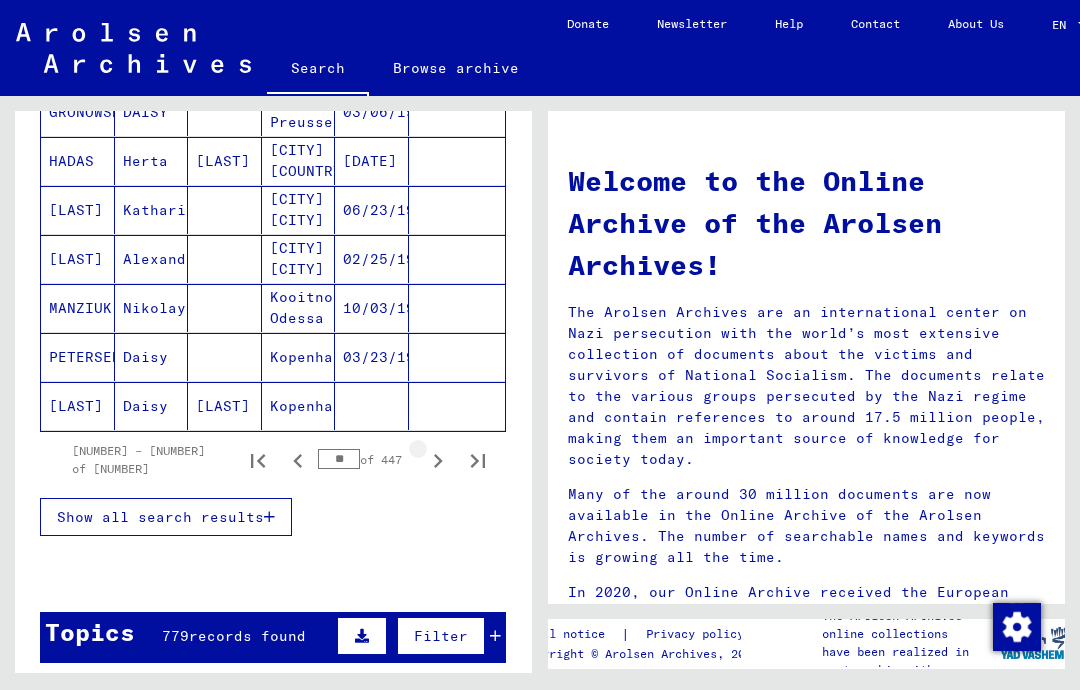 click 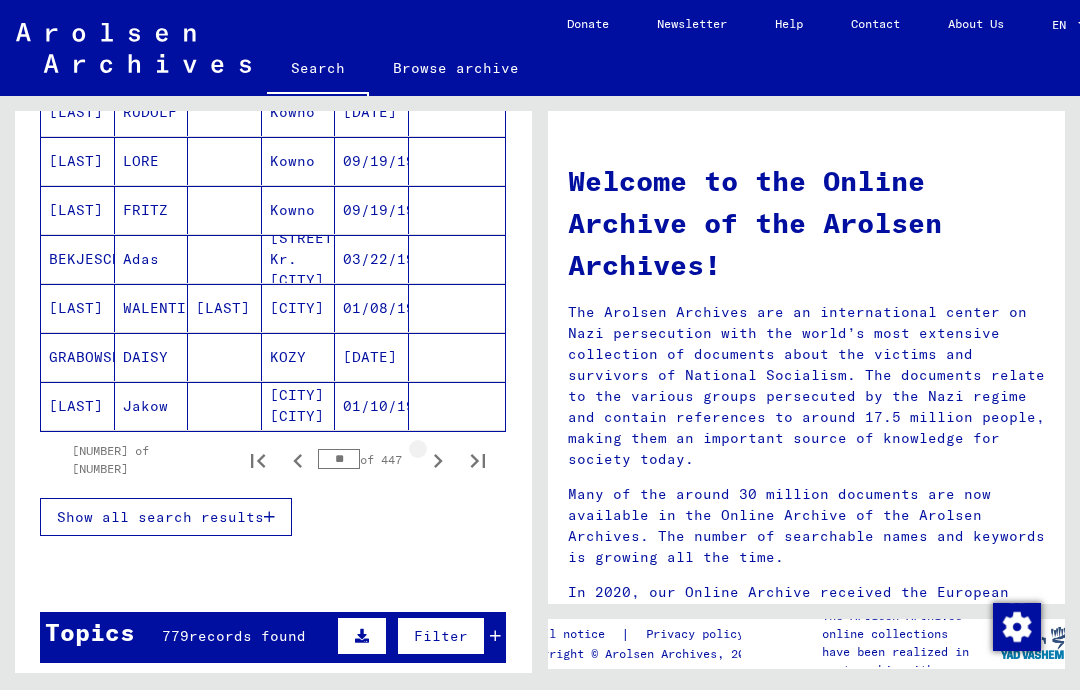 click 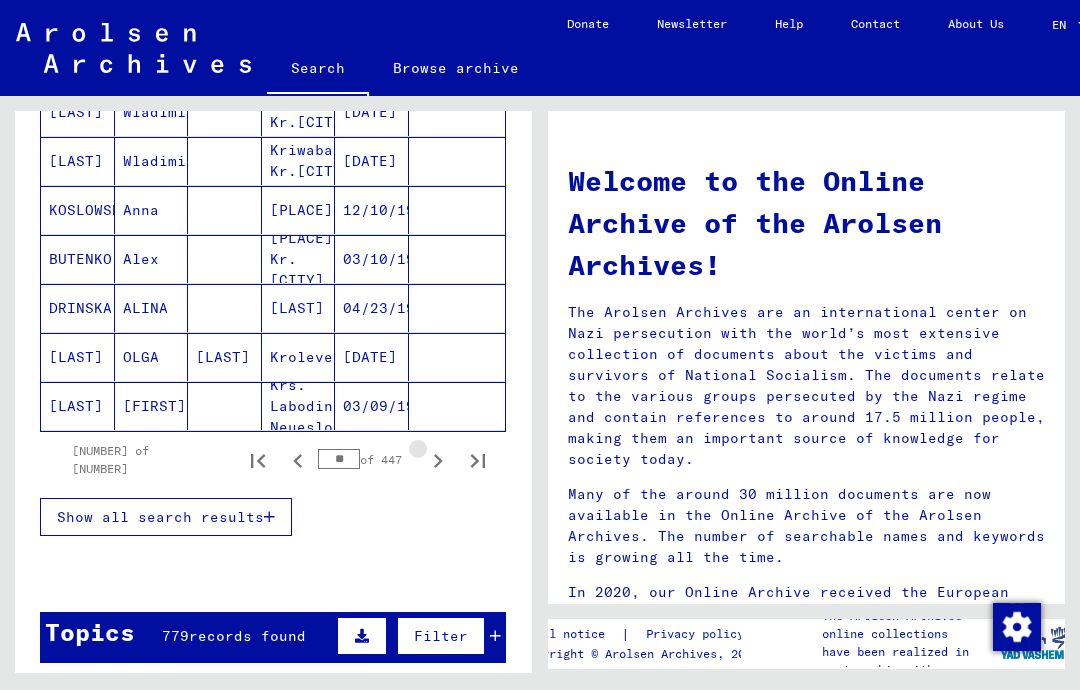 click 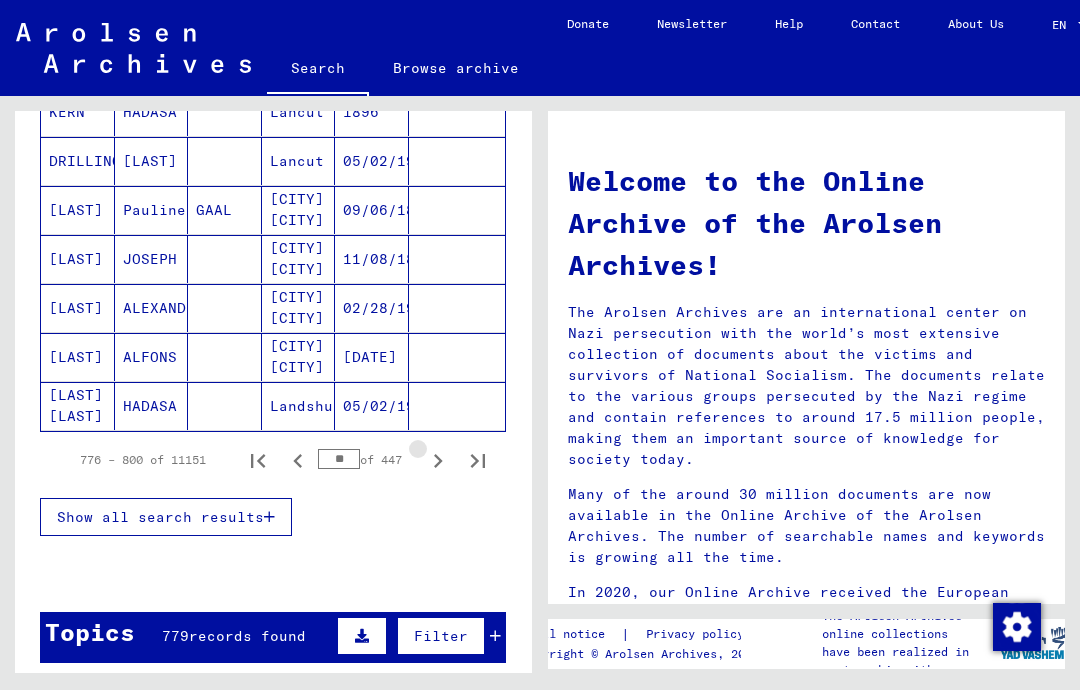 click 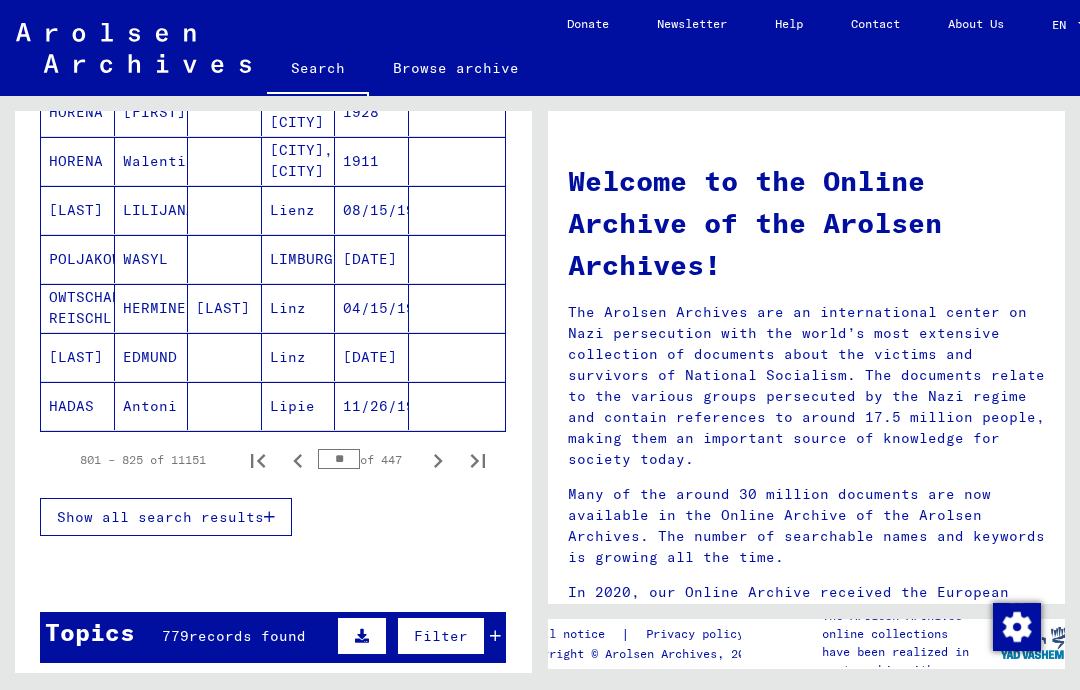 click 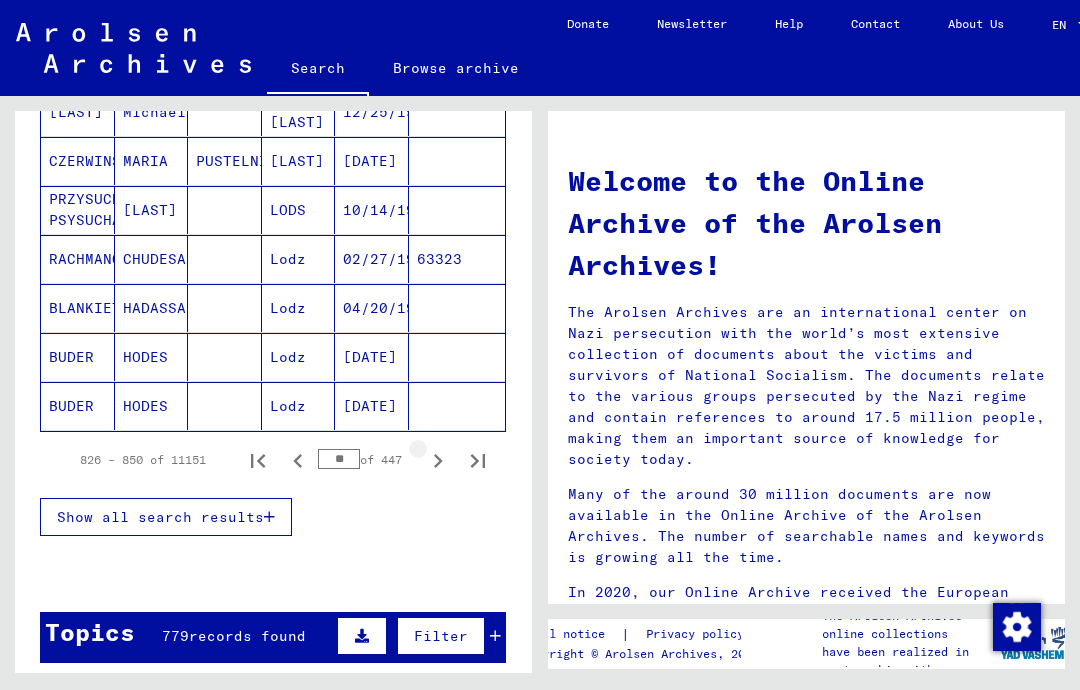 click 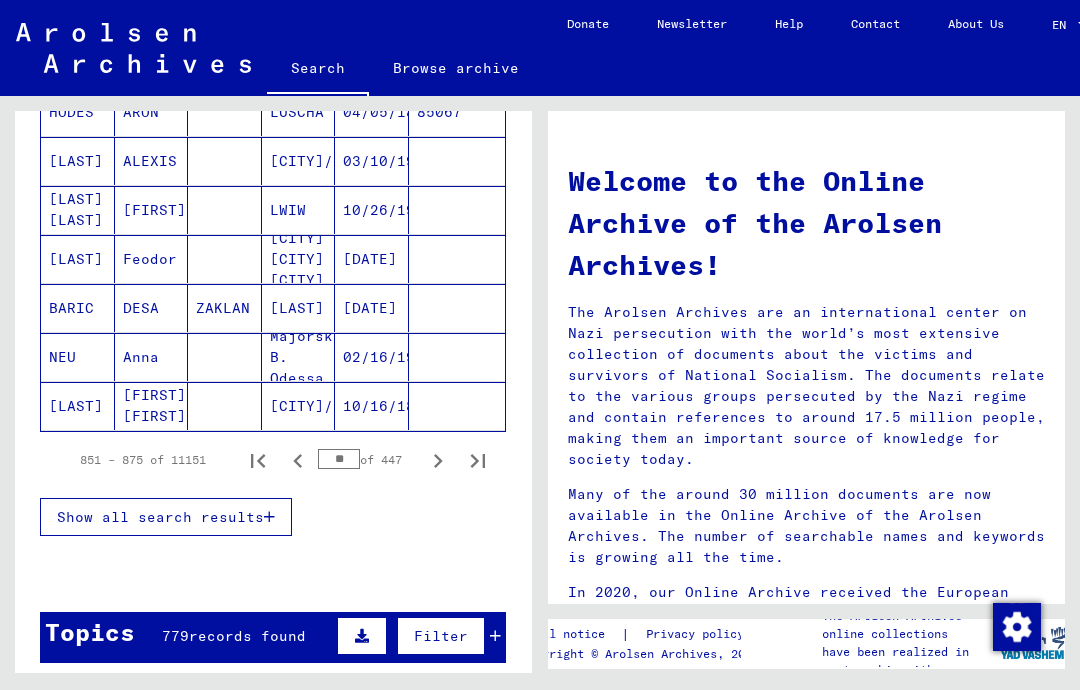 click 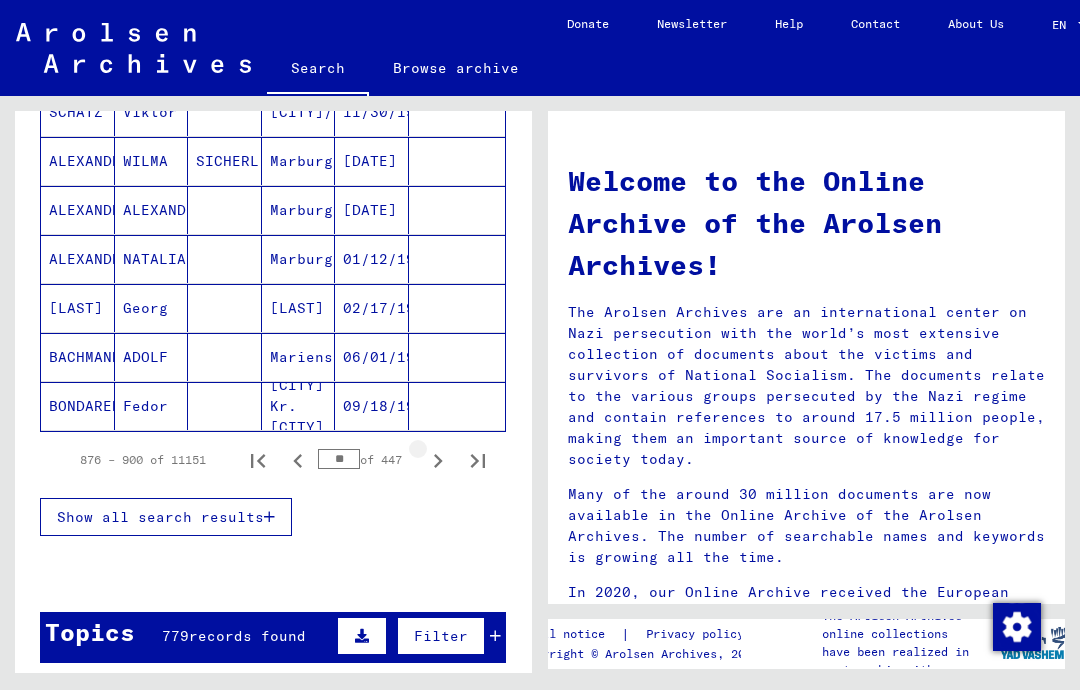 click 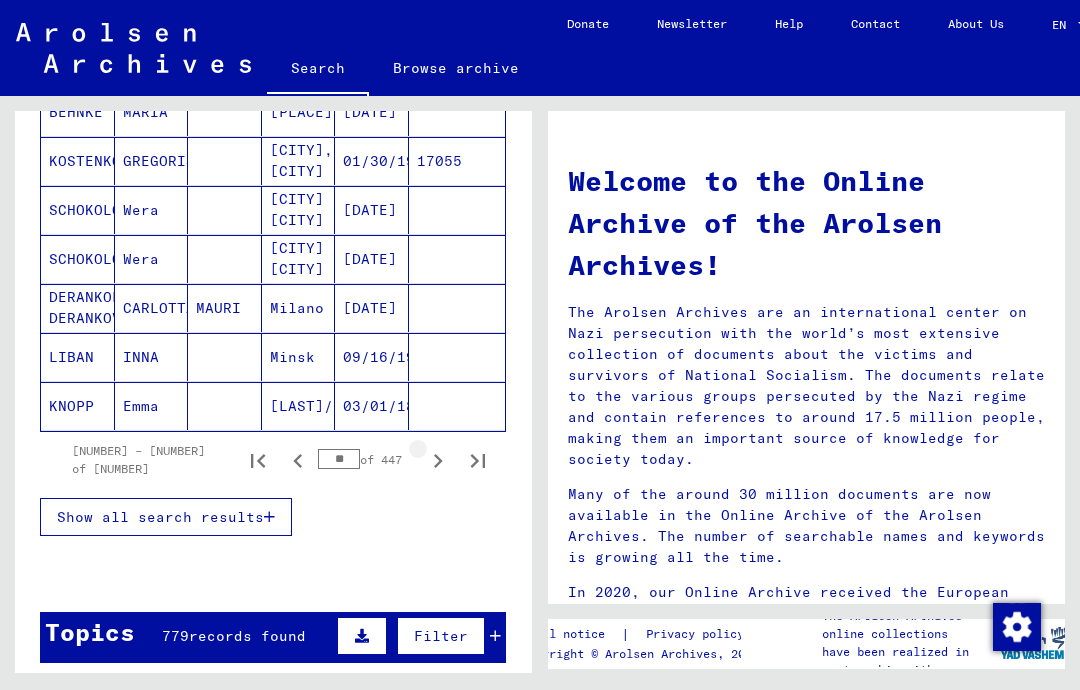 click 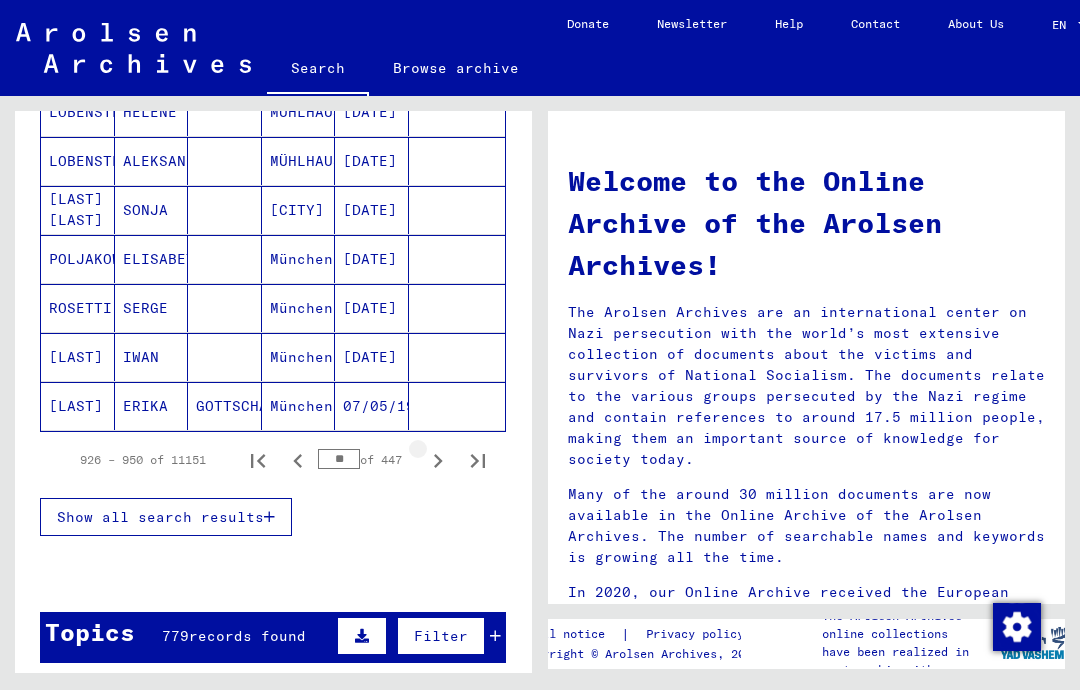 click 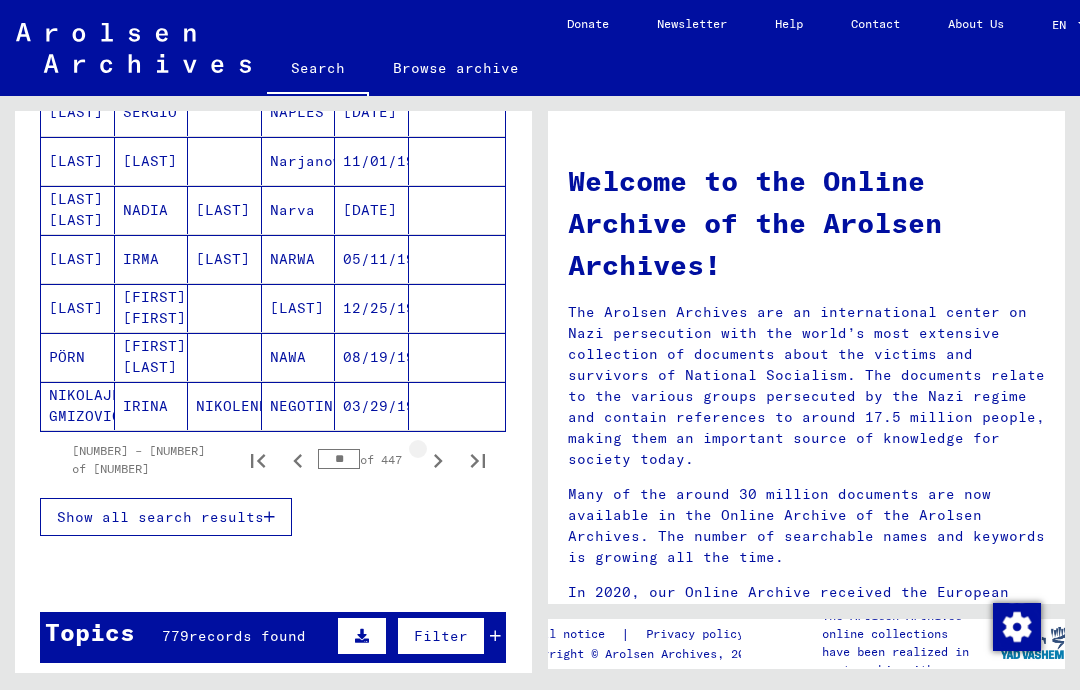 click 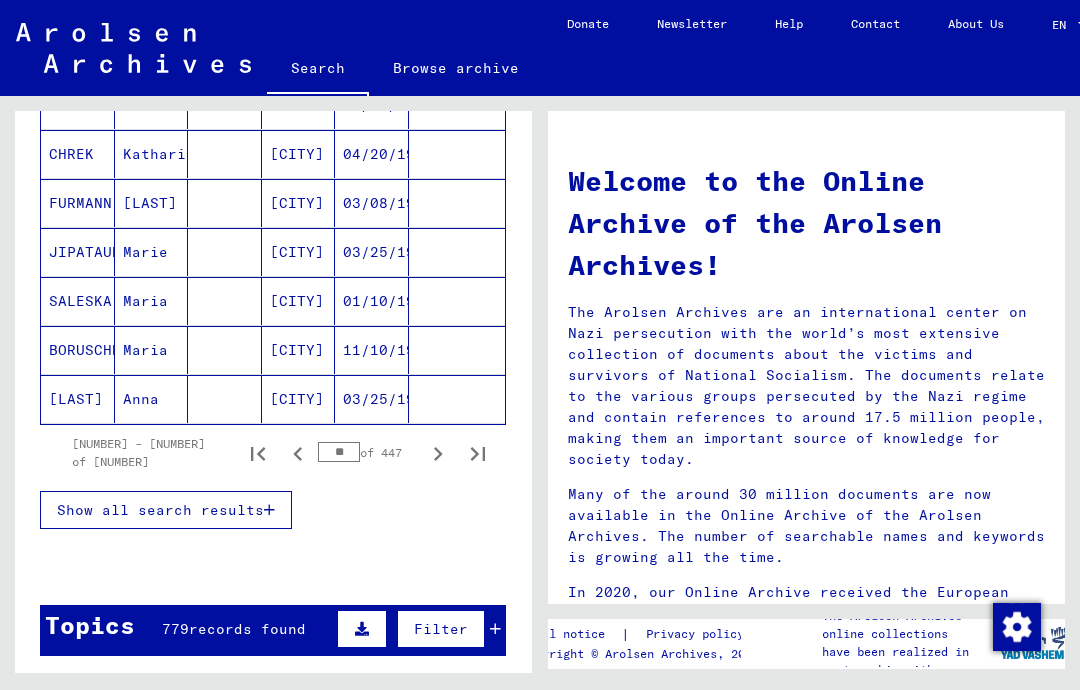 scroll, scrollTop: 1213, scrollLeft: 0, axis: vertical 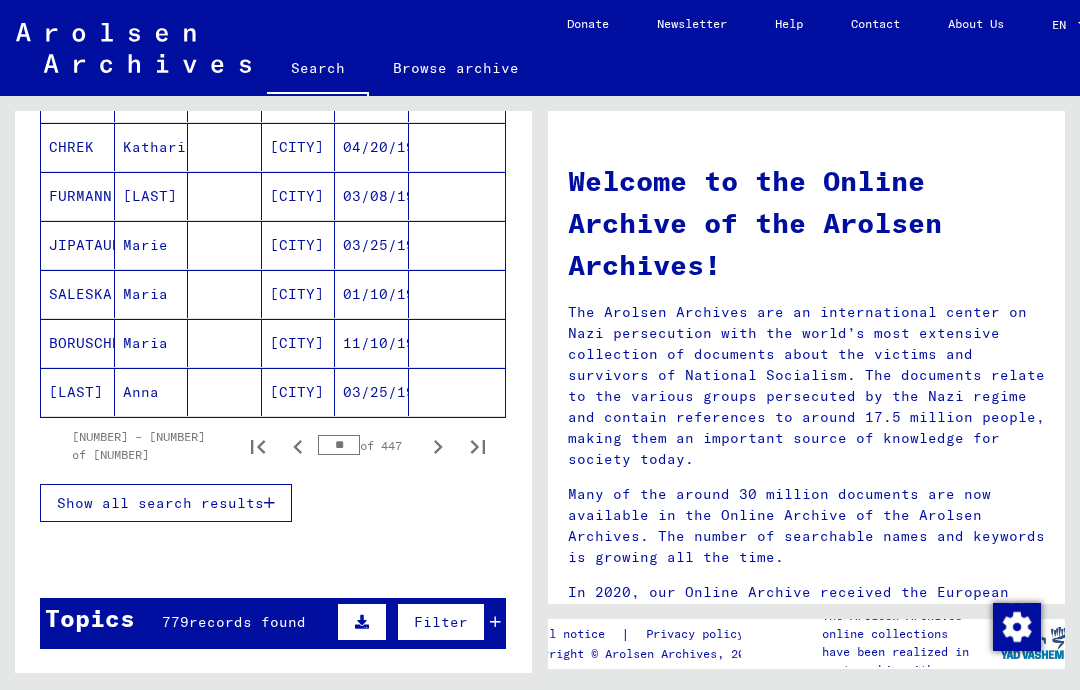 click 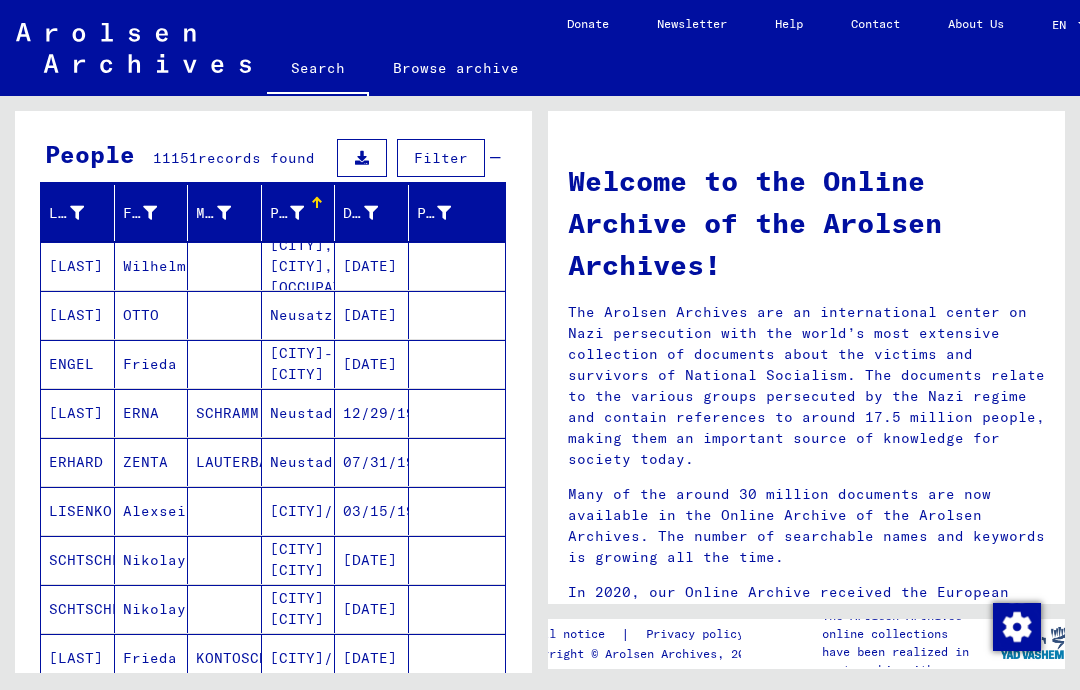 scroll, scrollTop: 158, scrollLeft: 0, axis: vertical 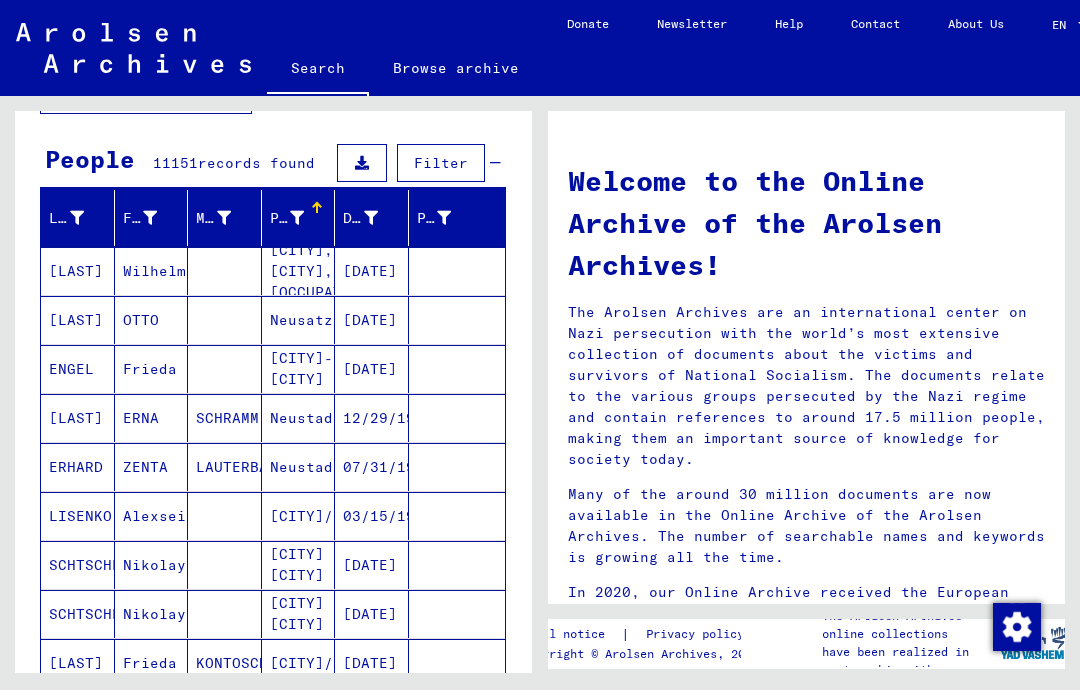 click on "First Name" at bounding box center (152, 218) 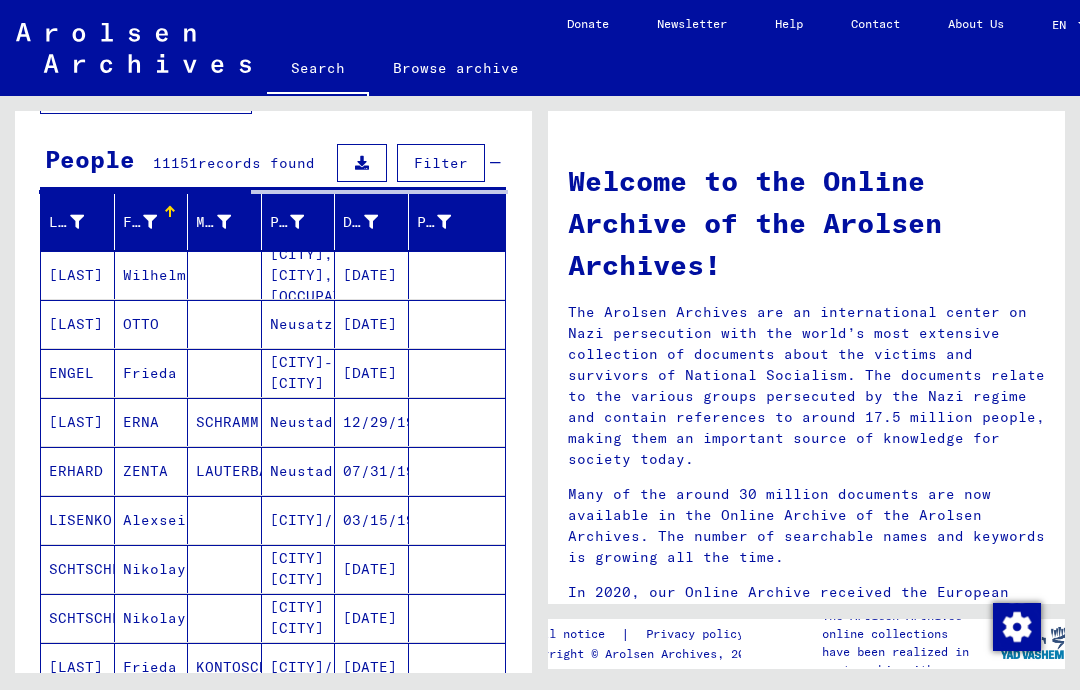 click on "Last Name" at bounding box center [81, 222] 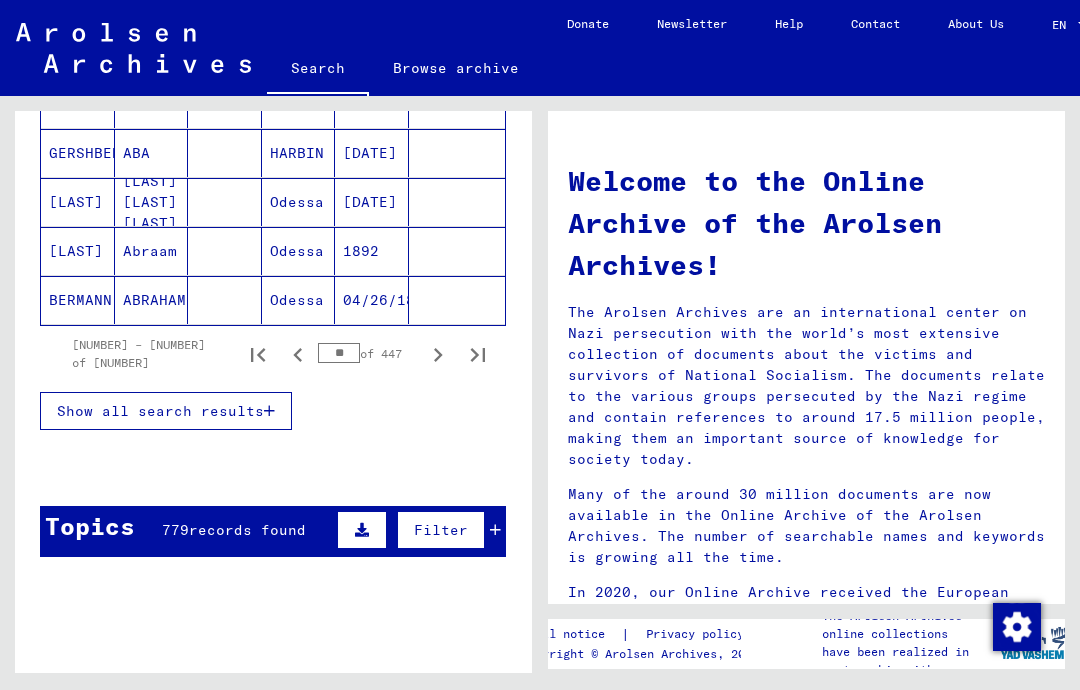 scroll, scrollTop: 367, scrollLeft: 0, axis: vertical 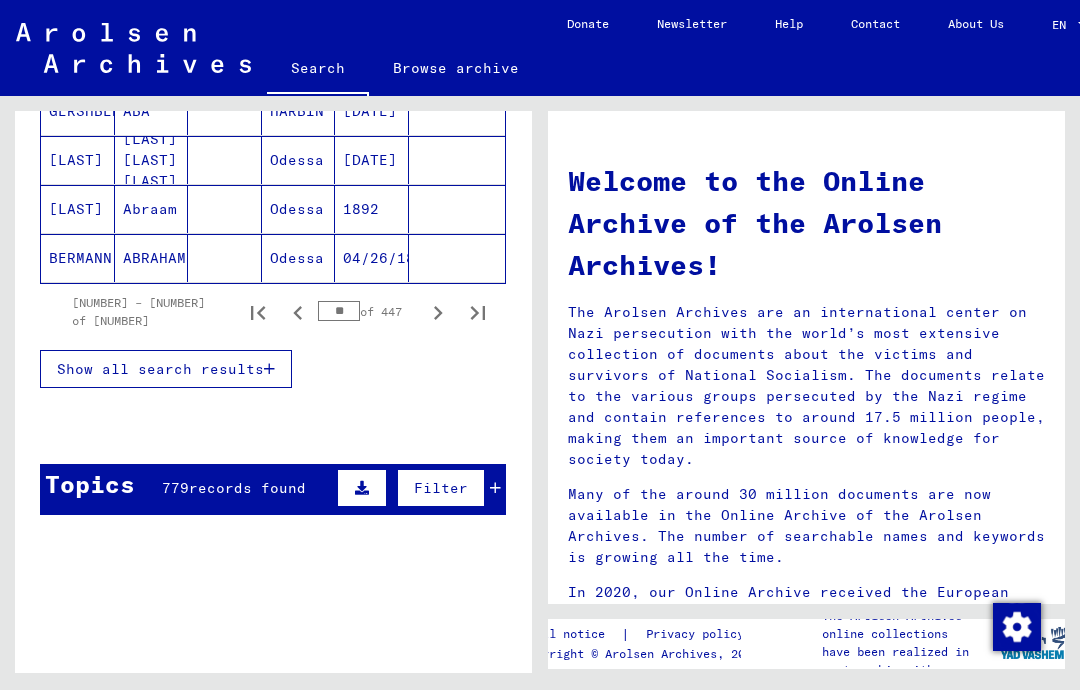 click 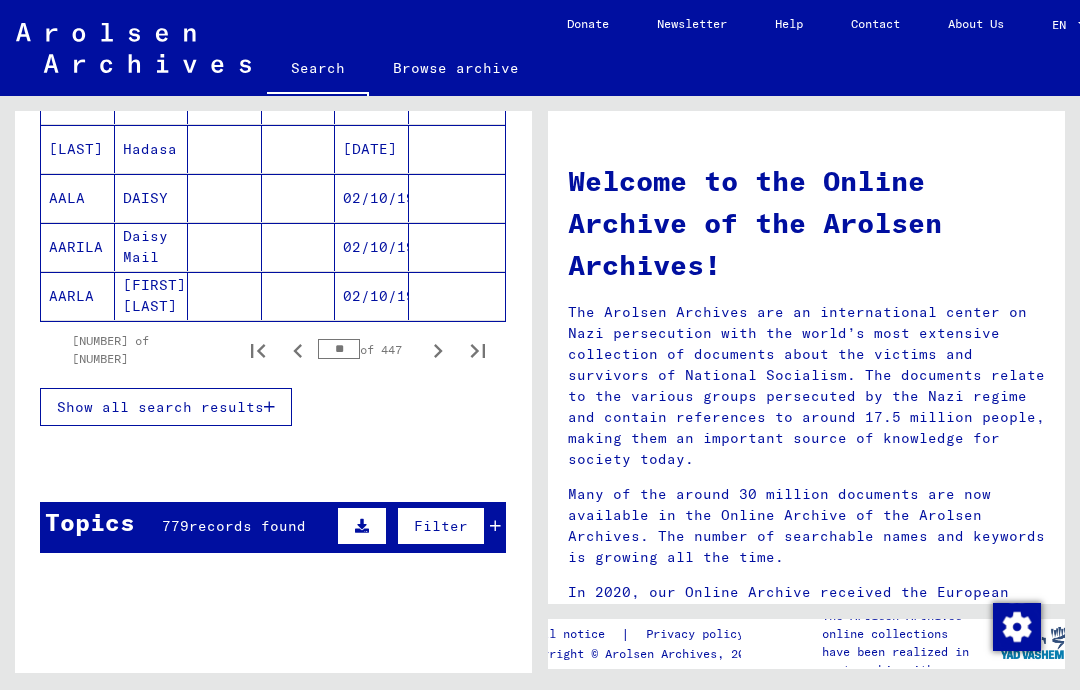 scroll, scrollTop: 332, scrollLeft: 0, axis: vertical 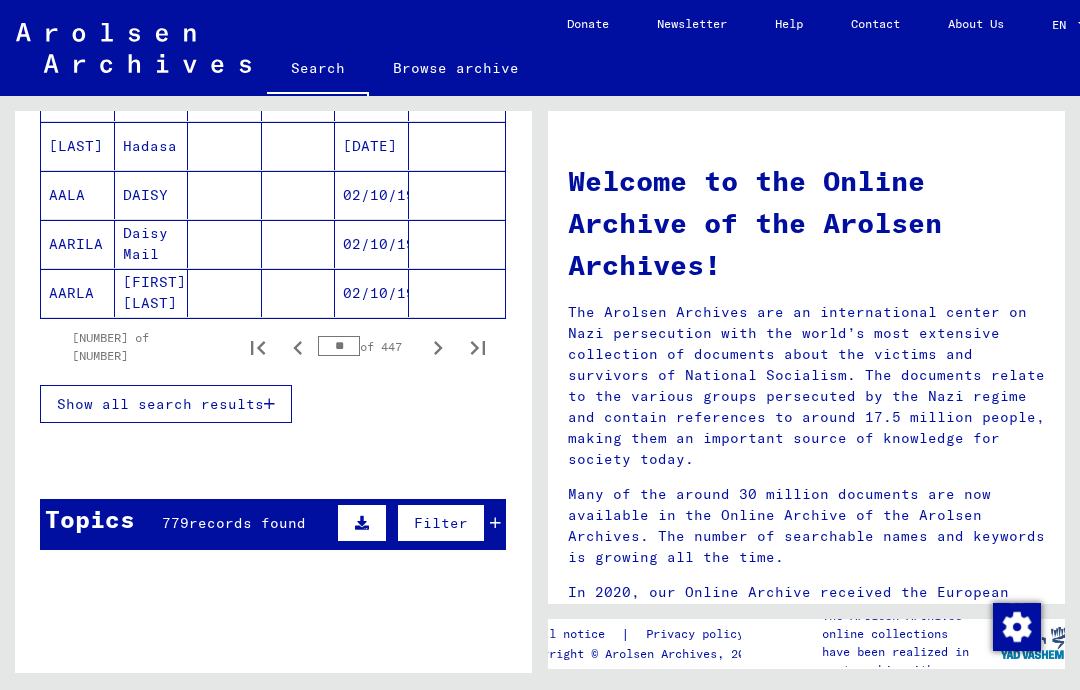 click 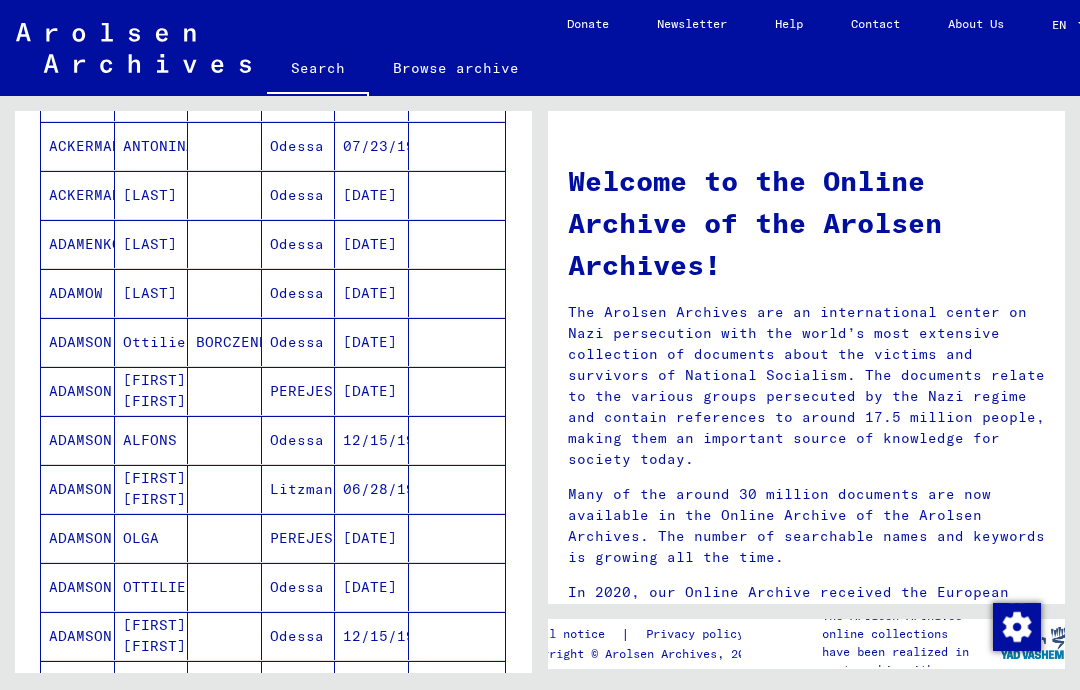 click at bounding box center [457, 391] 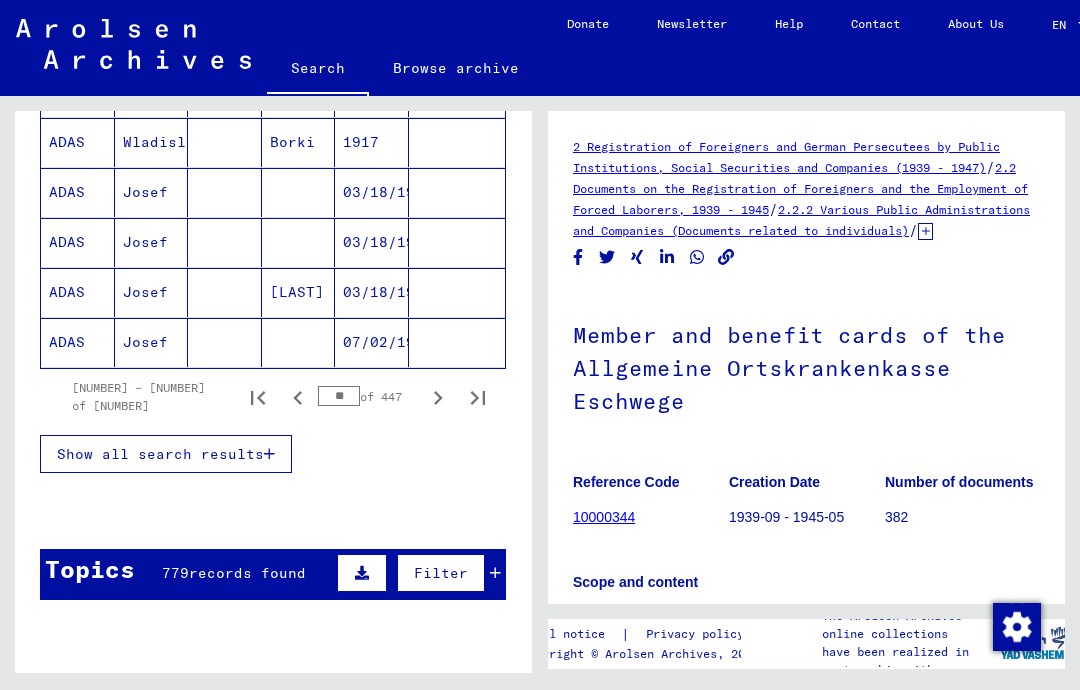 scroll, scrollTop: 1445, scrollLeft: 0, axis: vertical 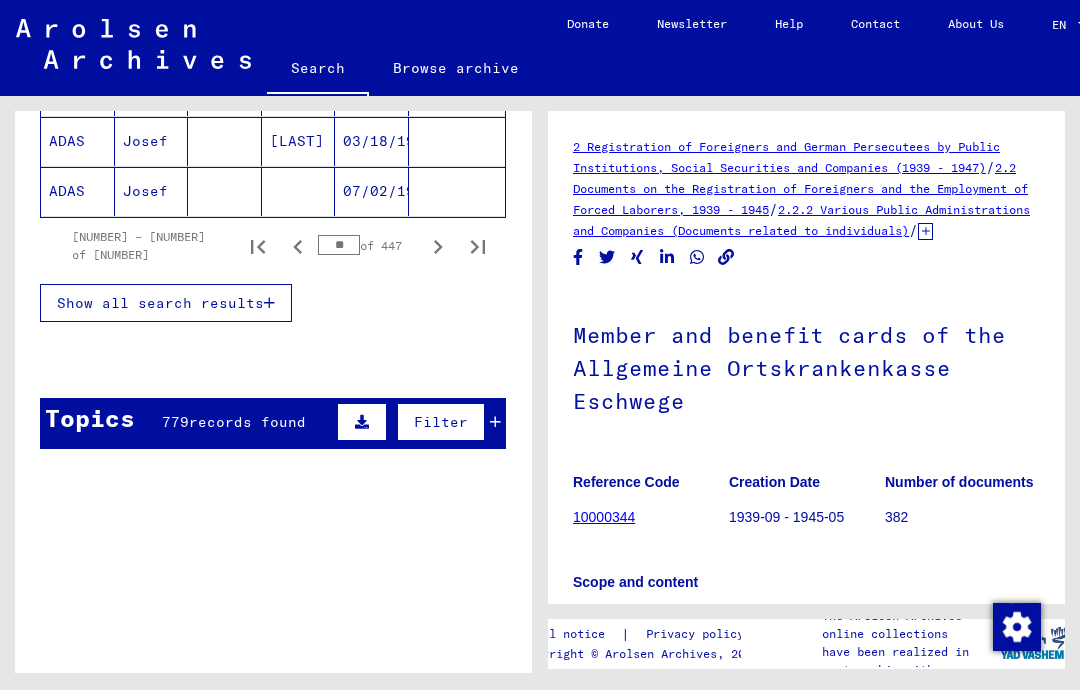 click on "**" at bounding box center [339, 245] 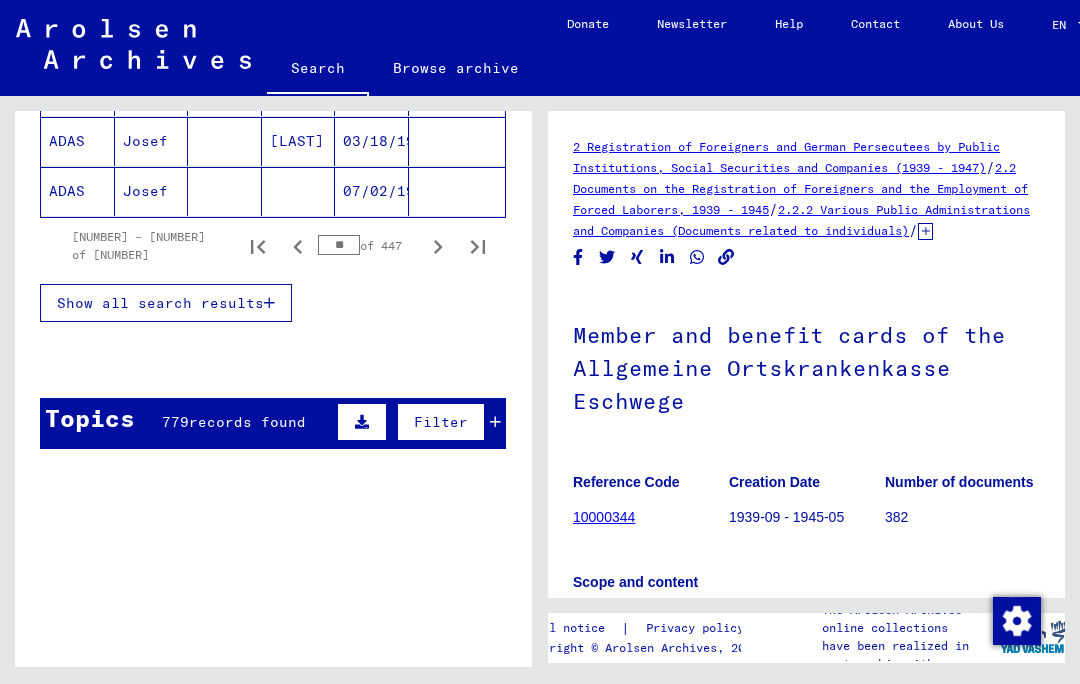 type on "*" 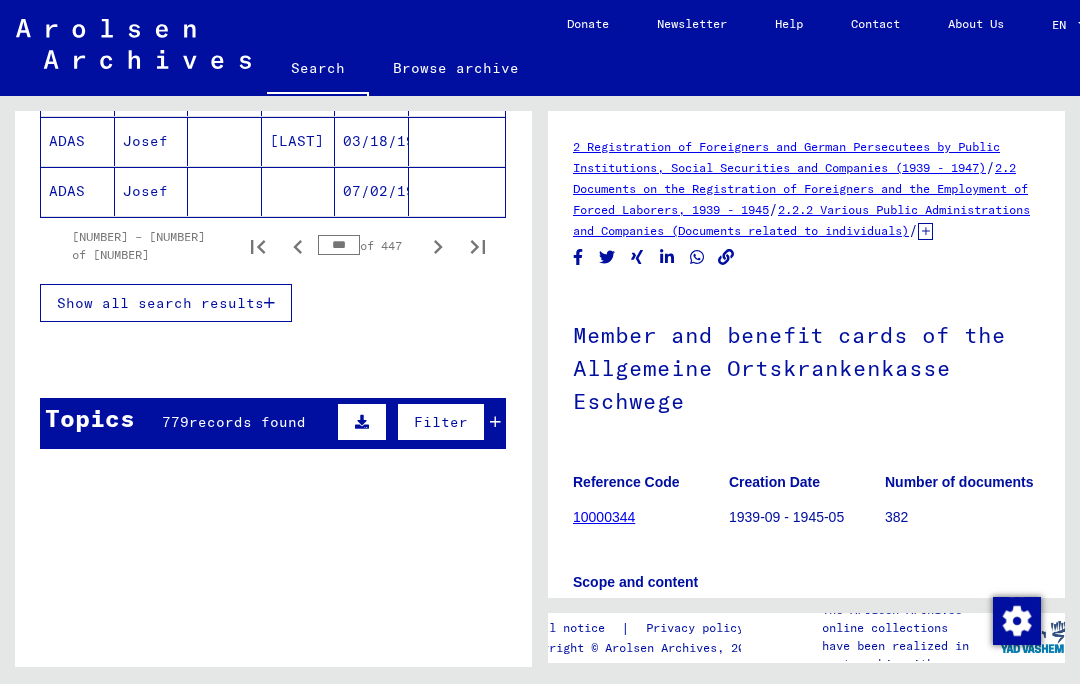 click 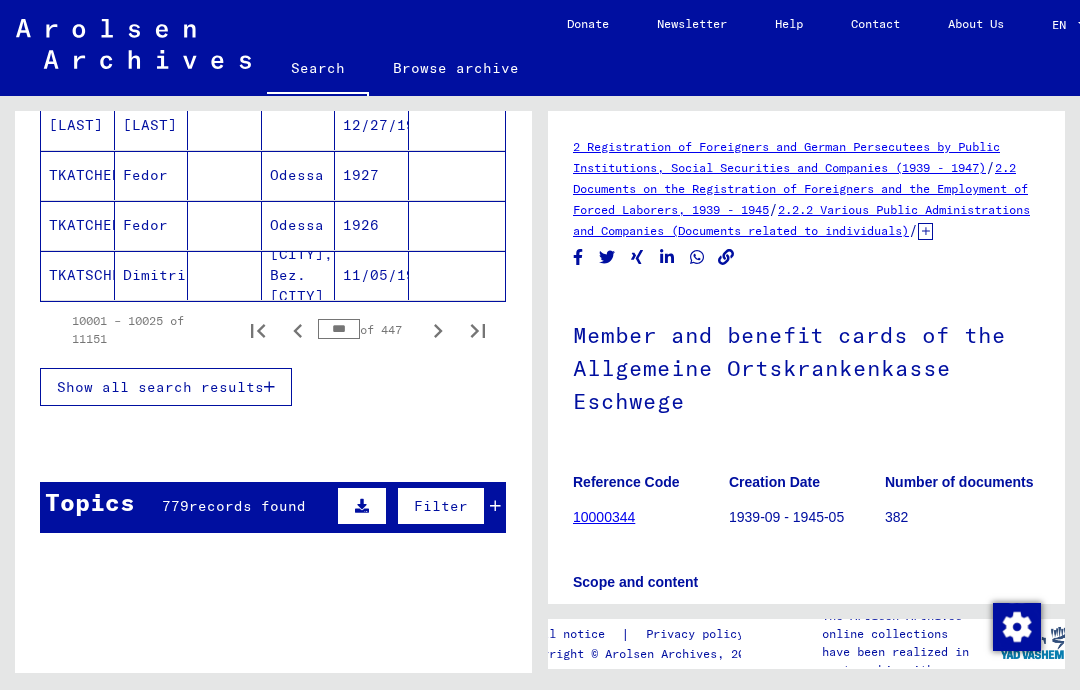scroll, scrollTop: 1343, scrollLeft: 0, axis: vertical 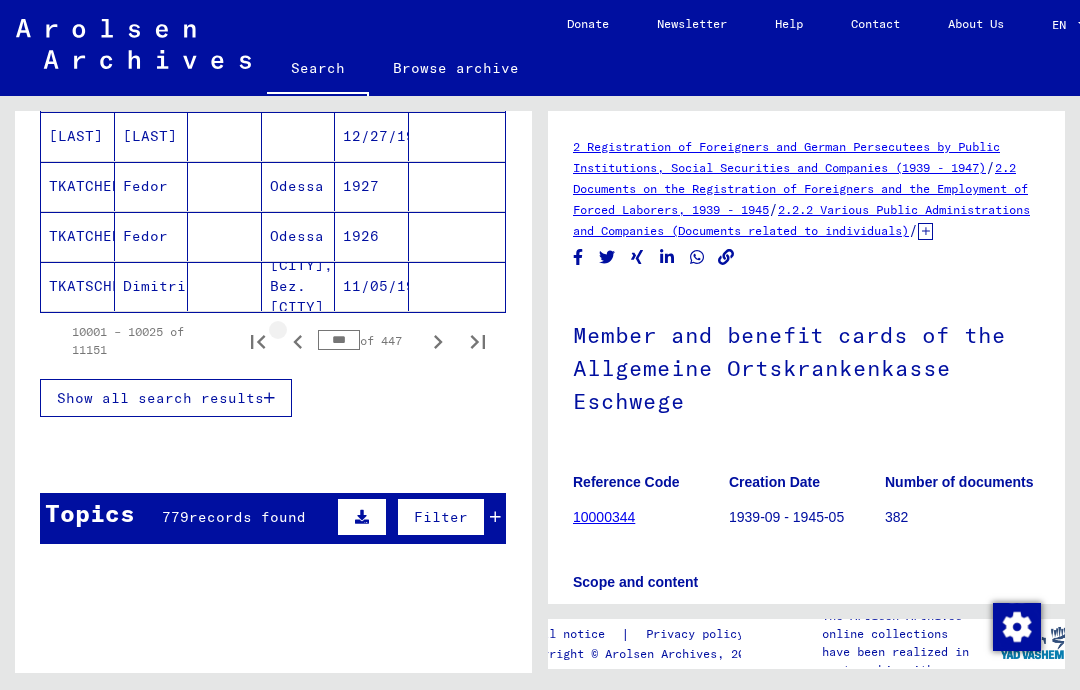 click 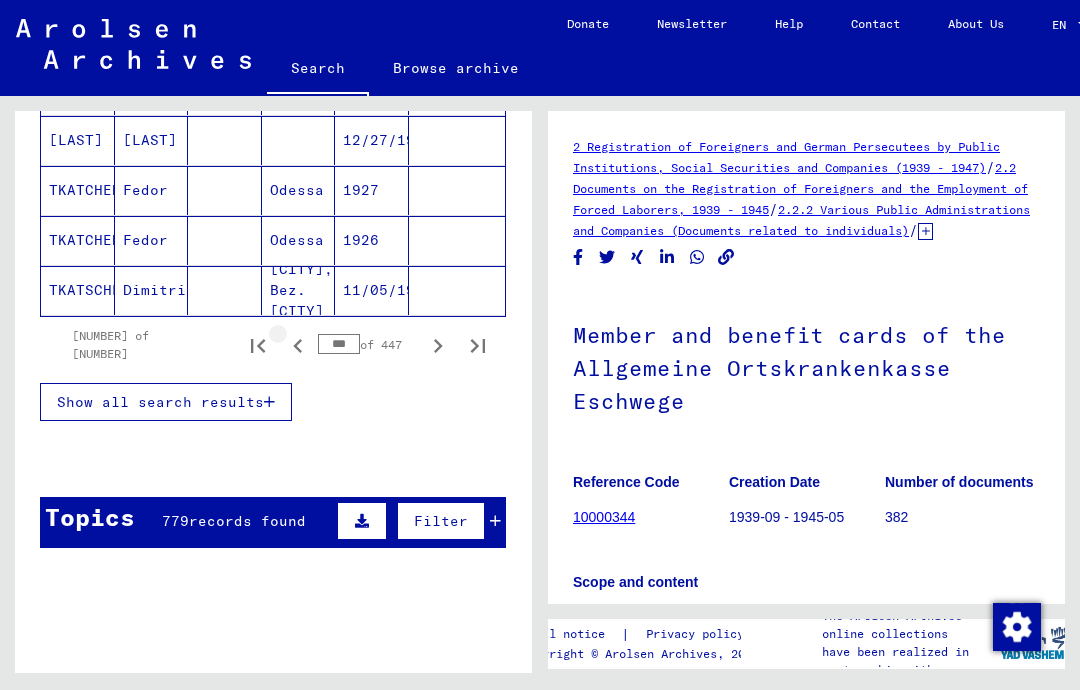 click 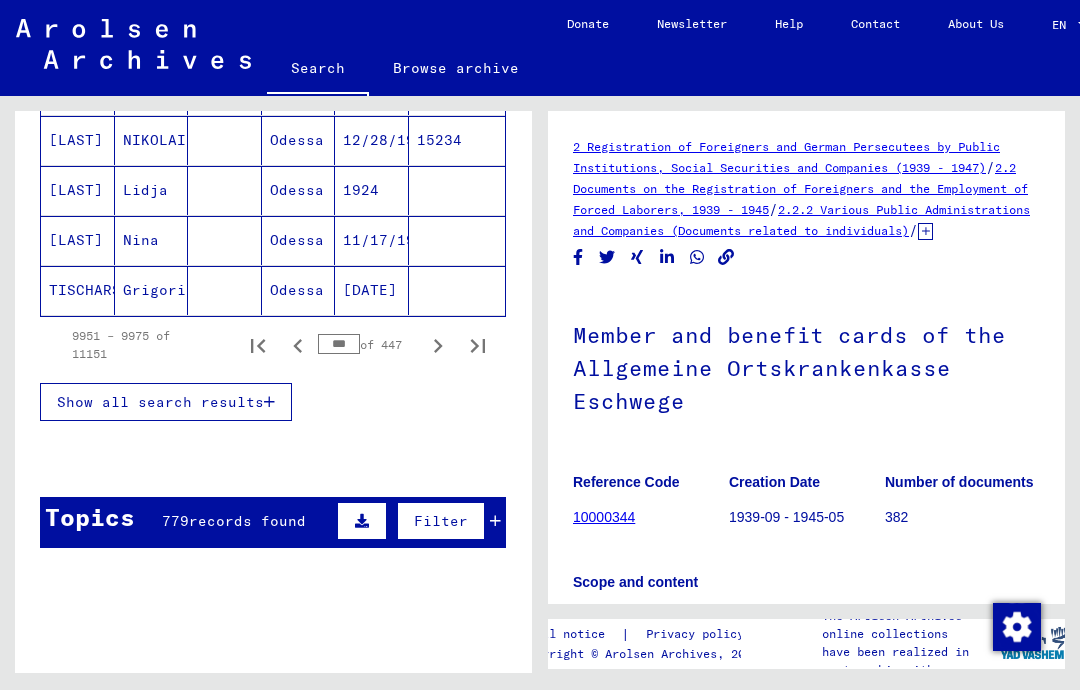 click 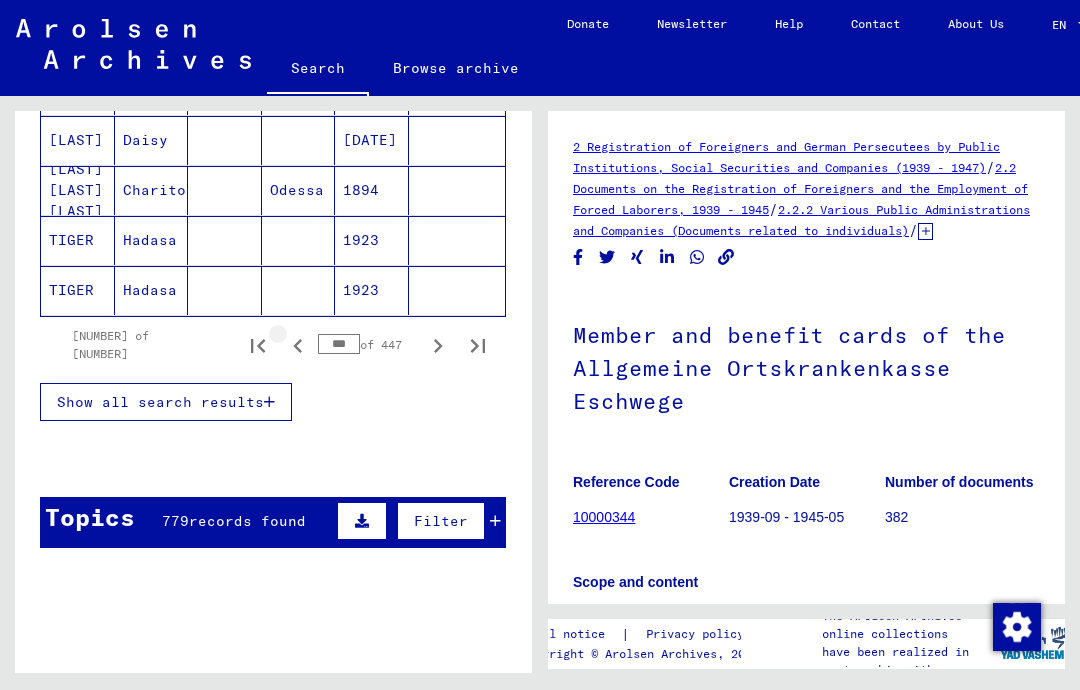 click 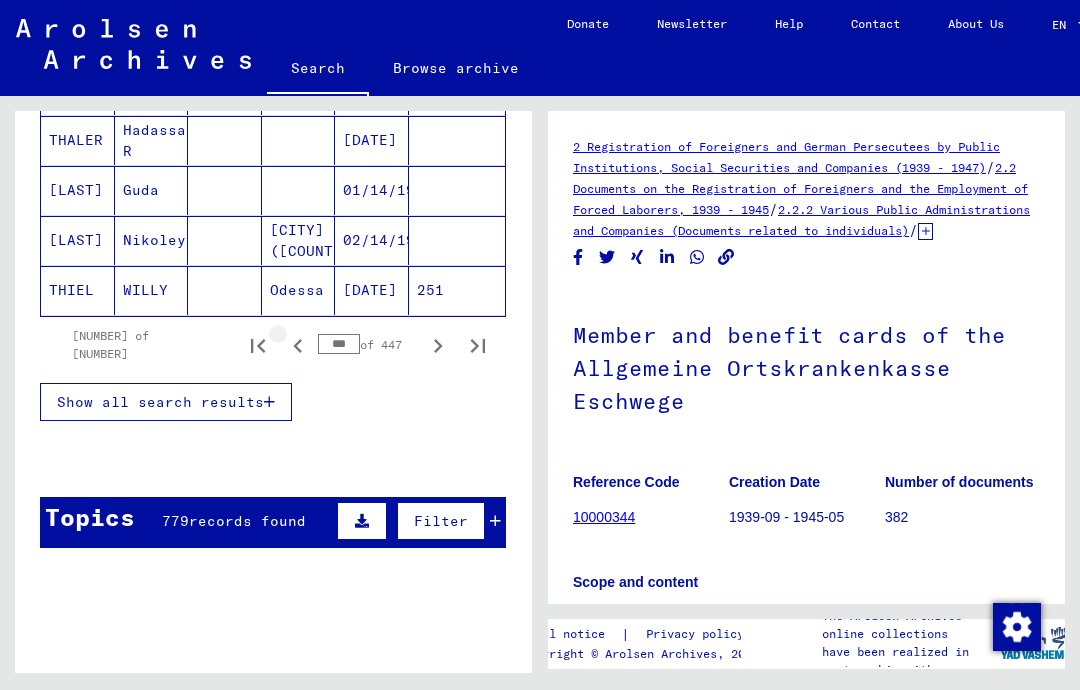 click 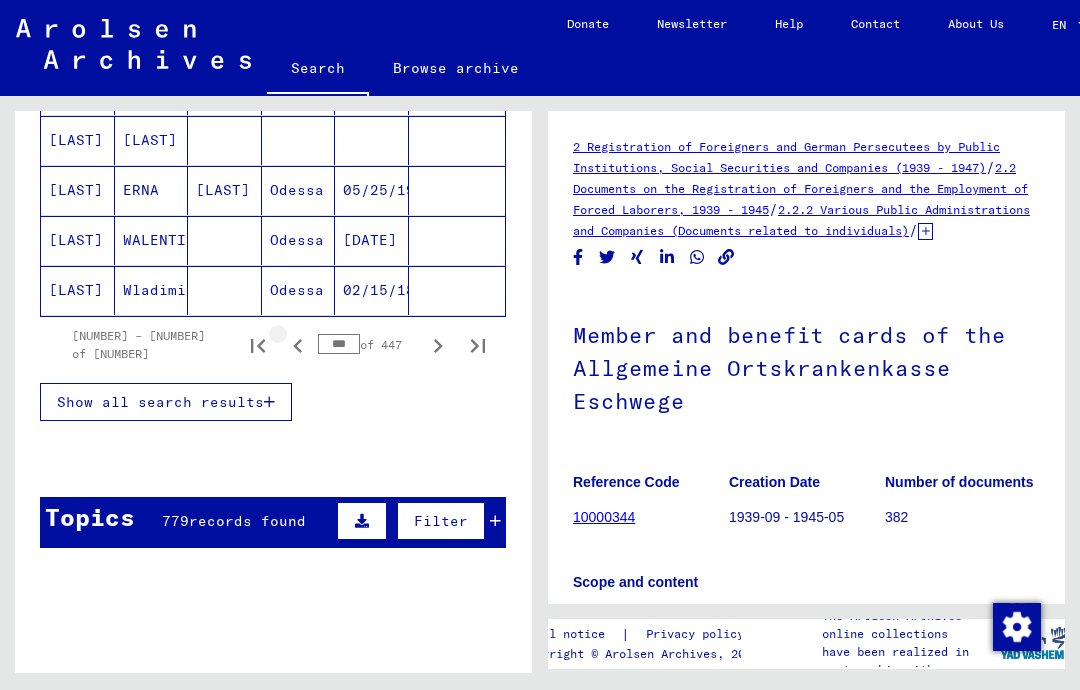 click at bounding box center (298, 345) 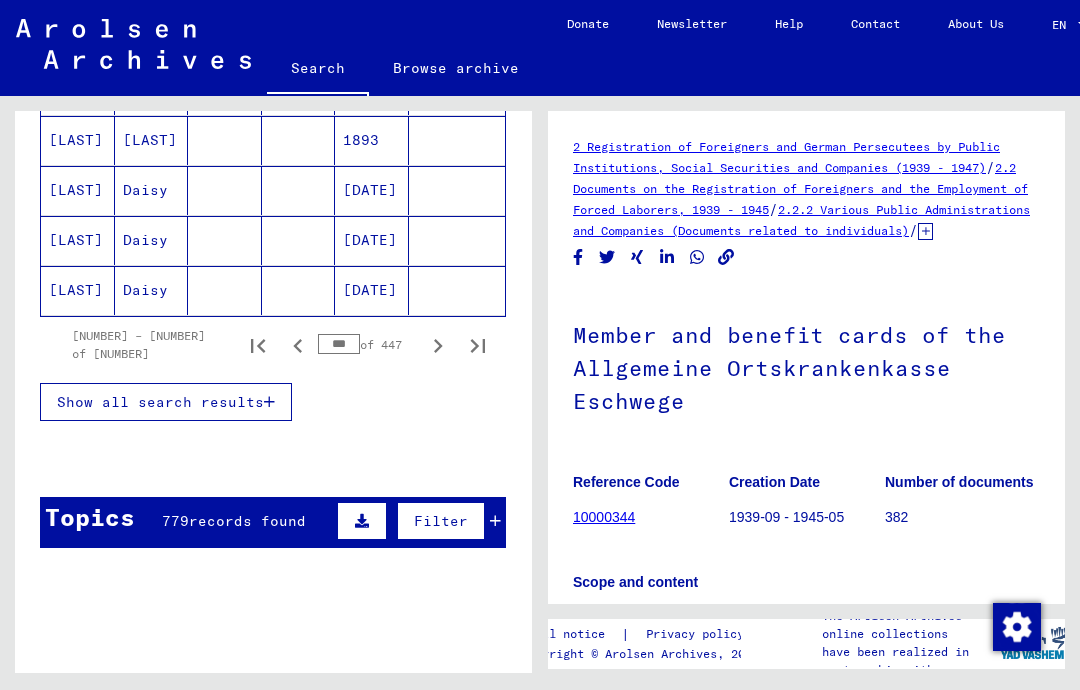 click on "***" at bounding box center (339, 344) 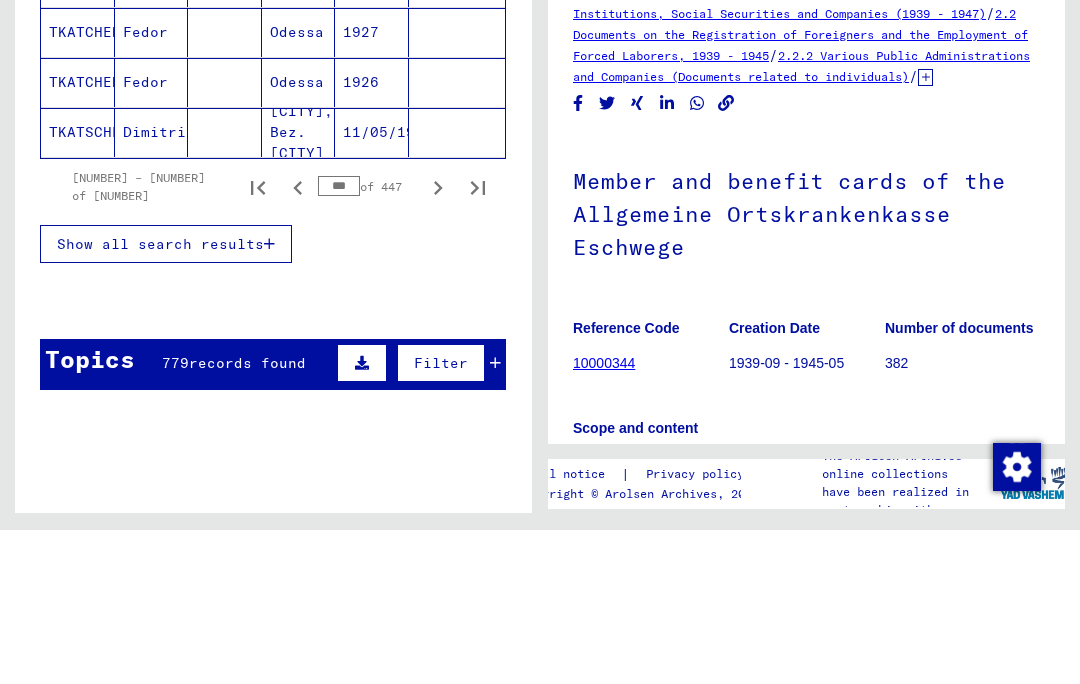 click 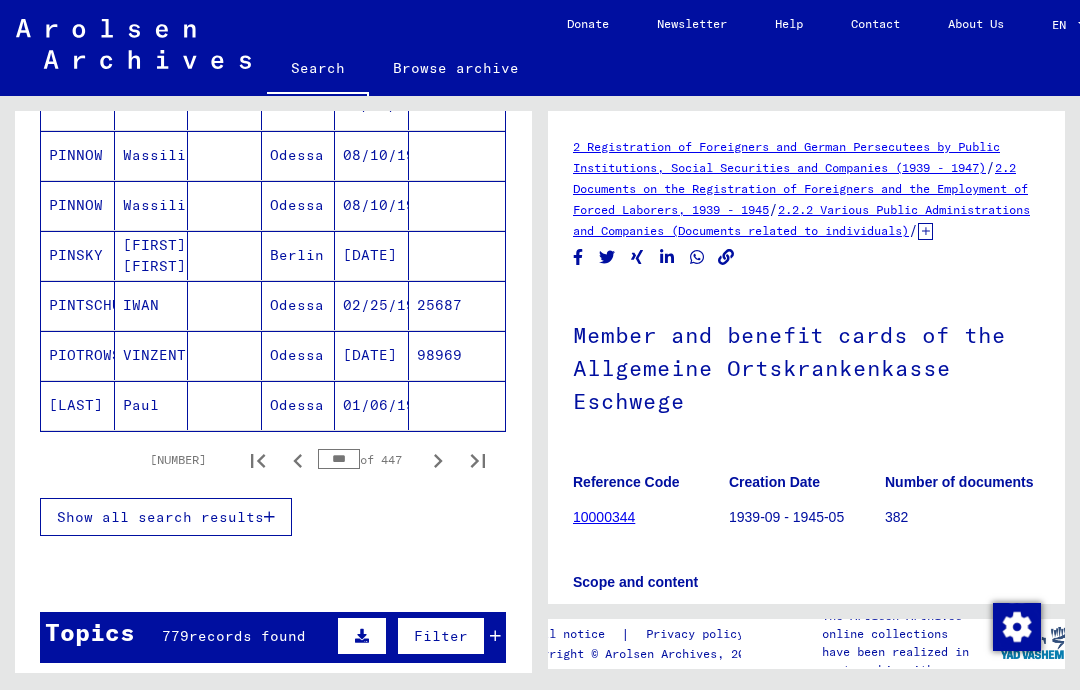 scroll, scrollTop: 1226, scrollLeft: 0, axis: vertical 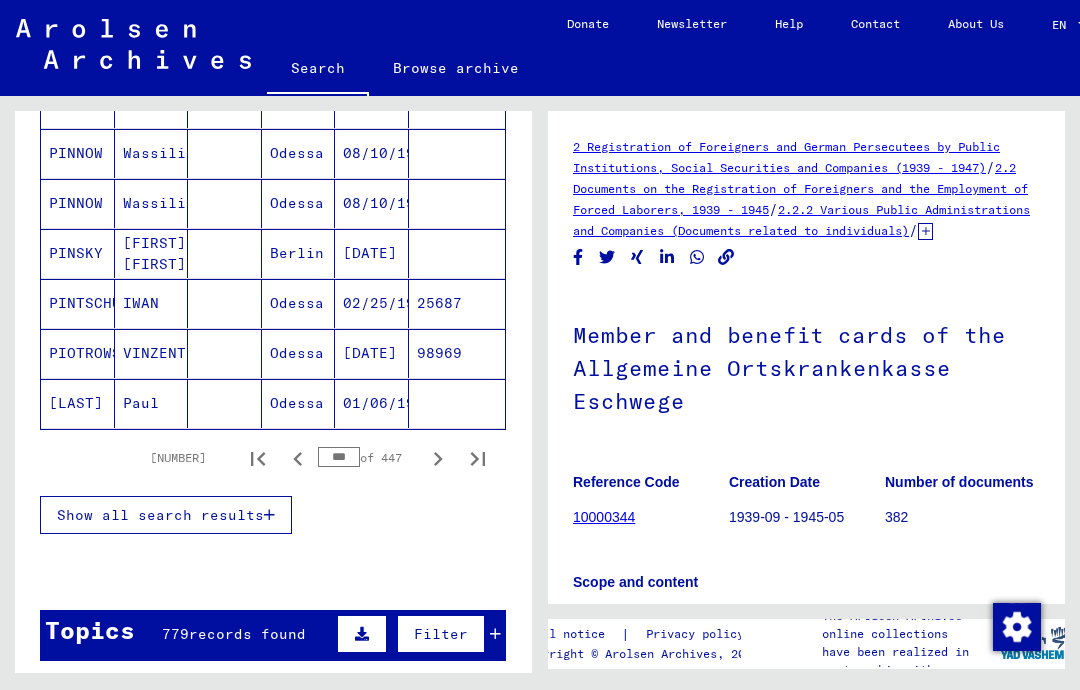 click 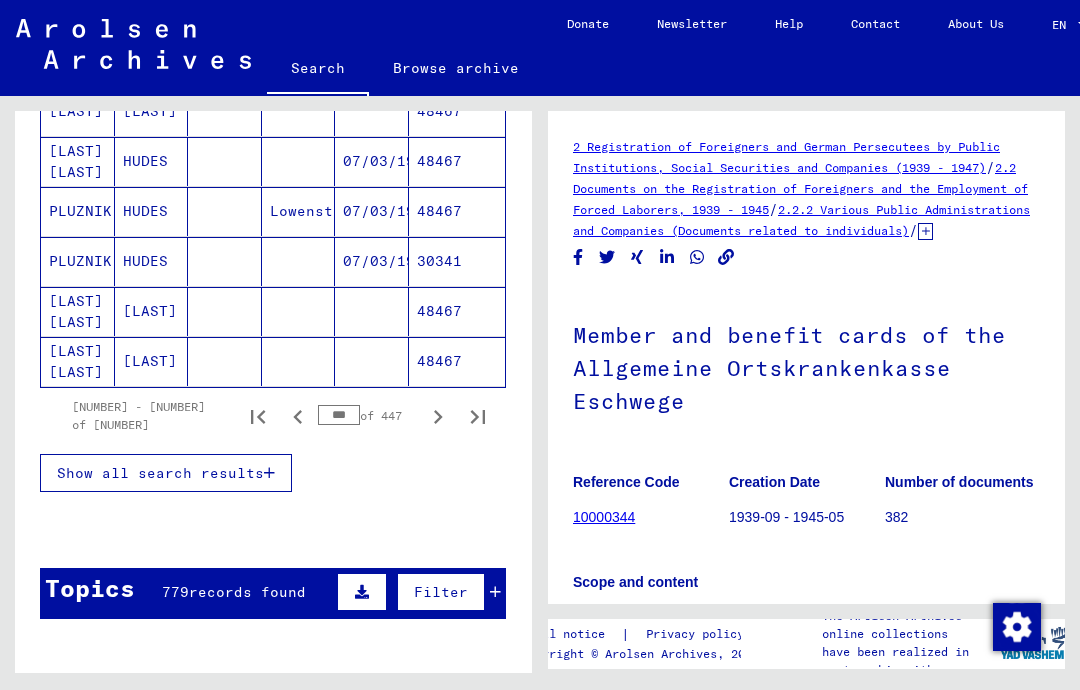 scroll, scrollTop: 1272, scrollLeft: 0, axis: vertical 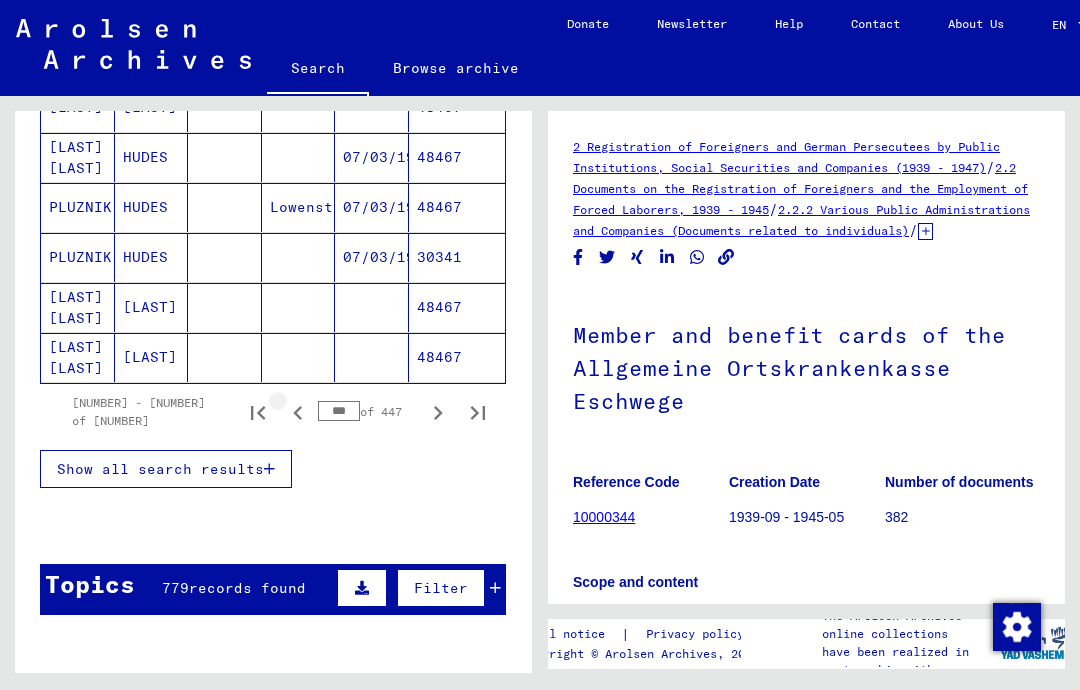 click 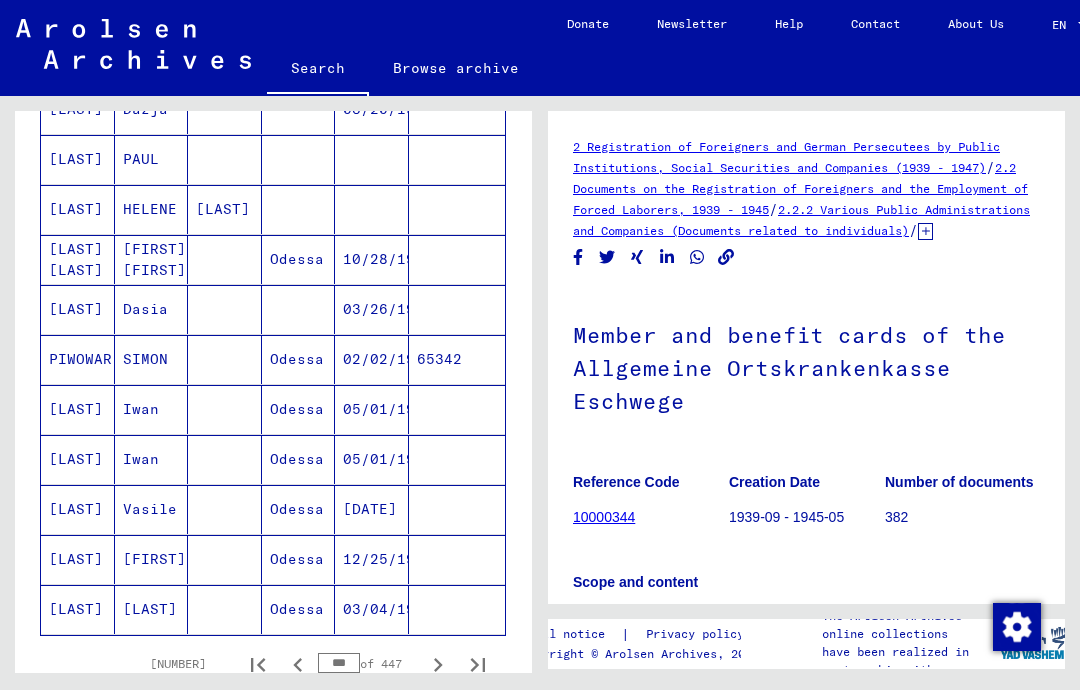 scroll, scrollTop: 1029, scrollLeft: 0, axis: vertical 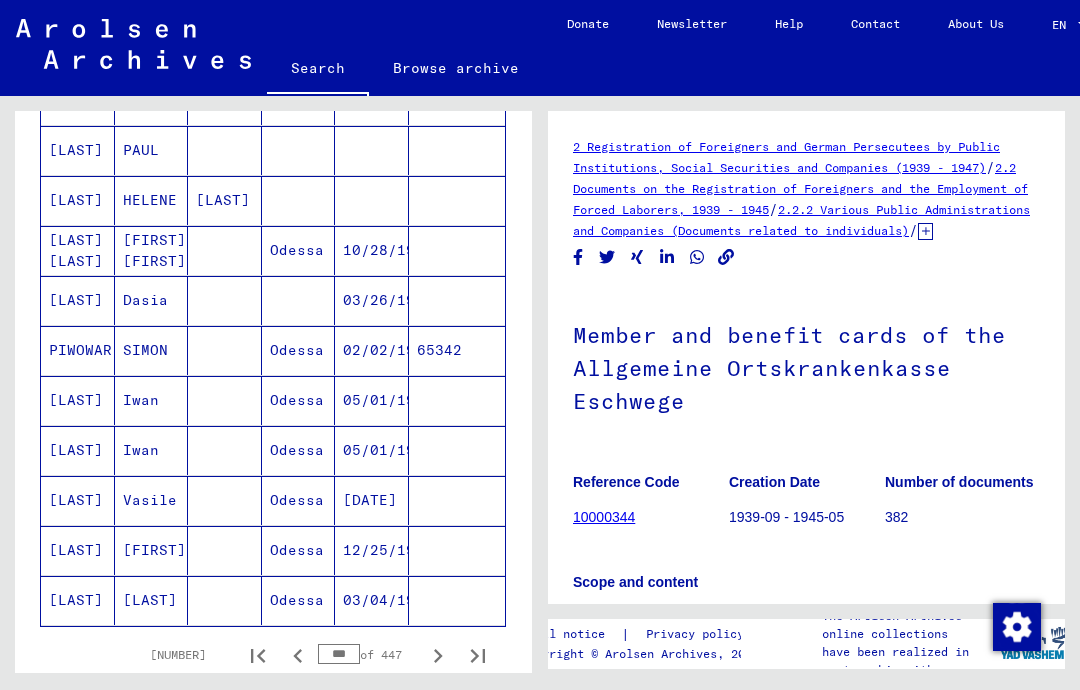 click on "02/02/1924" at bounding box center (372, 400) 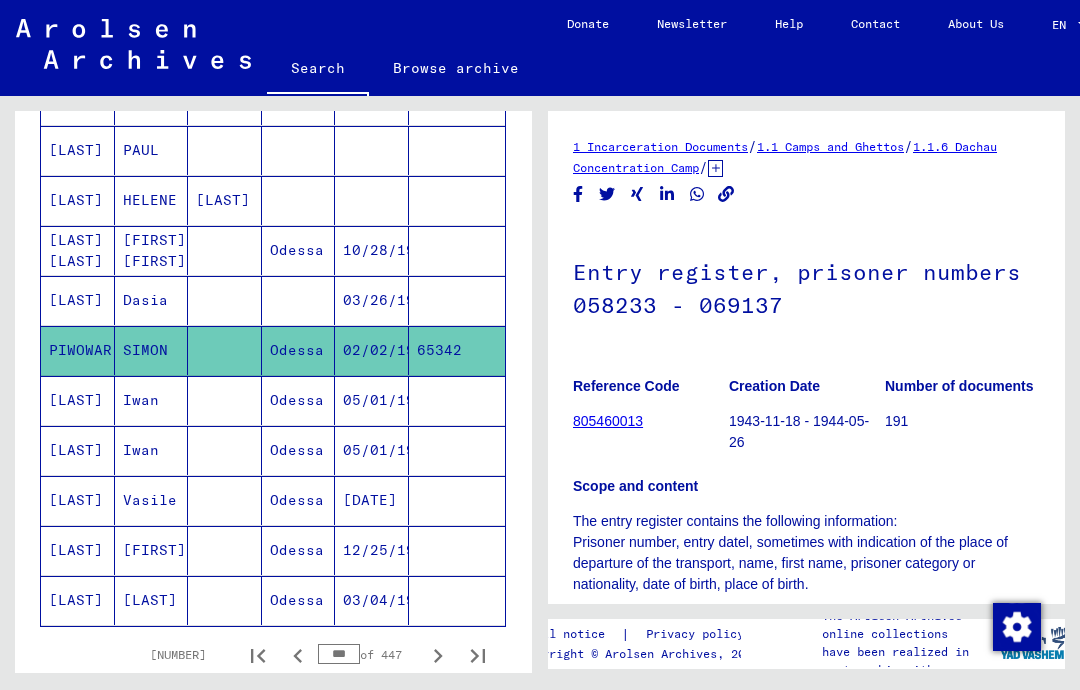 scroll, scrollTop: 0, scrollLeft: 0, axis: both 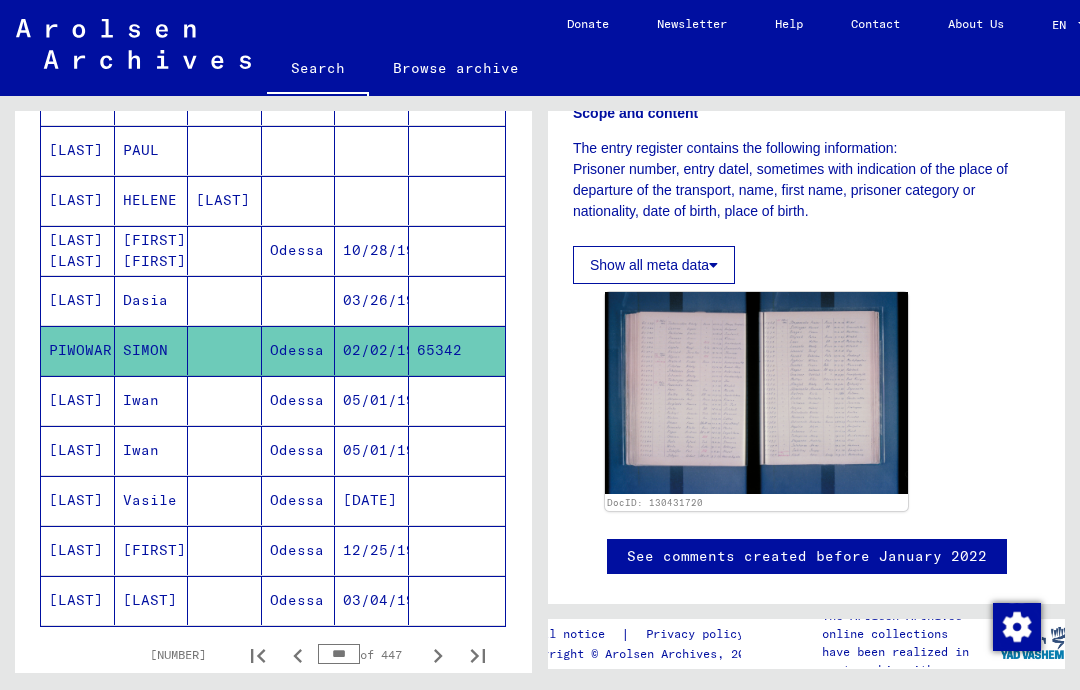 click 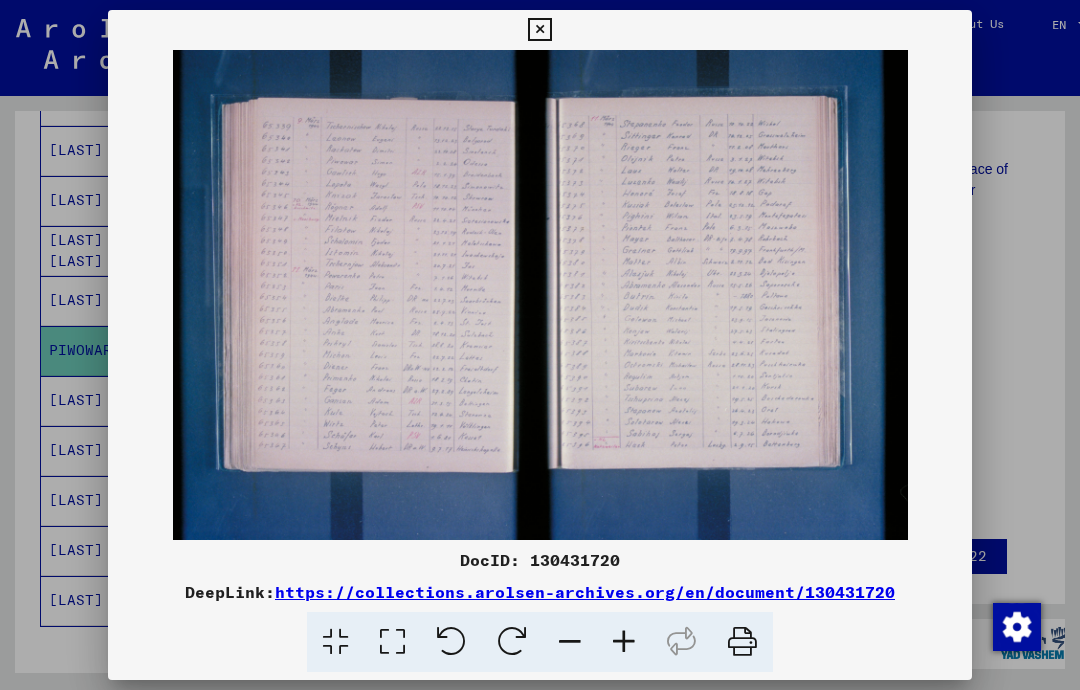 click at bounding box center (539, 30) 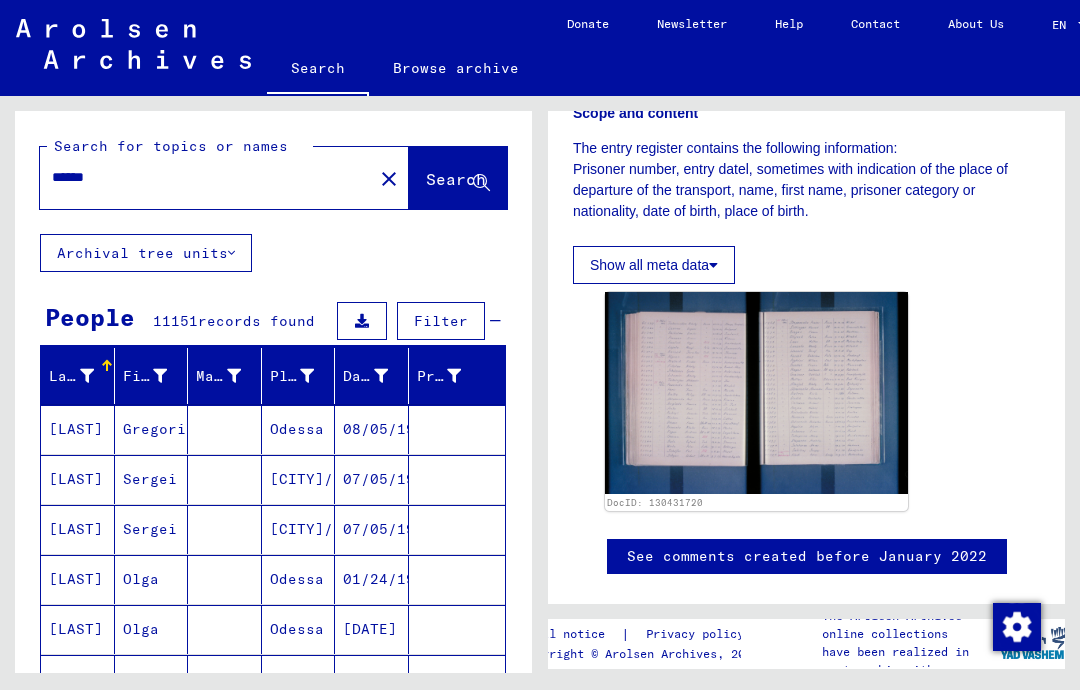 scroll, scrollTop: 0, scrollLeft: 0, axis: both 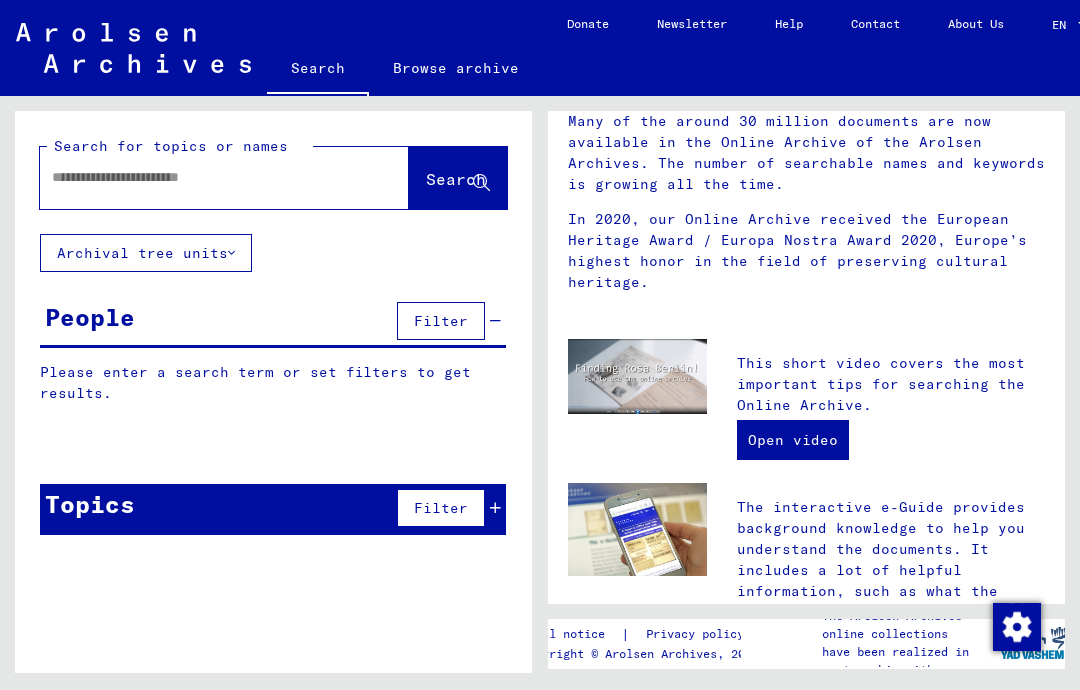 click at bounding box center (200, 177) 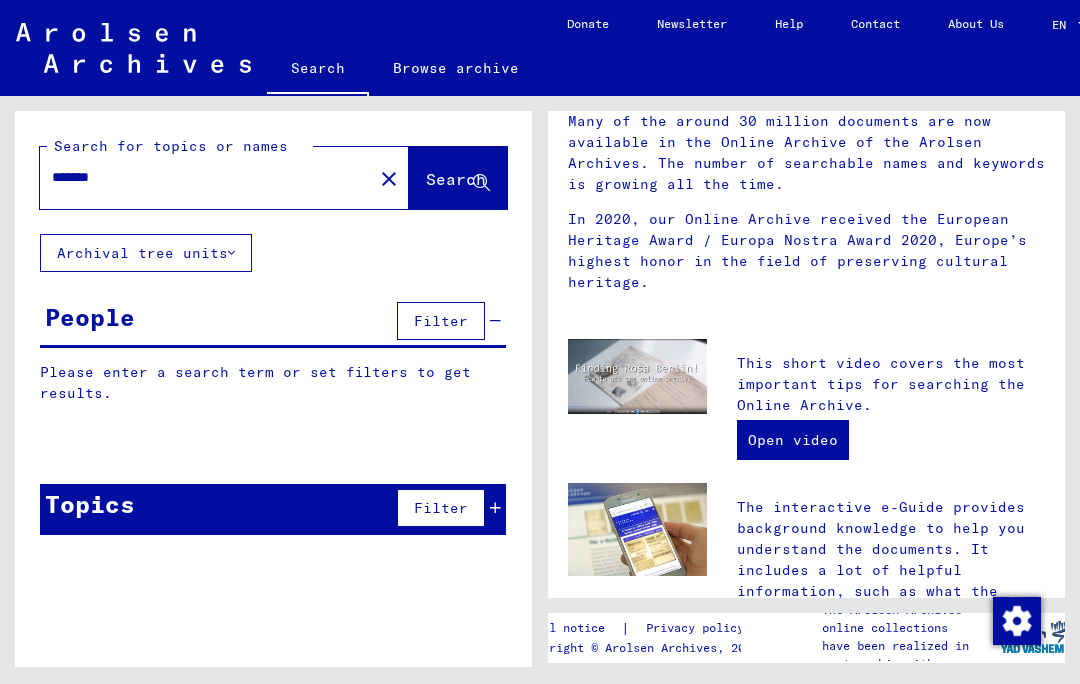 type on "*******" 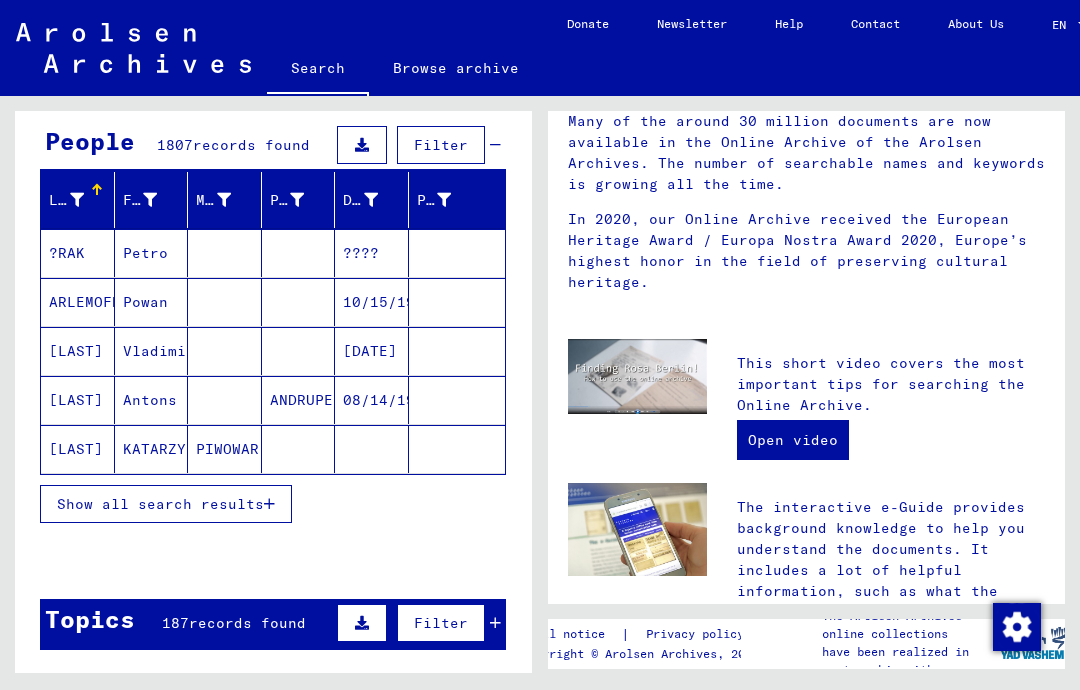 scroll, scrollTop: 202, scrollLeft: 0, axis: vertical 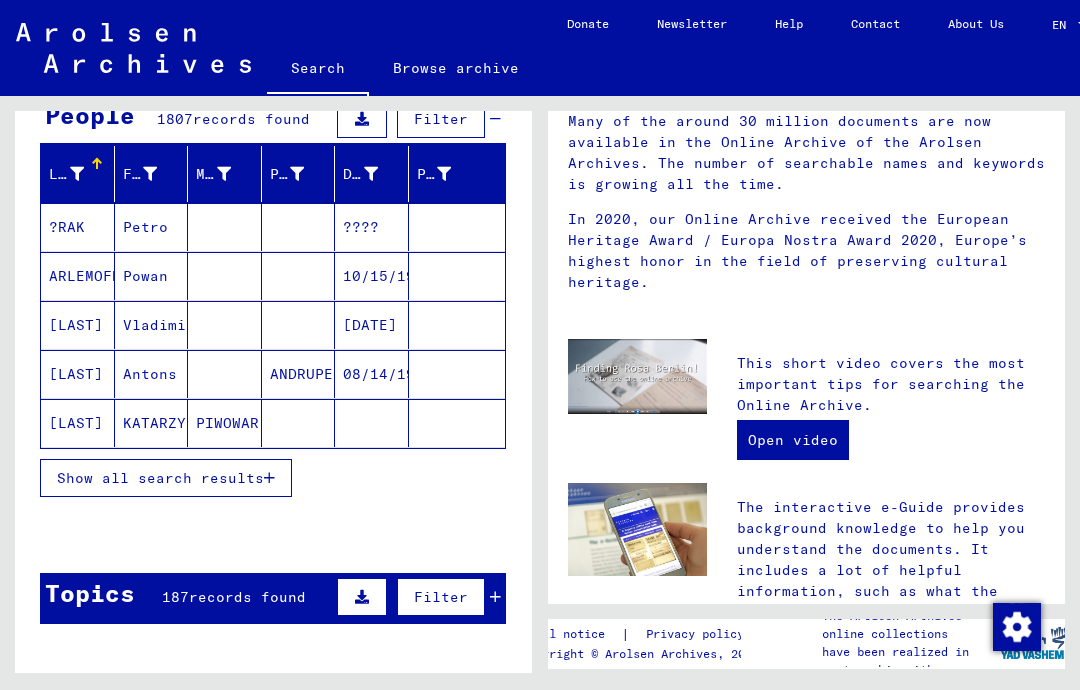 click on "Show all search results" at bounding box center (160, 478) 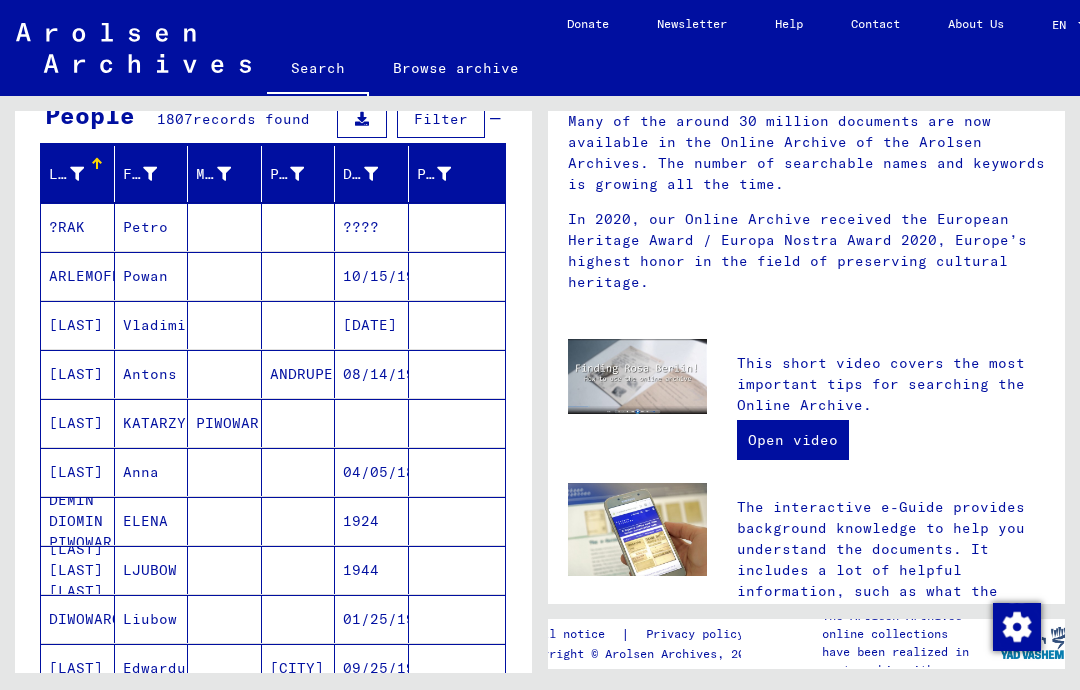 click at bounding box center (457, 374) 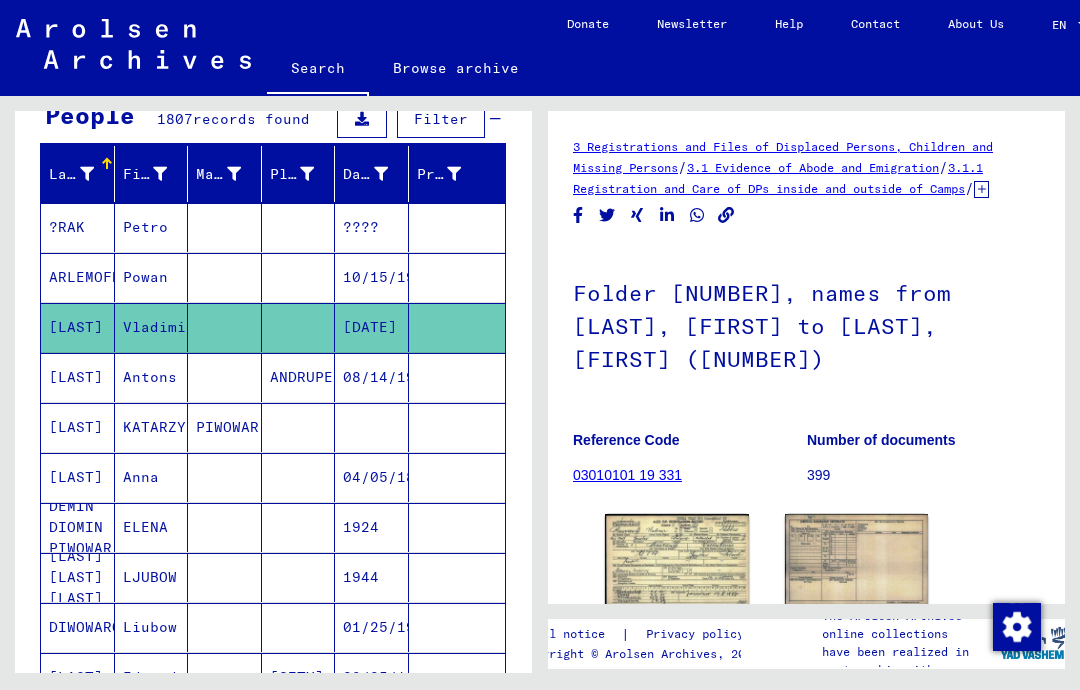 scroll, scrollTop: 0, scrollLeft: 0, axis: both 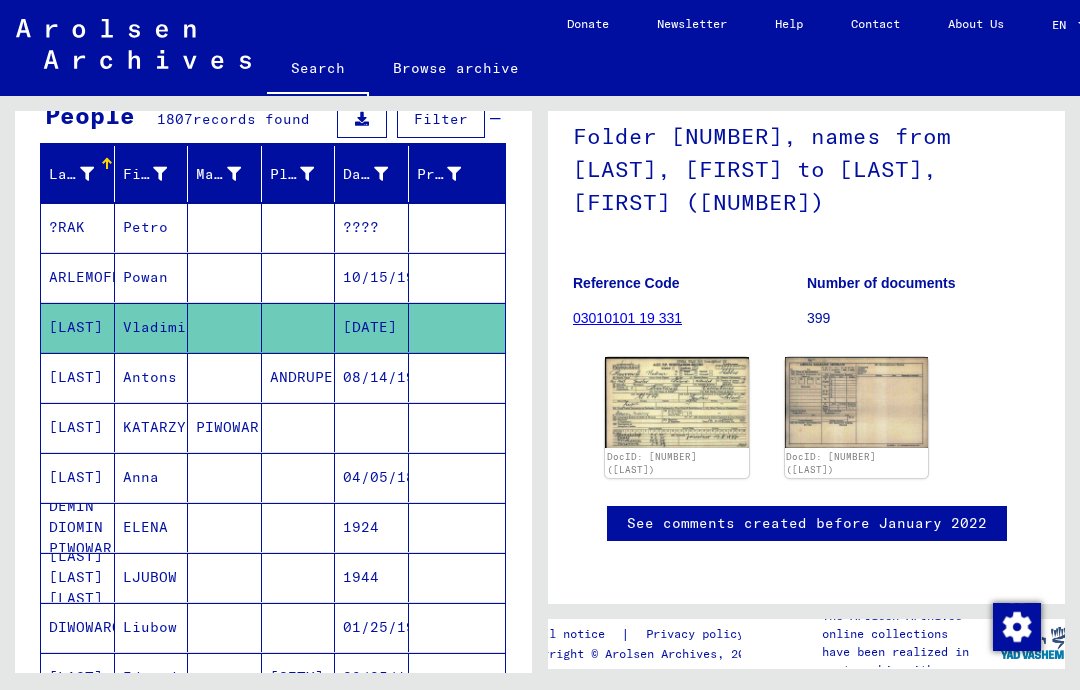click 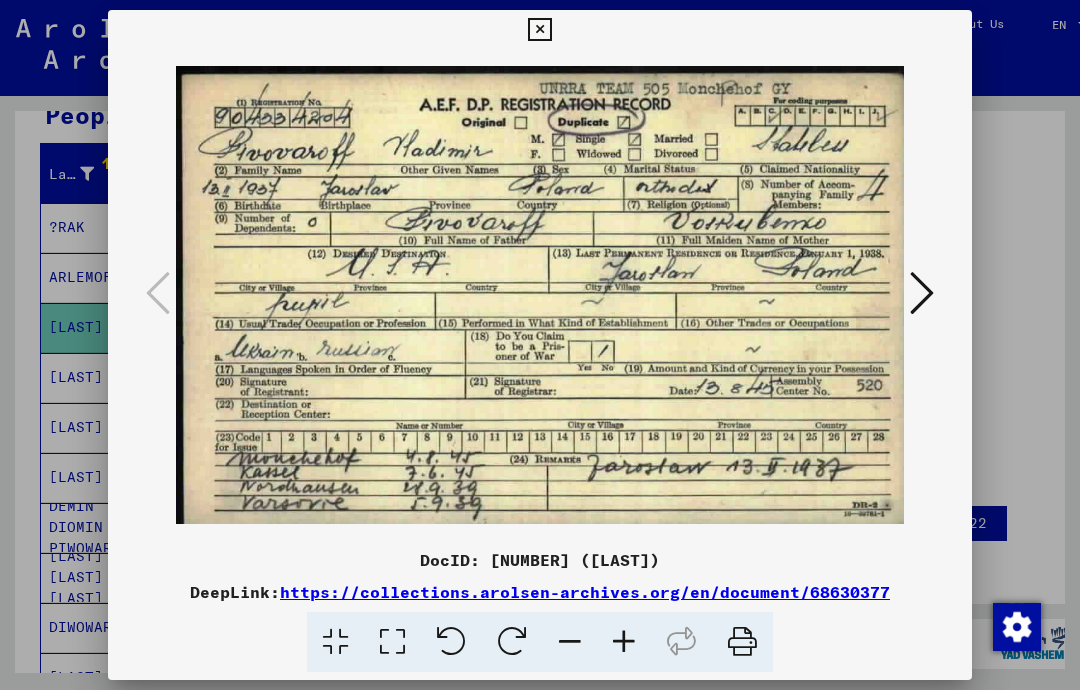 click at bounding box center (539, 30) 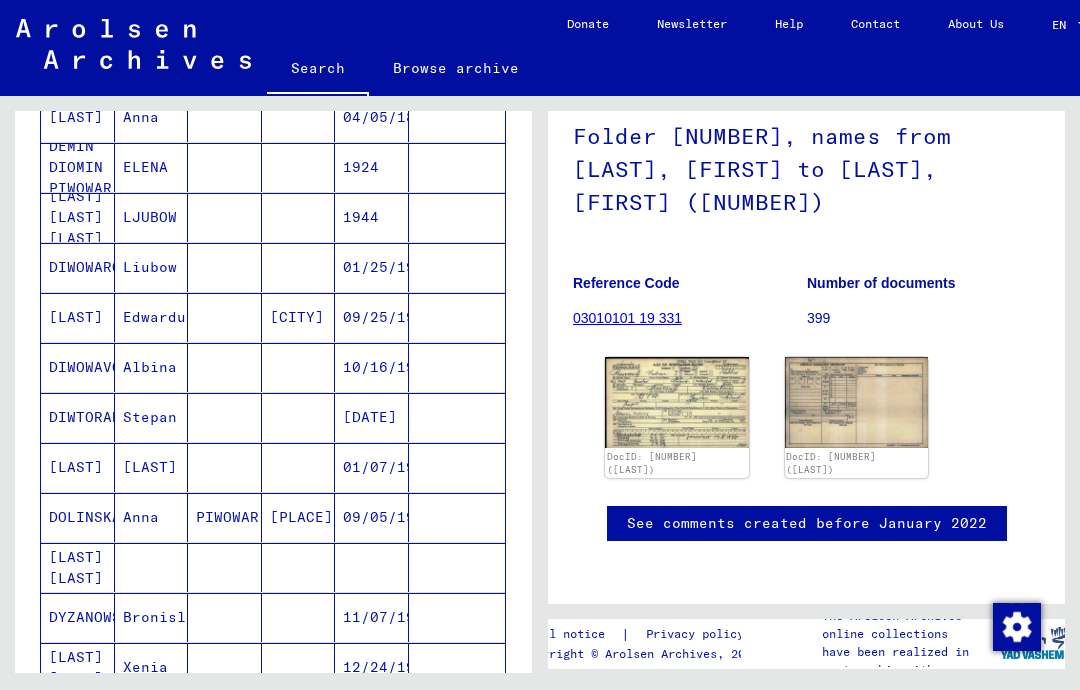 scroll, scrollTop: 561, scrollLeft: 0, axis: vertical 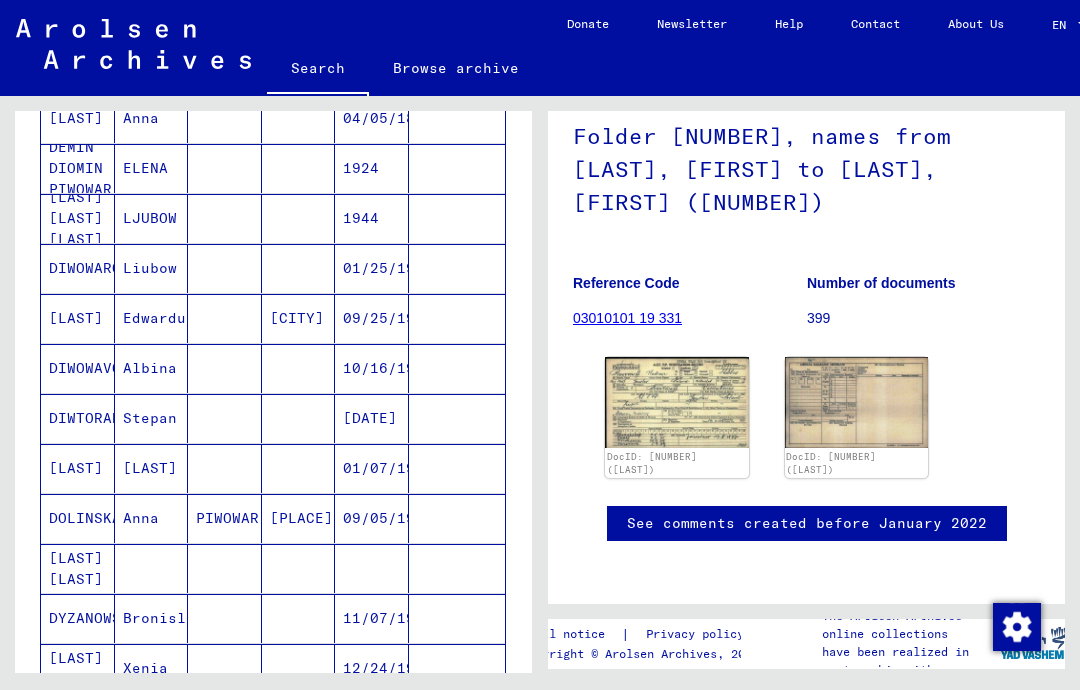 click at bounding box center [457, 318] 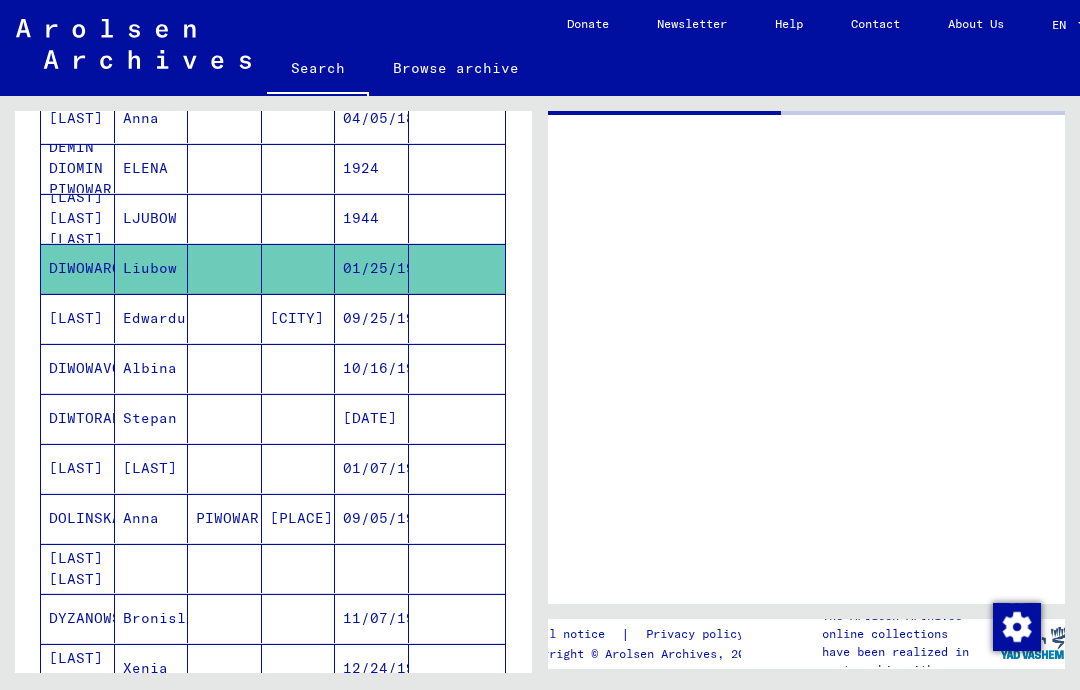 scroll, scrollTop: 0, scrollLeft: 0, axis: both 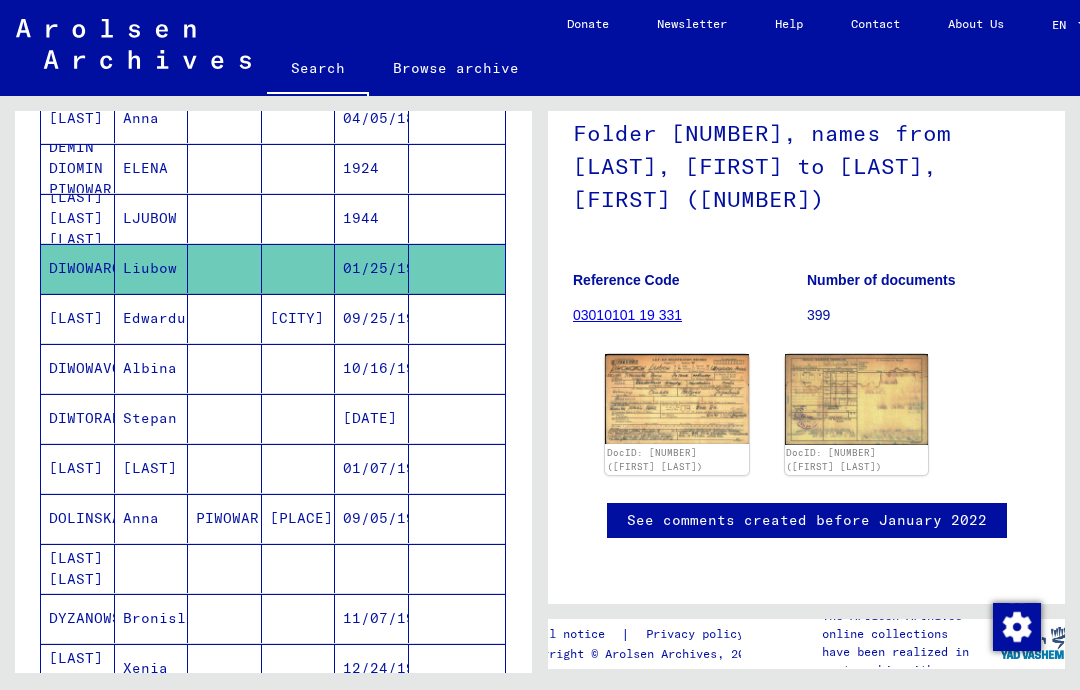 click 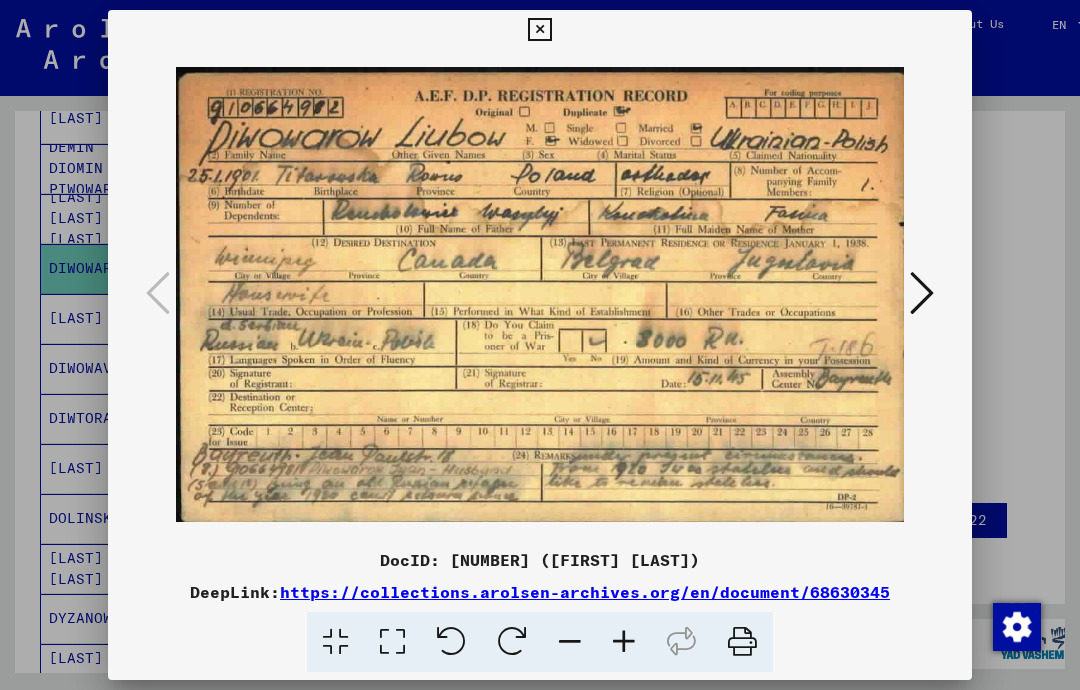 click at bounding box center [539, 30] 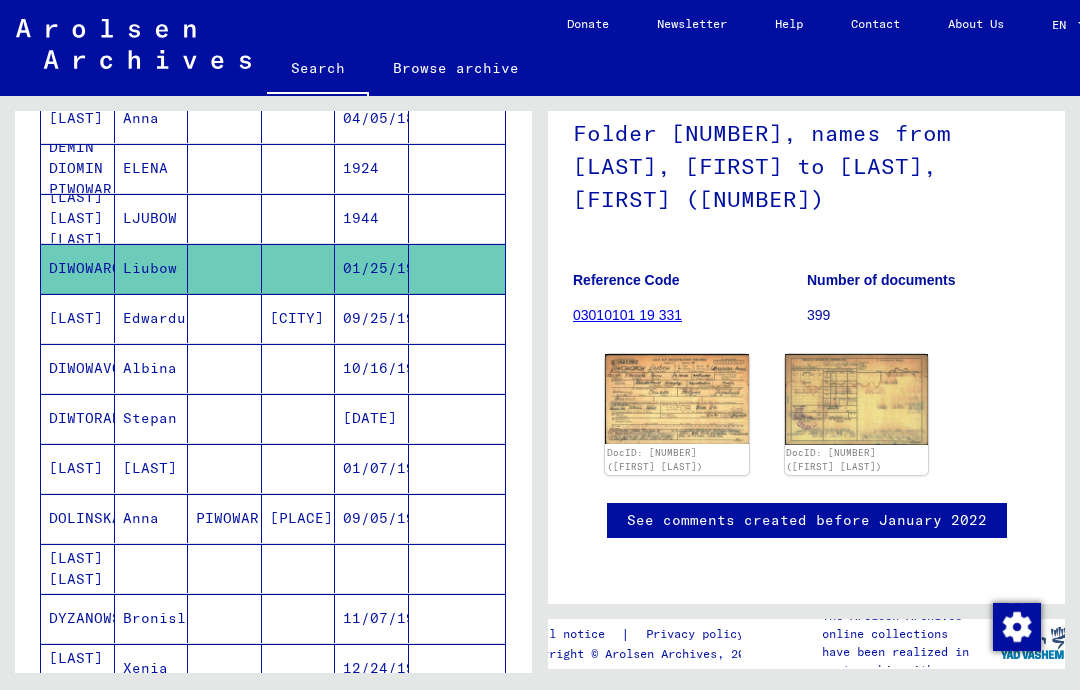 click at bounding box center (457, 368) 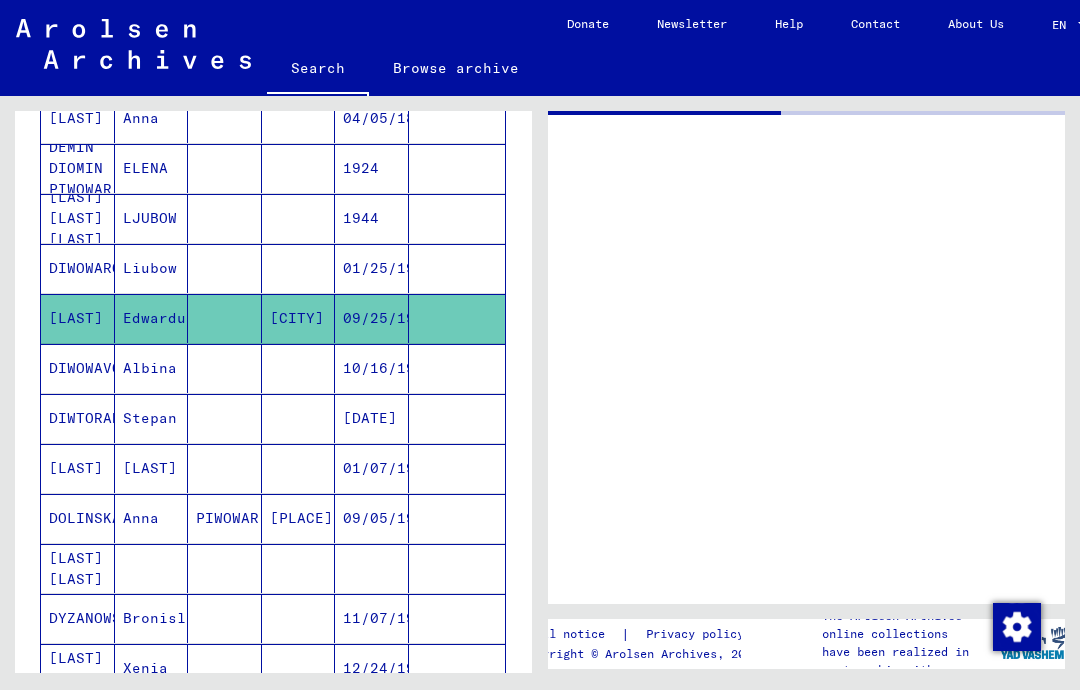 scroll, scrollTop: 0, scrollLeft: 0, axis: both 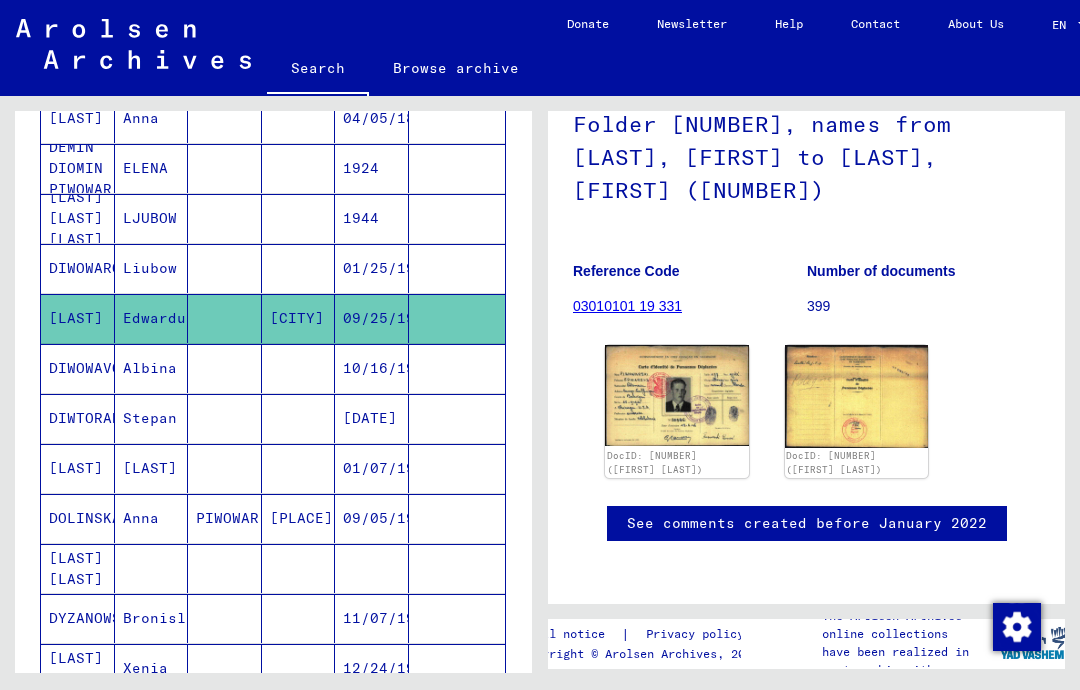 click 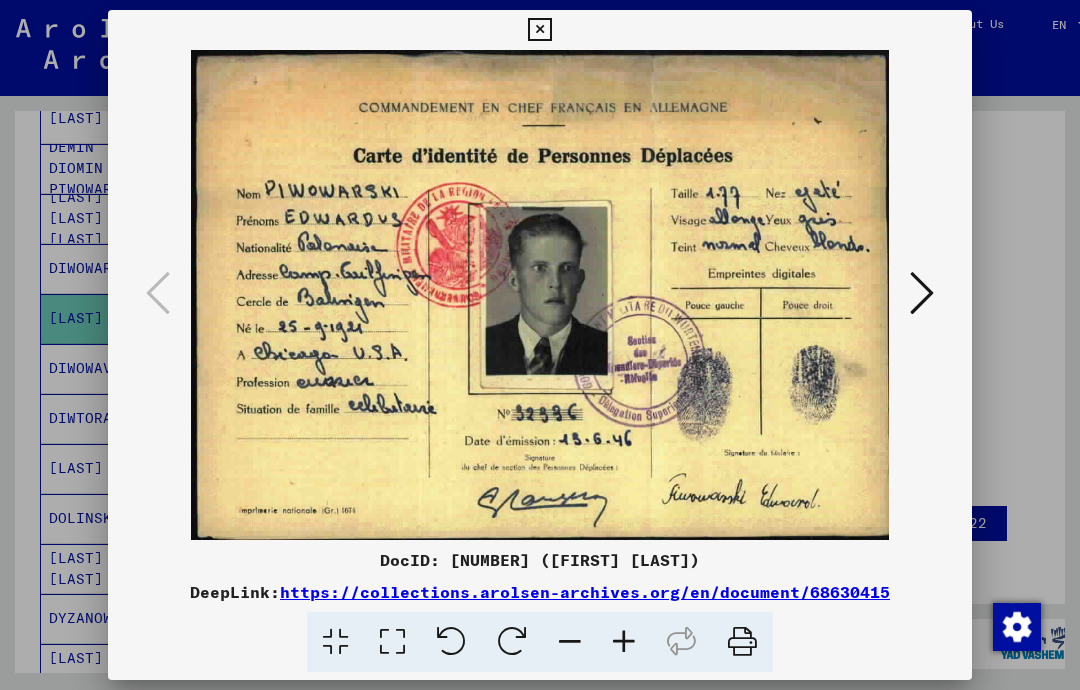 click at bounding box center [539, 30] 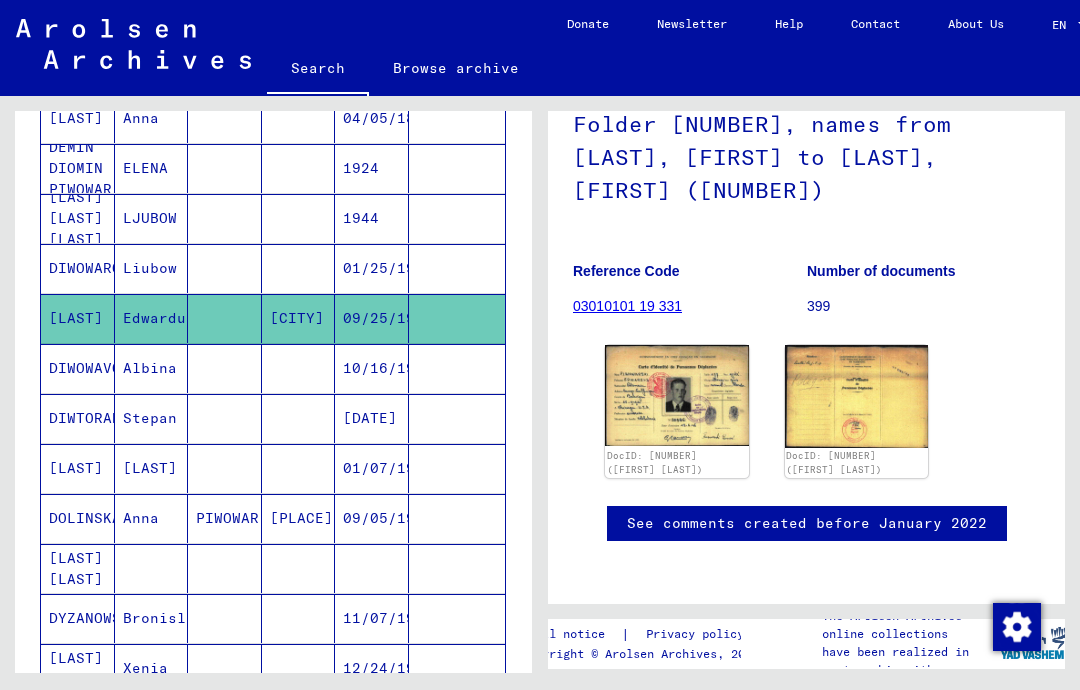 click at bounding box center [457, 418] 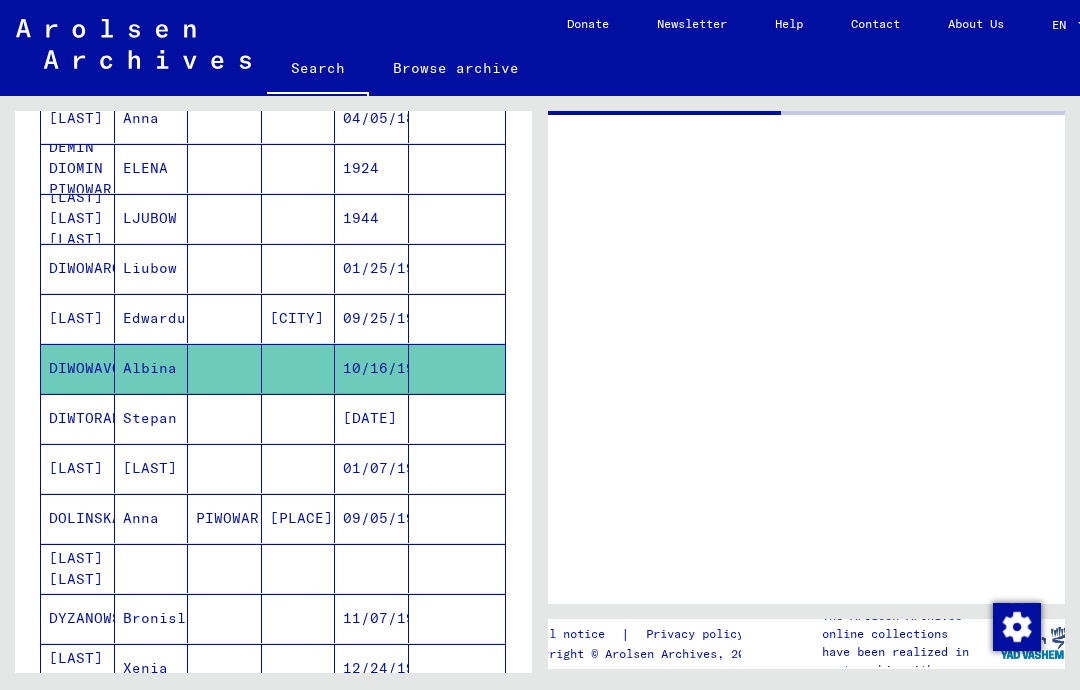scroll, scrollTop: 0, scrollLeft: 0, axis: both 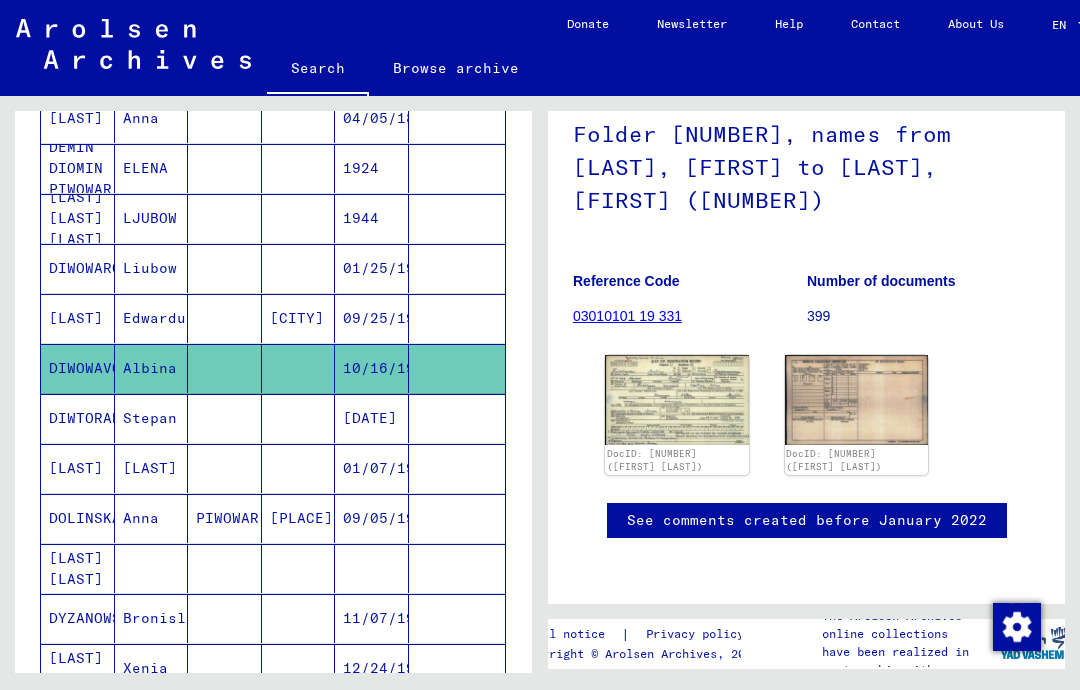 click 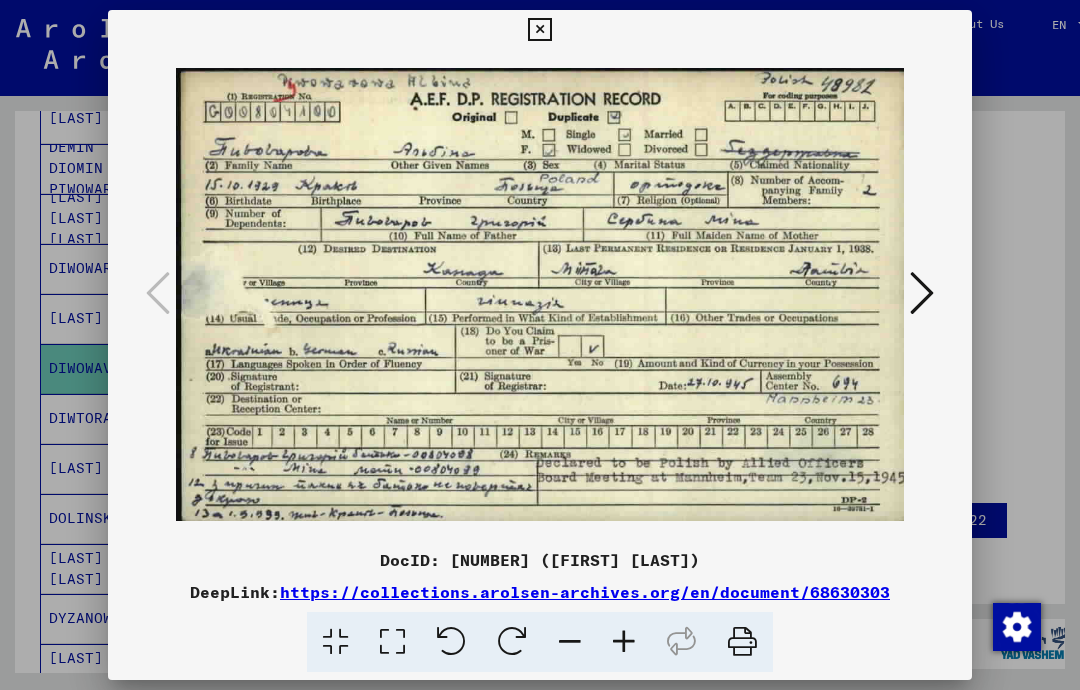 click at bounding box center [539, 30] 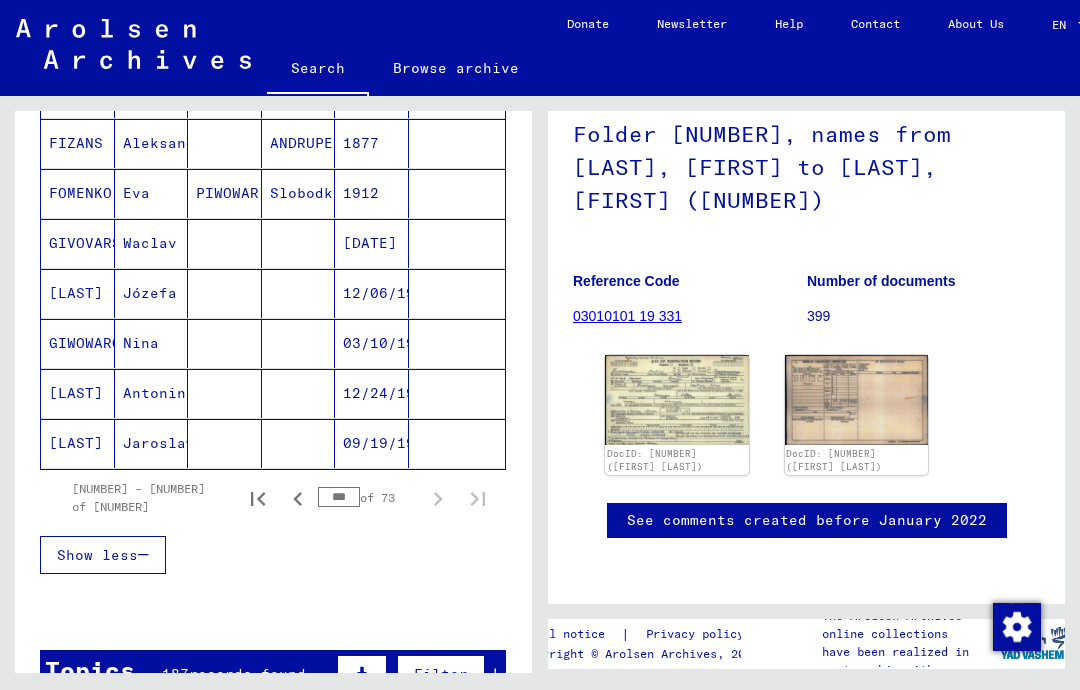 scroll, scrollTop: 1187, scrollLeft: 0, axis: vertical 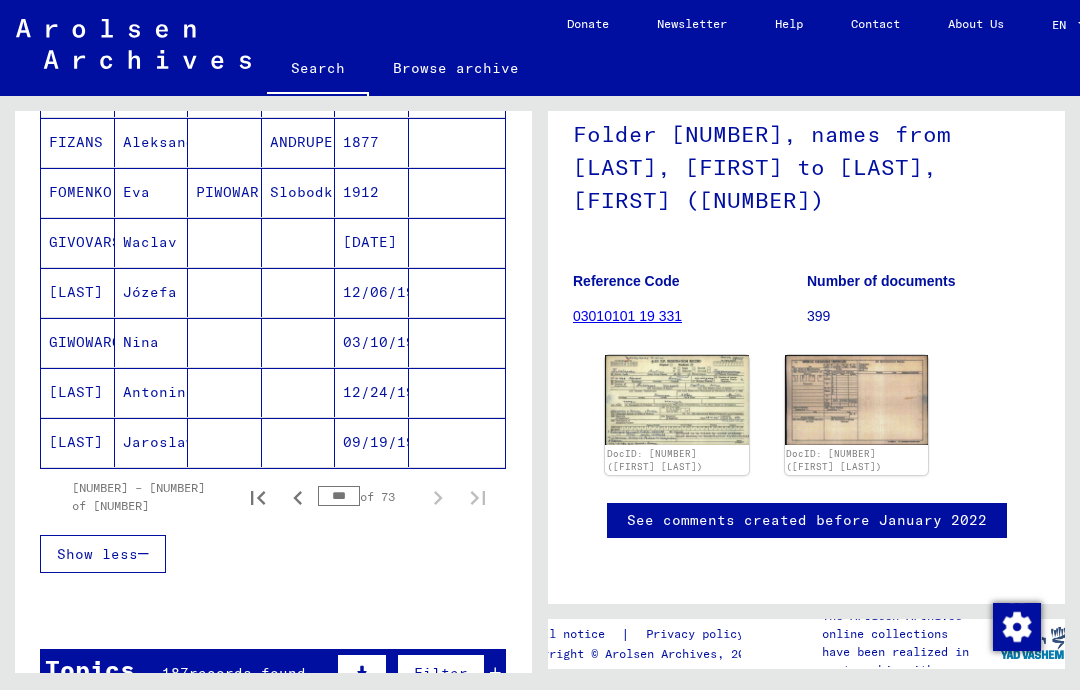 click at bounding box center [457, 292] 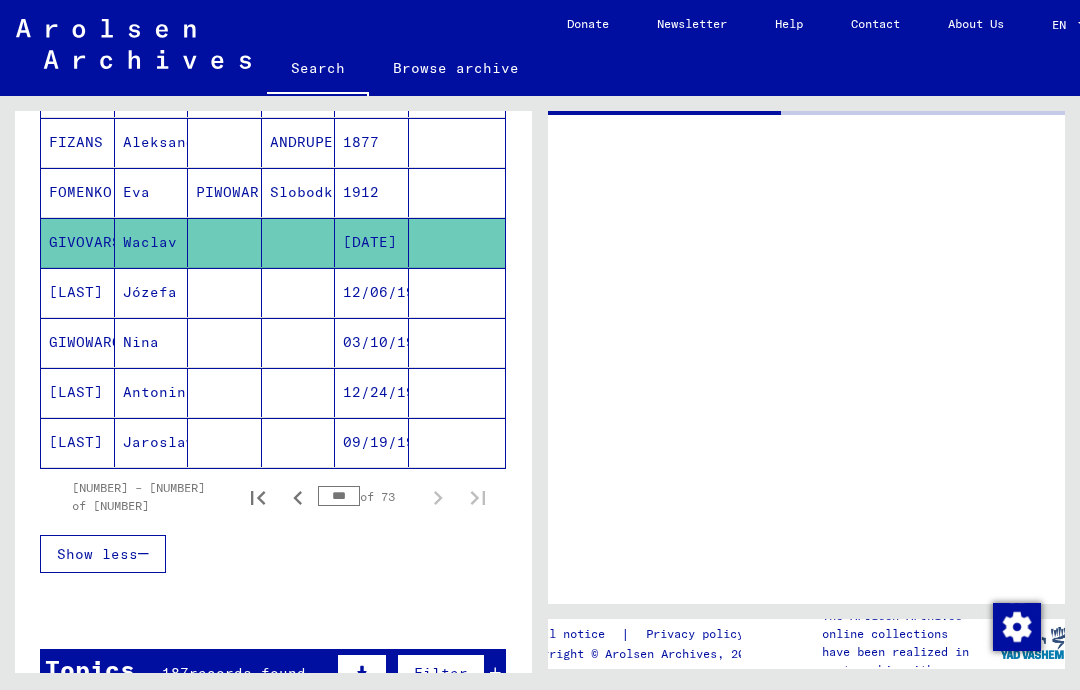 scroll, scrollTop: 0, scrollLeft: 0, axis: both 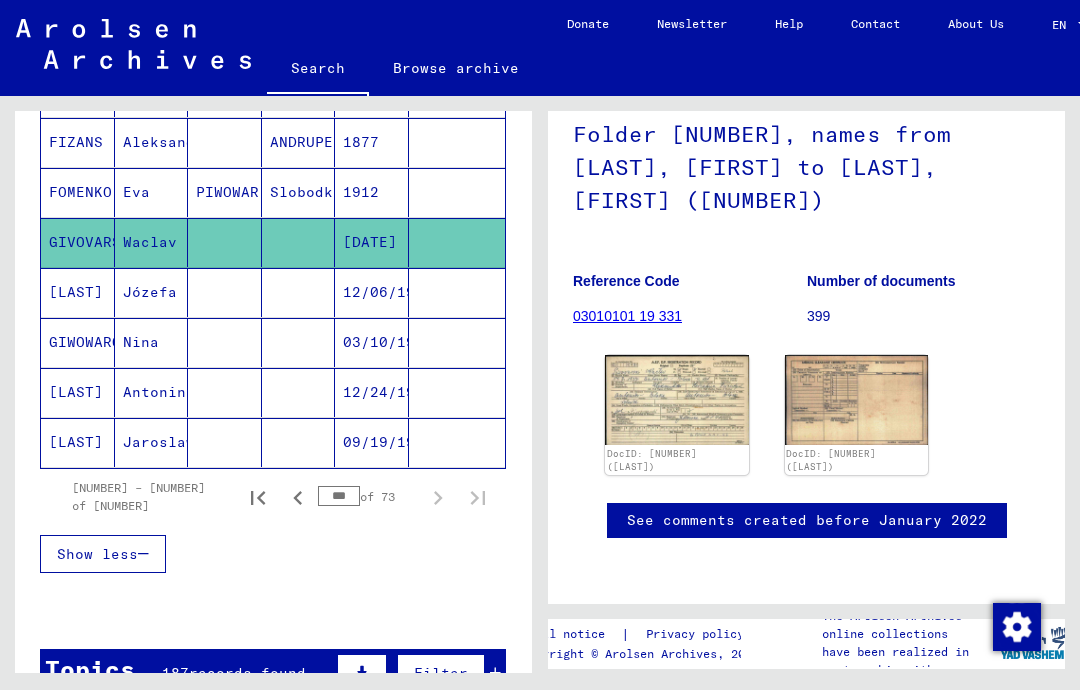 click 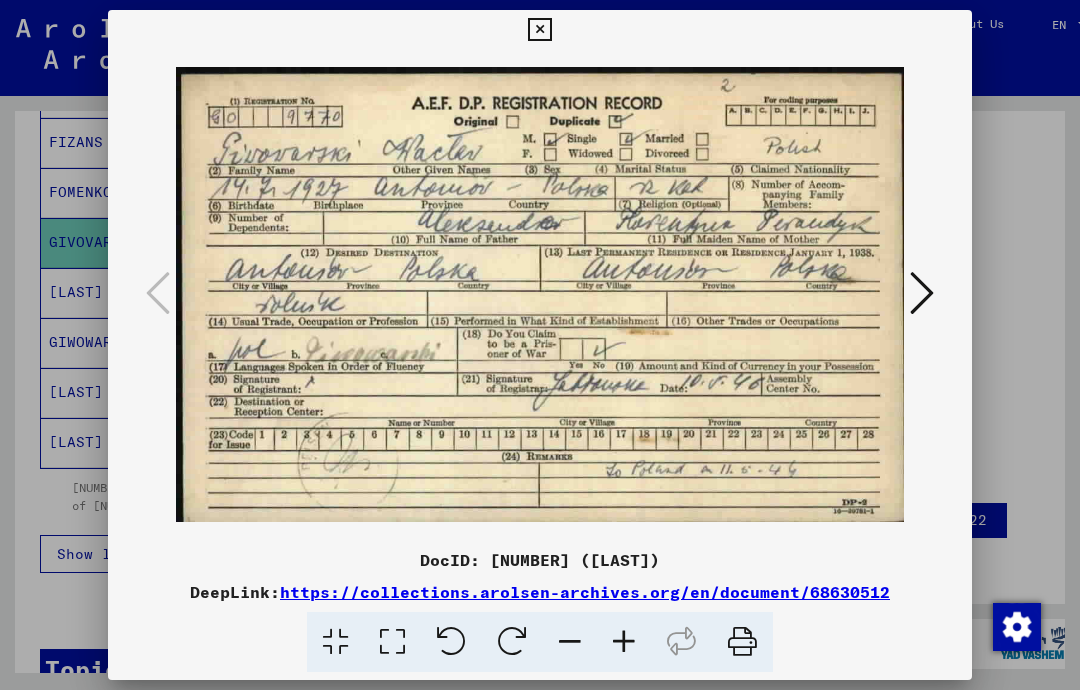 click at bounding box center (922, 293) 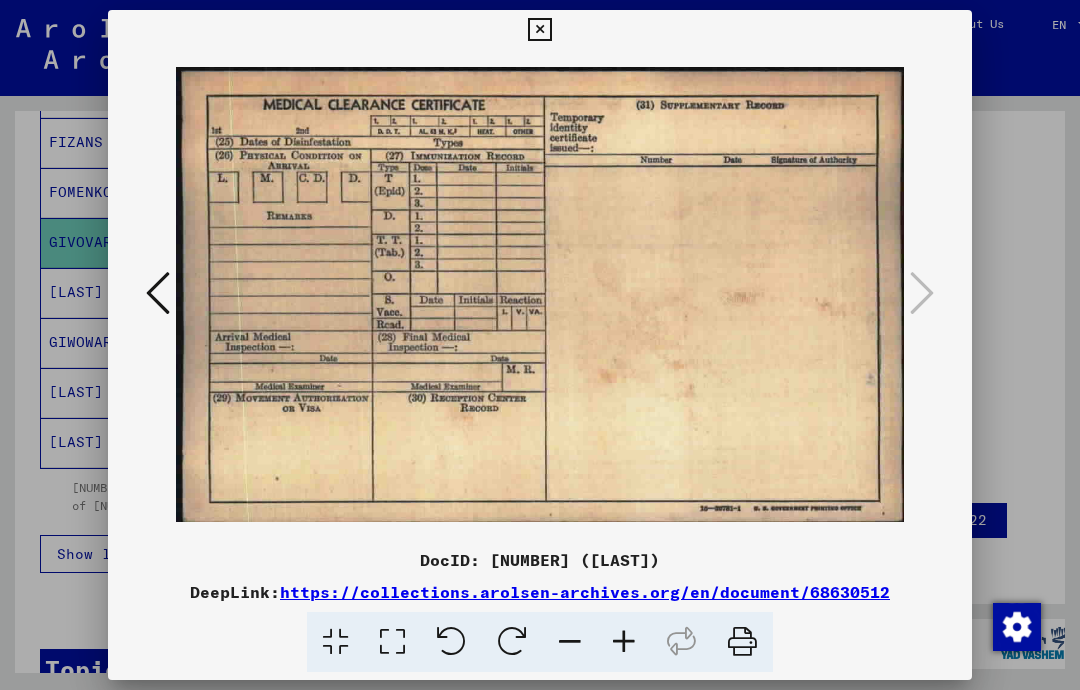 click at bounding box center [539, 30] 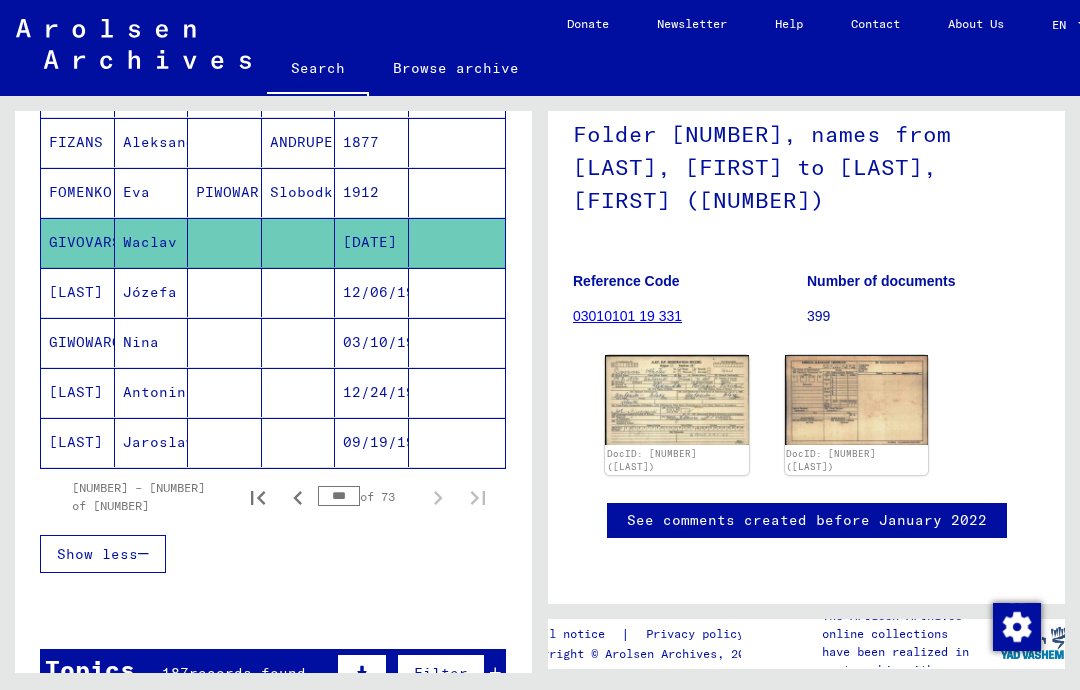 click at bounding box center [457, 342] 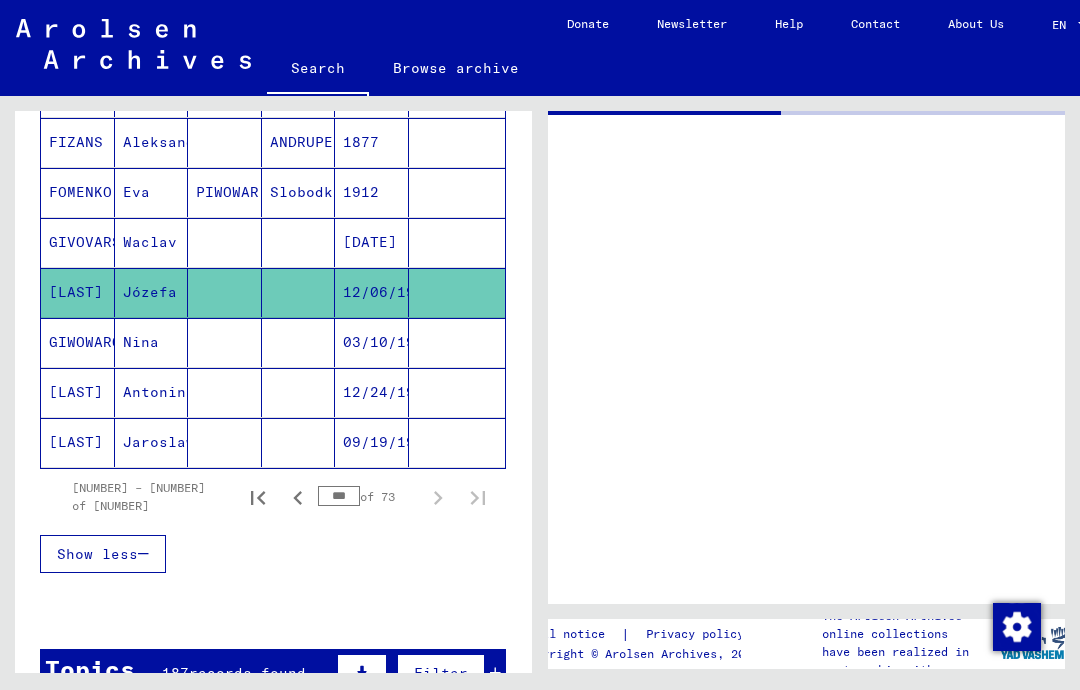 scroll, scrollTop: 0, scrollLeft: 0, axis: both 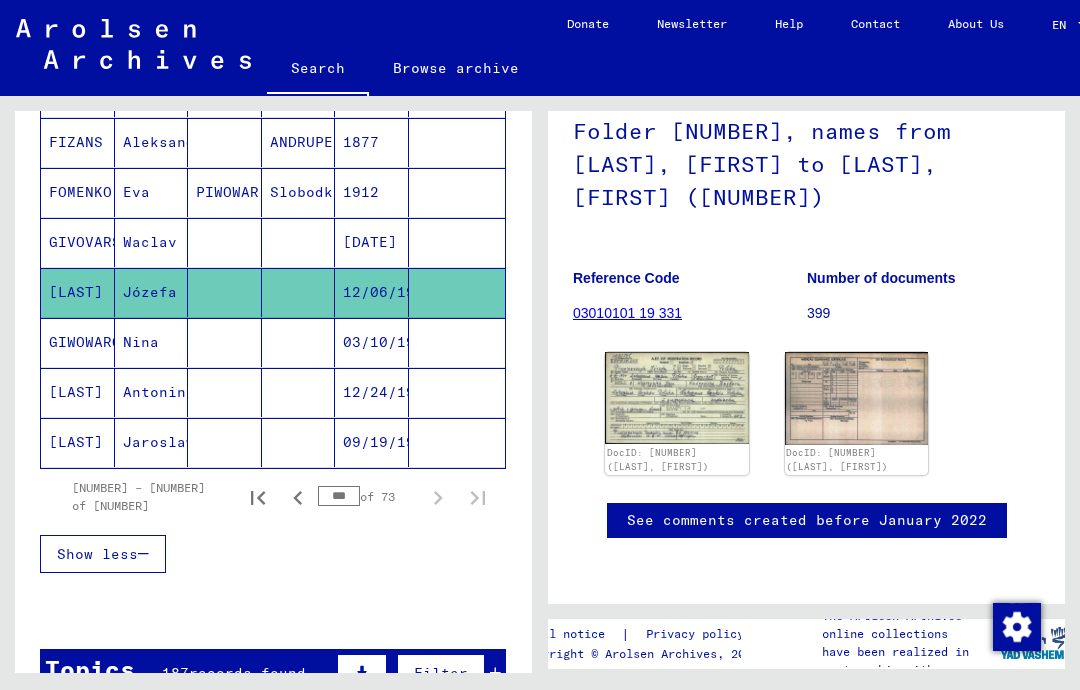 click 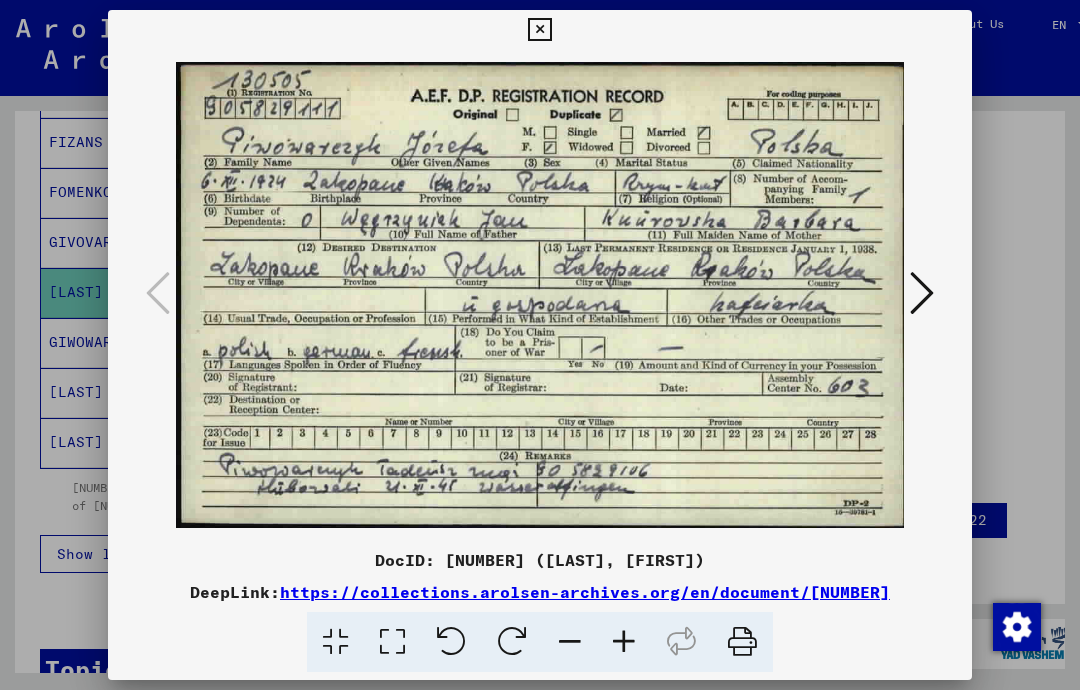 click at bounding box center (539, 30) 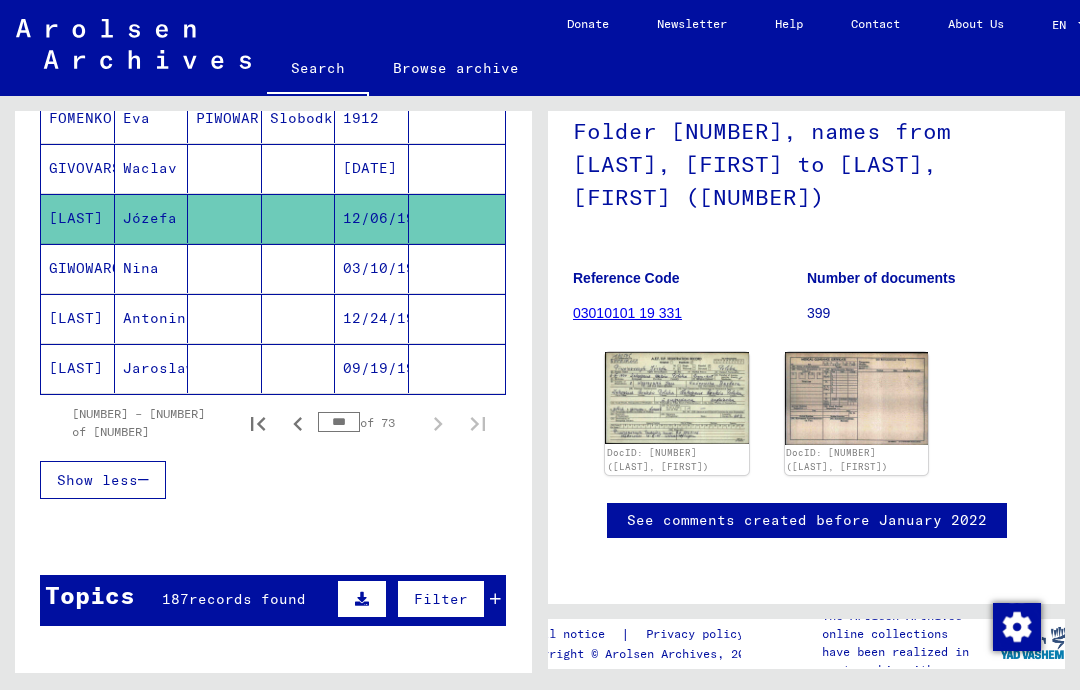 scroll, scrollTop: 1259, scrollLeft: 0, axis: vertical 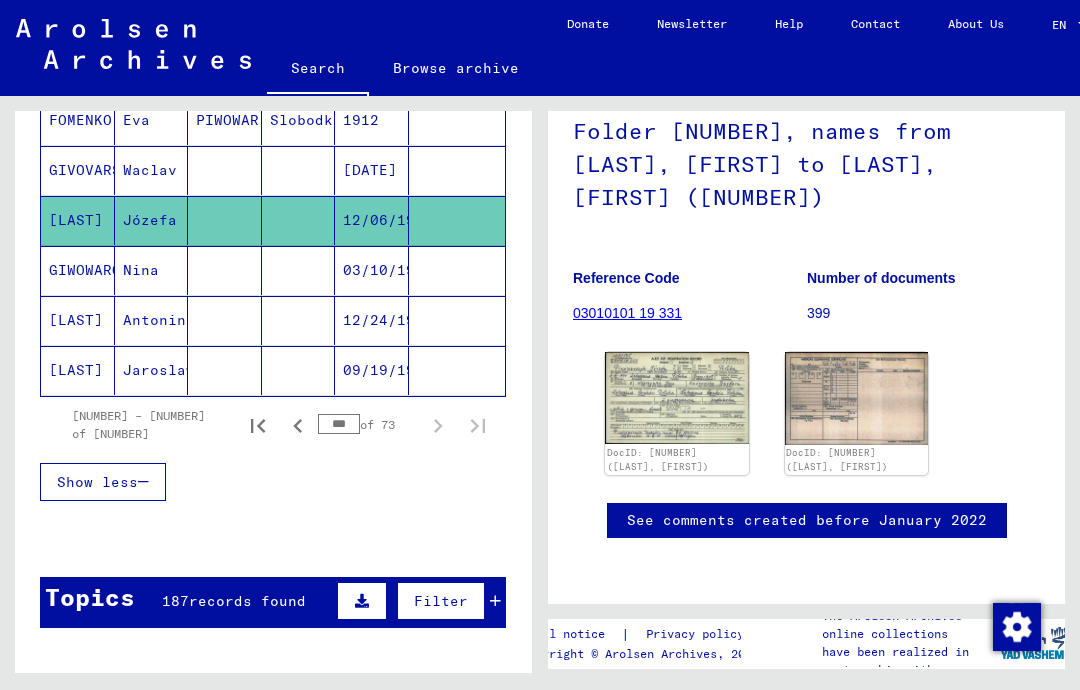 click at bounding box center (457, 320) 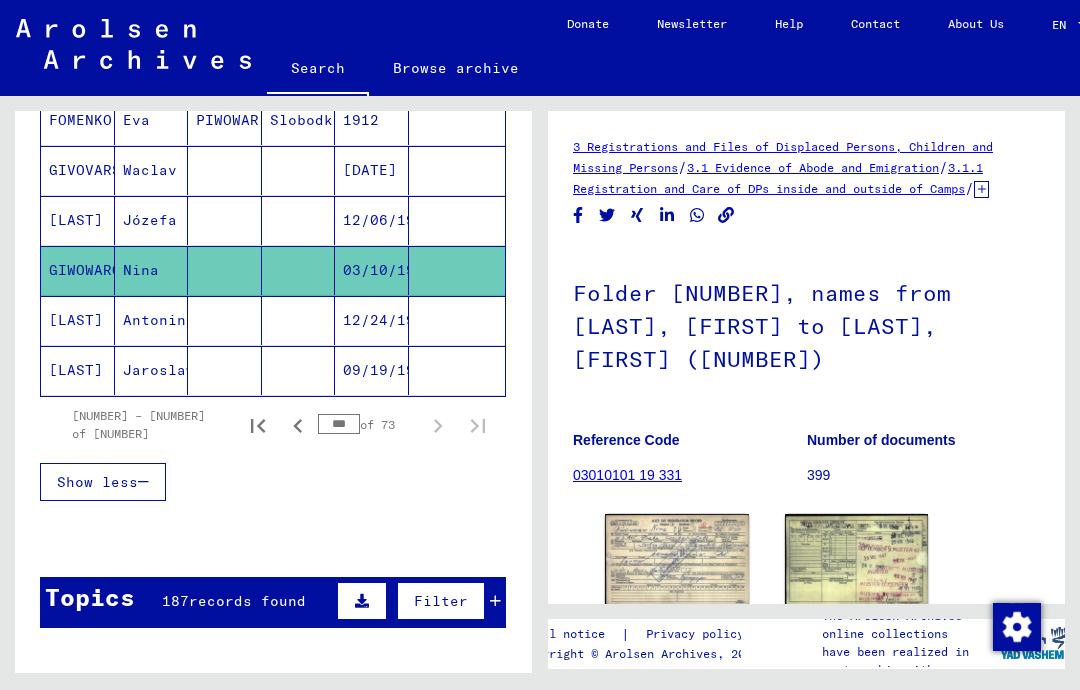 scroll, scrollTop: 0, scrollLeft: 0, axis: both 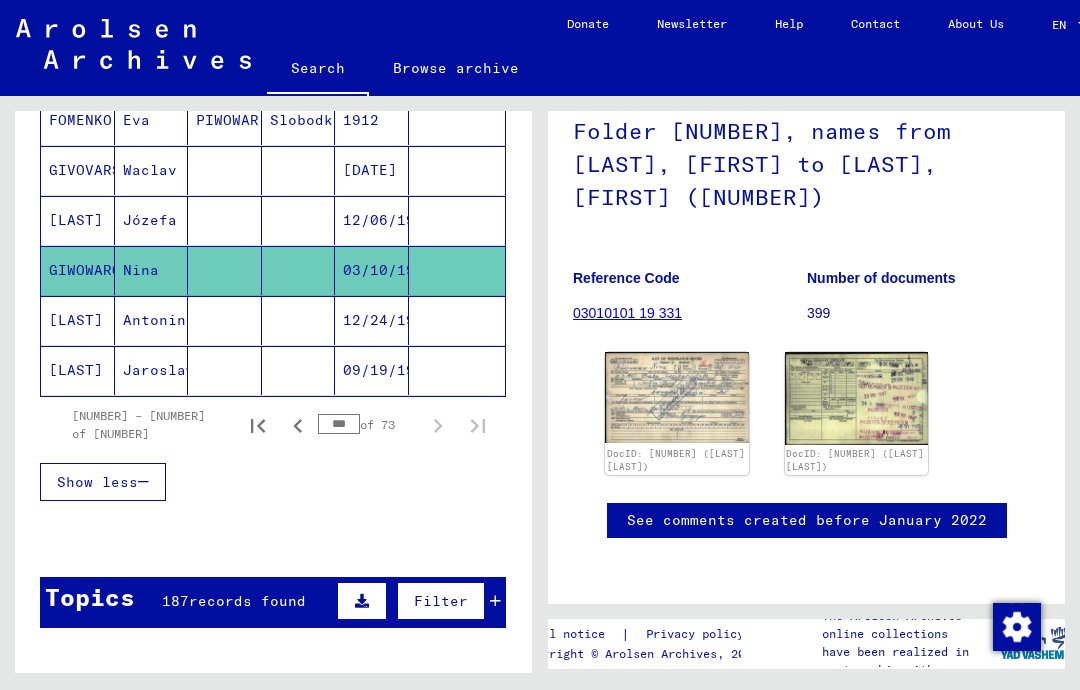 click 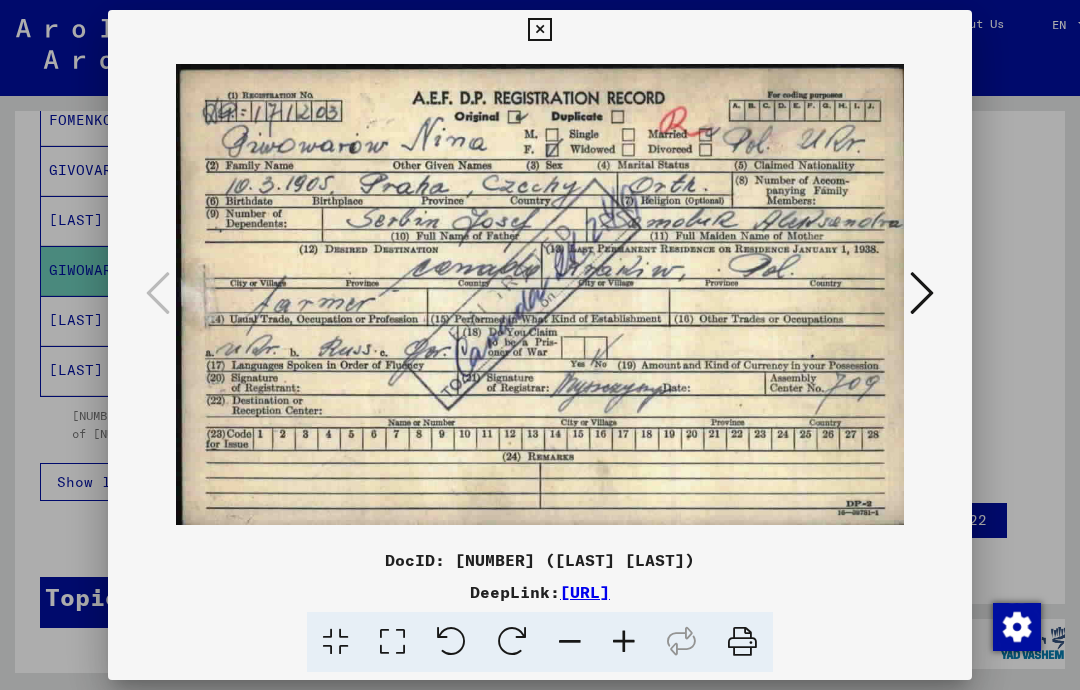 click at bounding box center (539, 30) 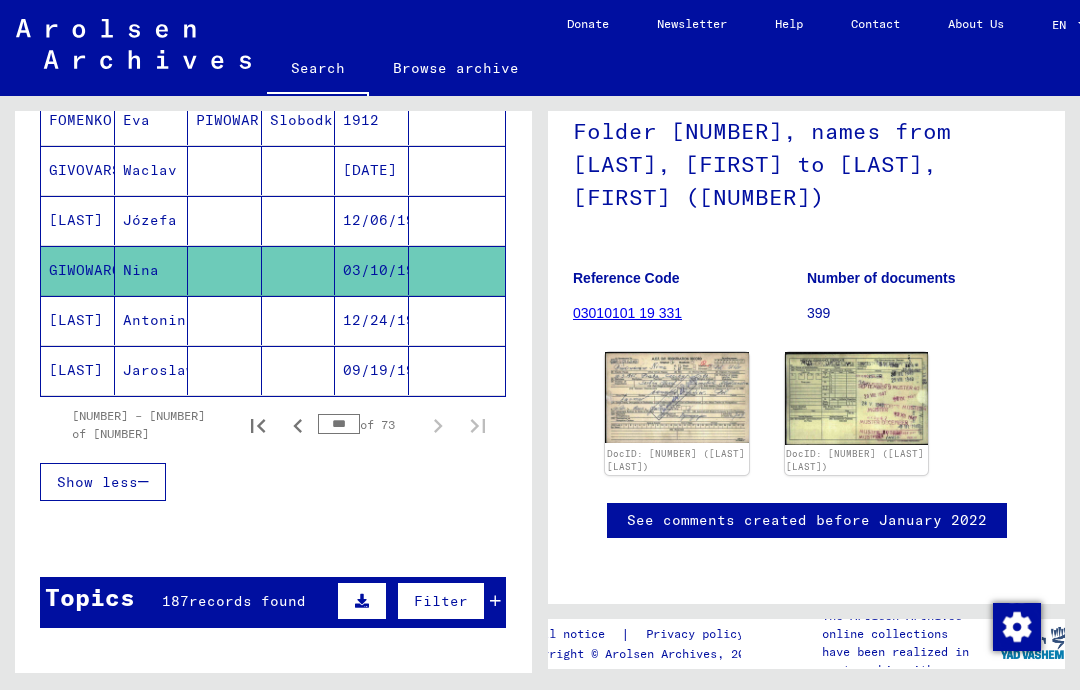 click 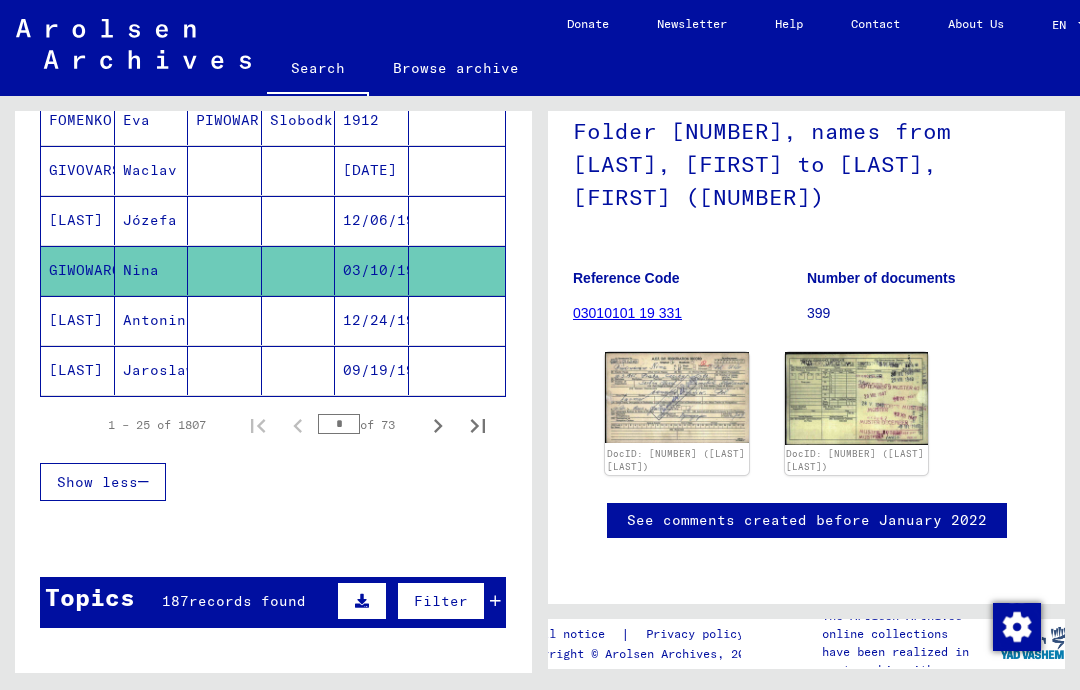 click 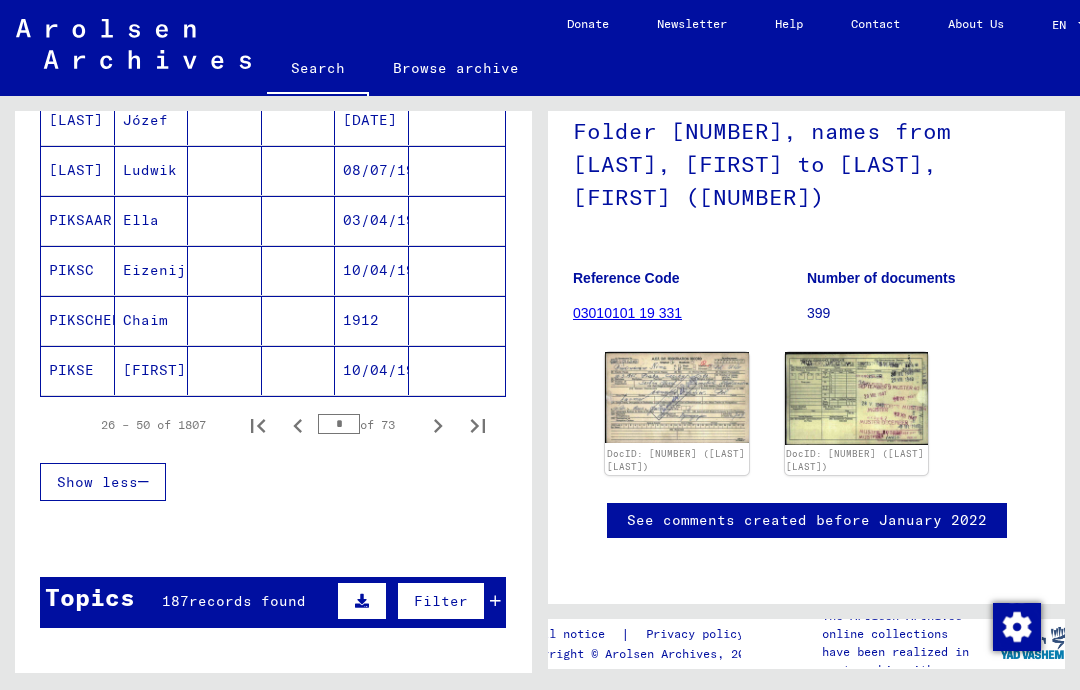 click 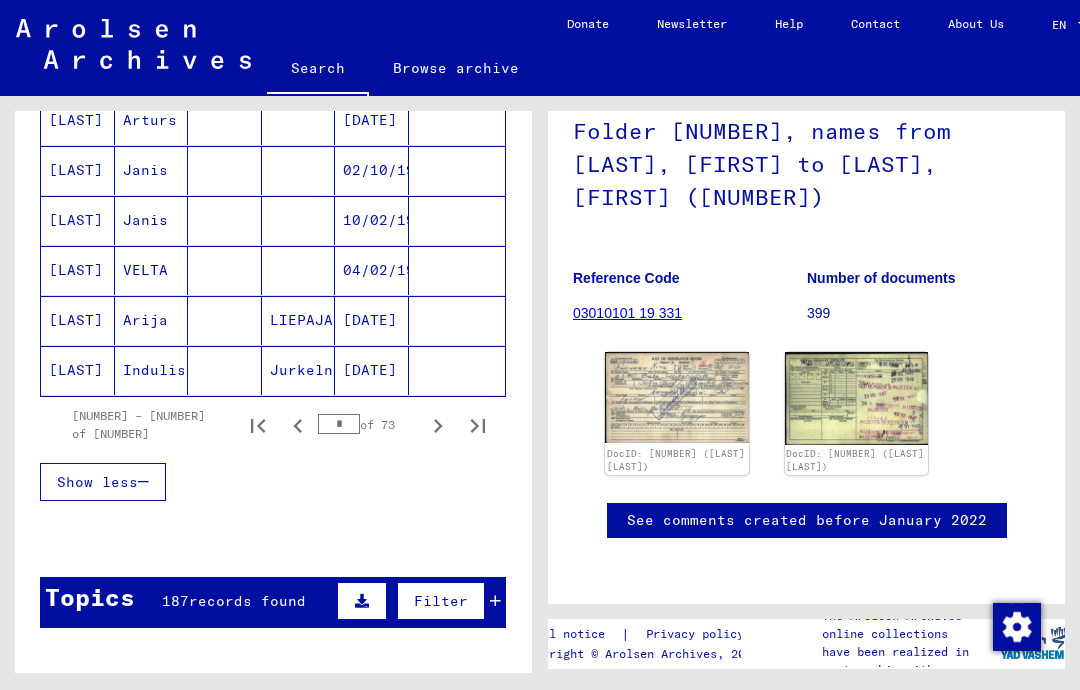 click 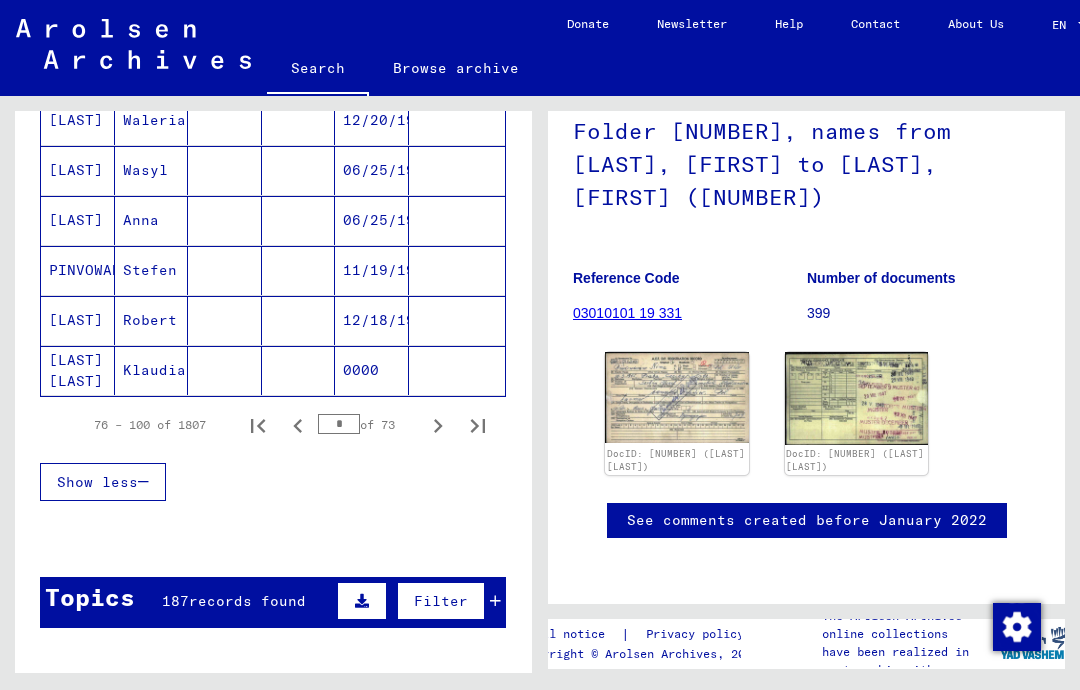 click 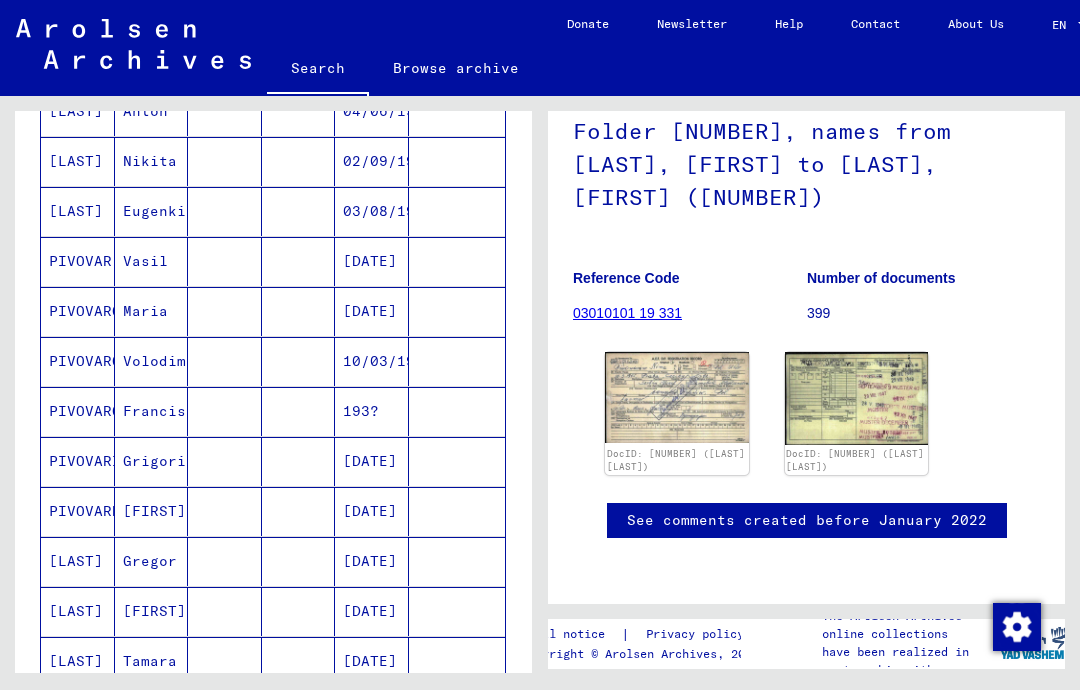 scroll, scrollTop: 950, scrollLeft: 0, axis: vertical 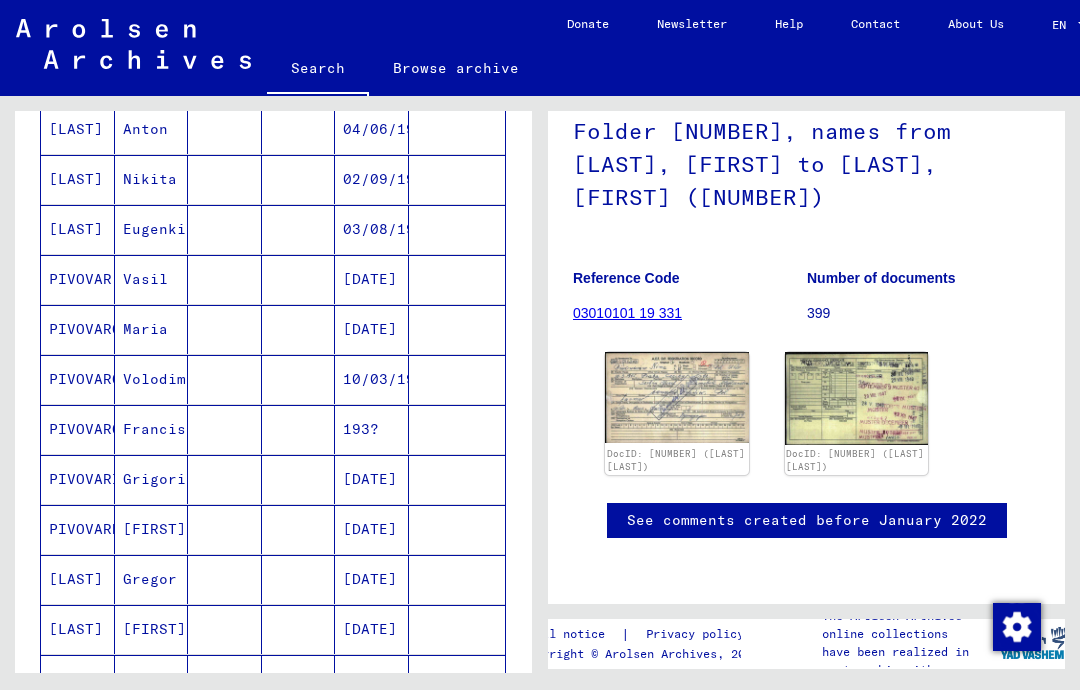click at bounding box center (457, 329) 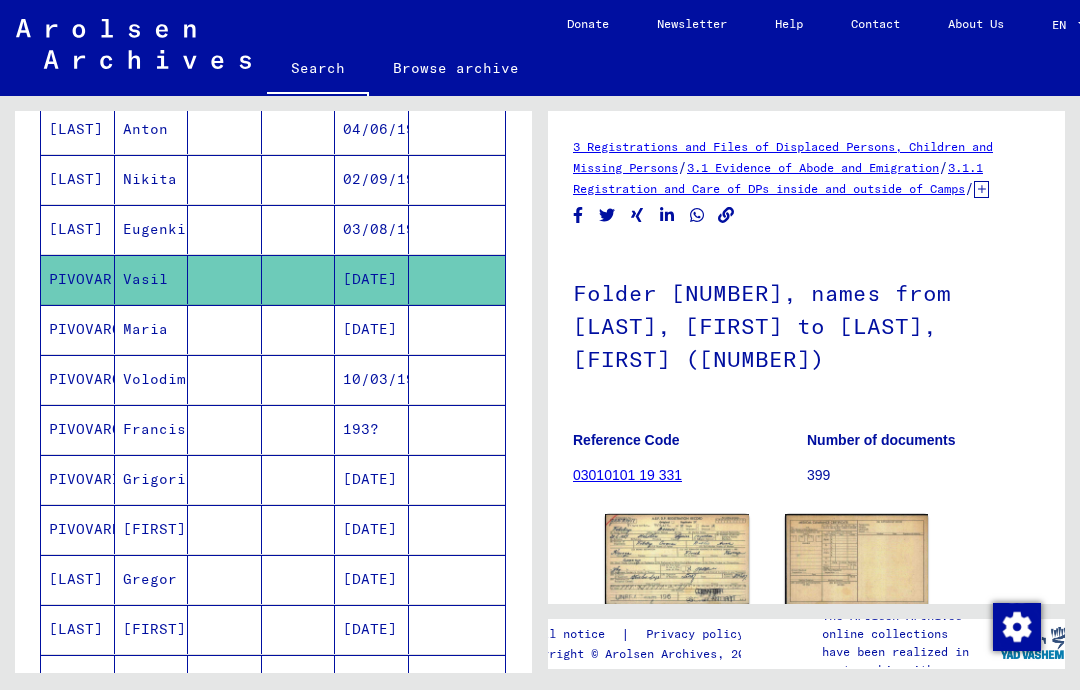 scroll, scrollTop: 0, scrollLeft: 0, axis: both 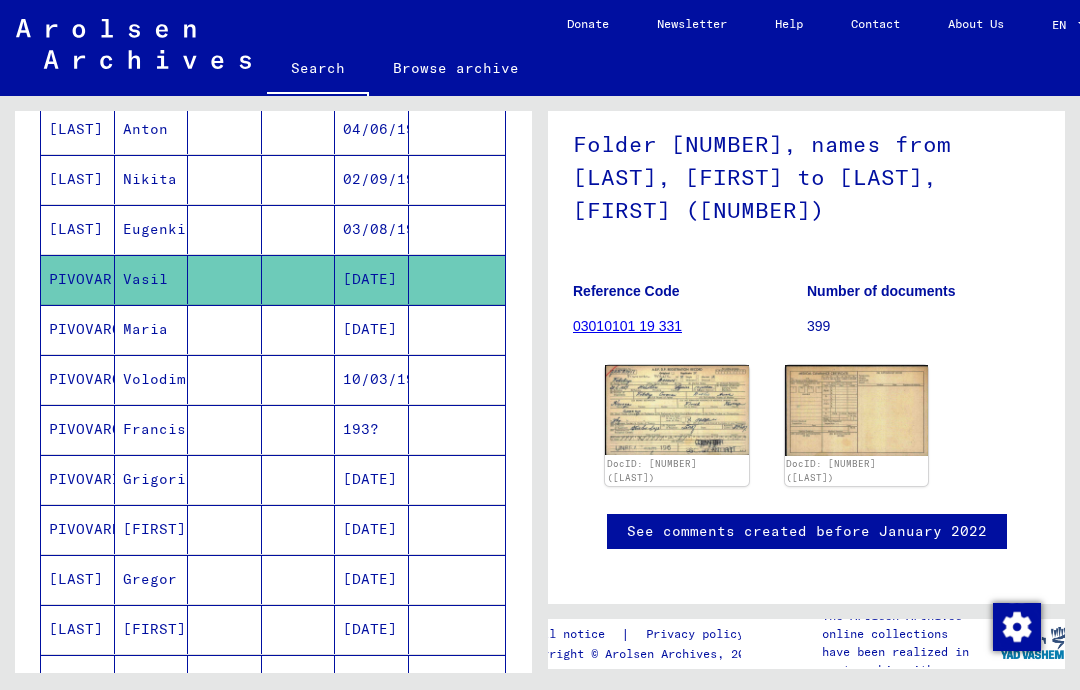 click 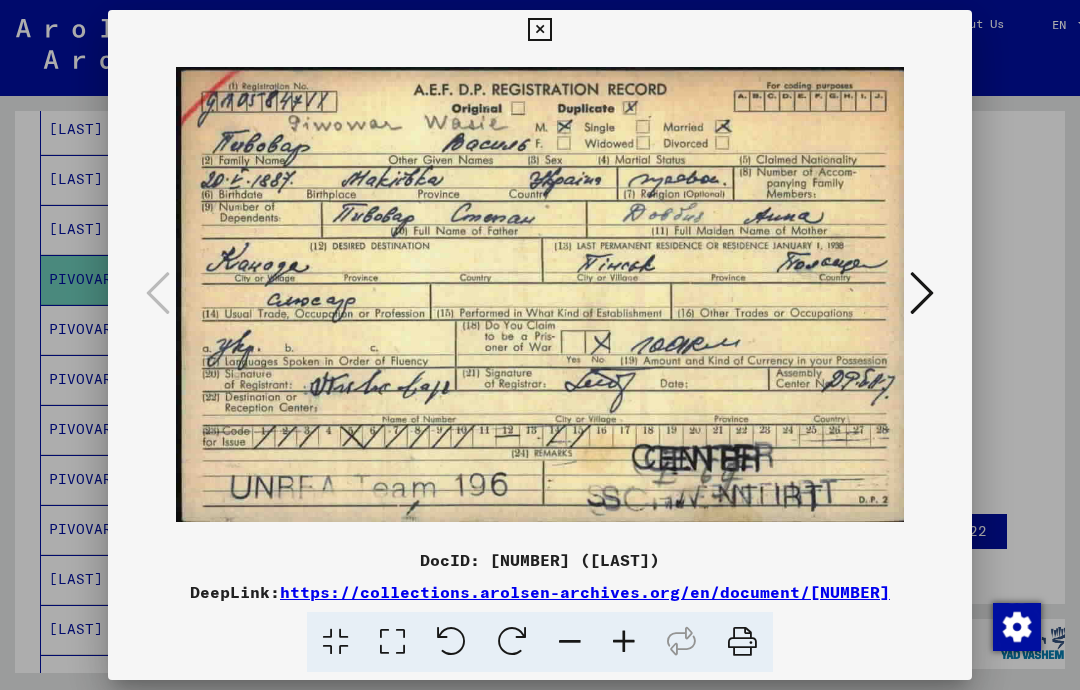 click at bounding box center (539, 30) 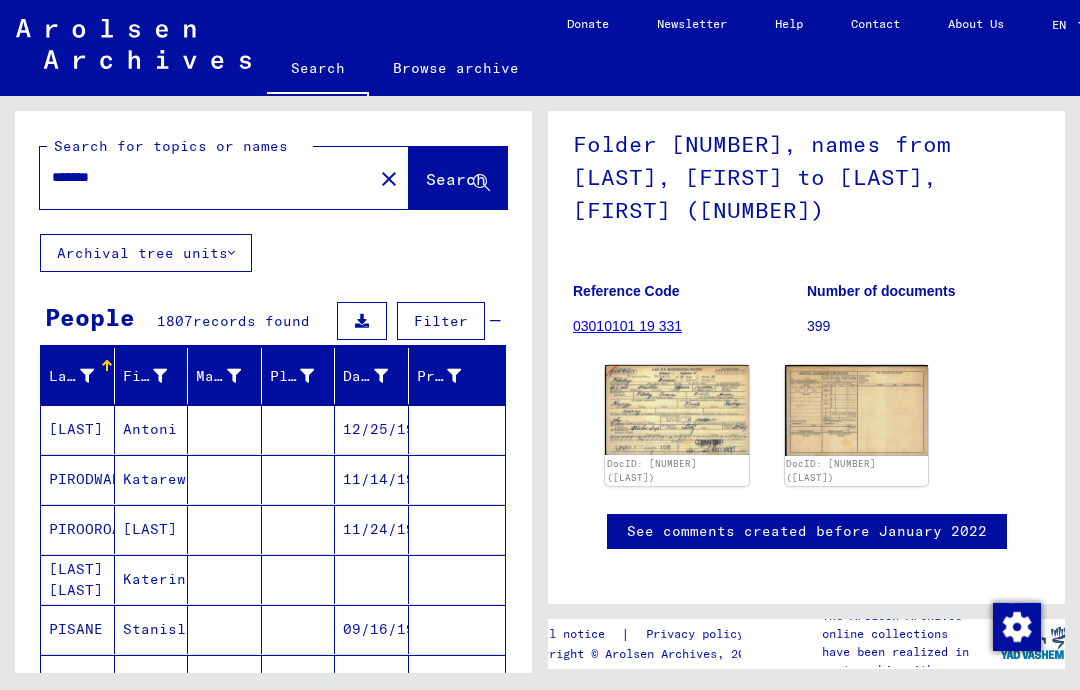 scroll, scrollTop: 0, scrollLeft: 0, axis: both 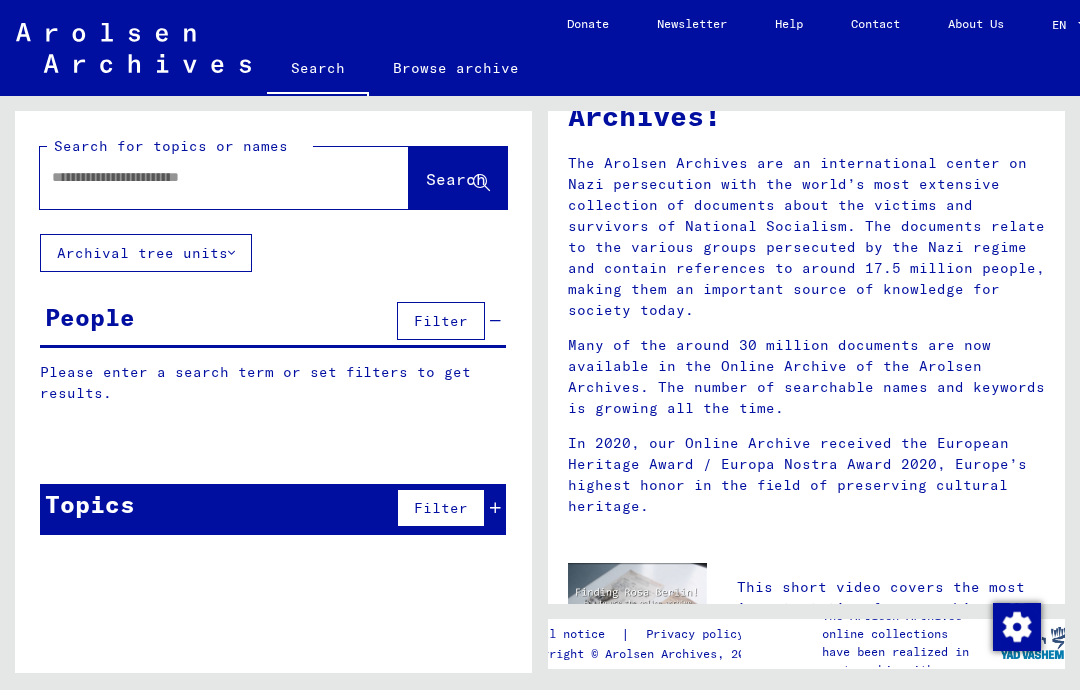 click at bounding box center [200, 177] 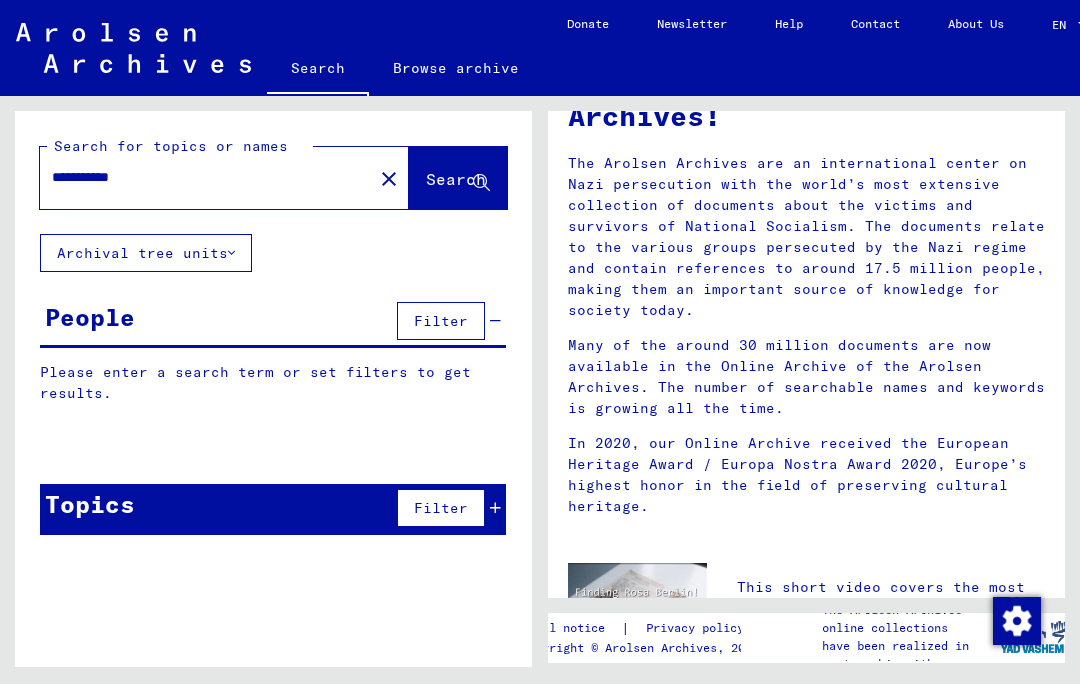 type on "**********" 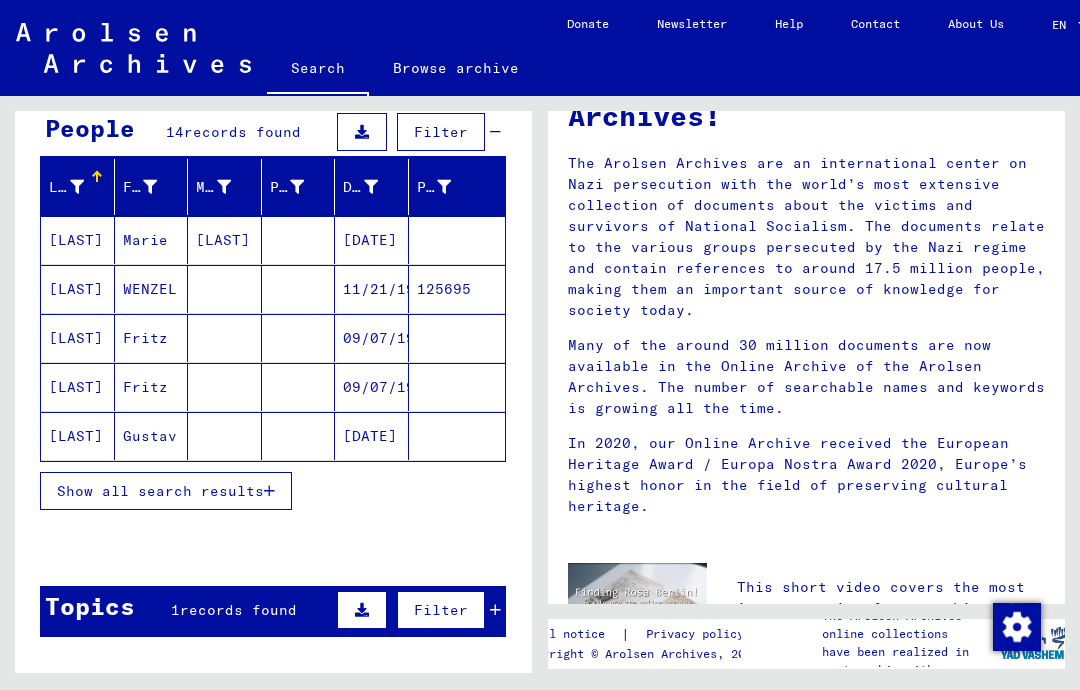 scroll, scrollTop: 191, scrollLeft: 0, axis: vertical 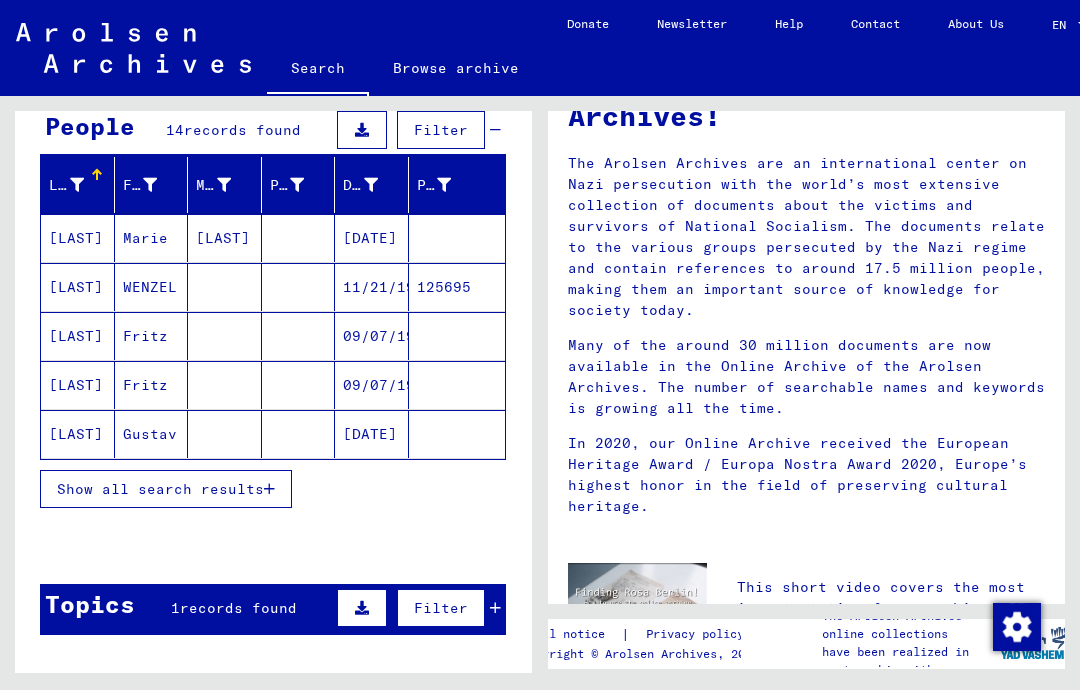 click on "Show all search results" at bounding box center (160, 489) 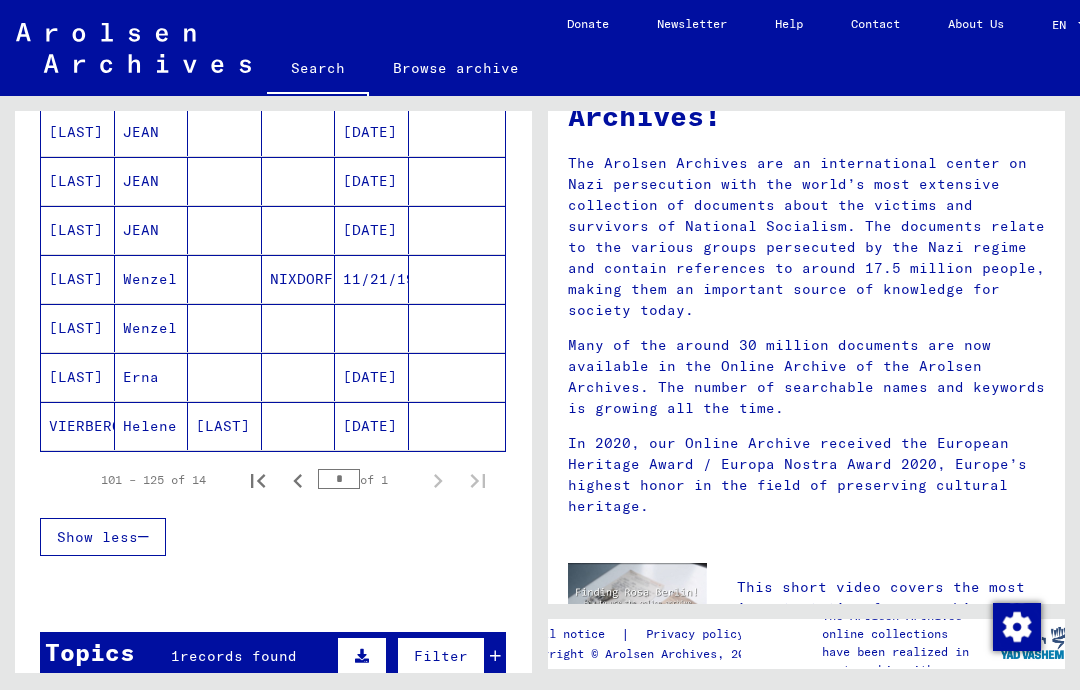 scroll, scrollTop: 643, scrollLeft: 0, axis: vertical 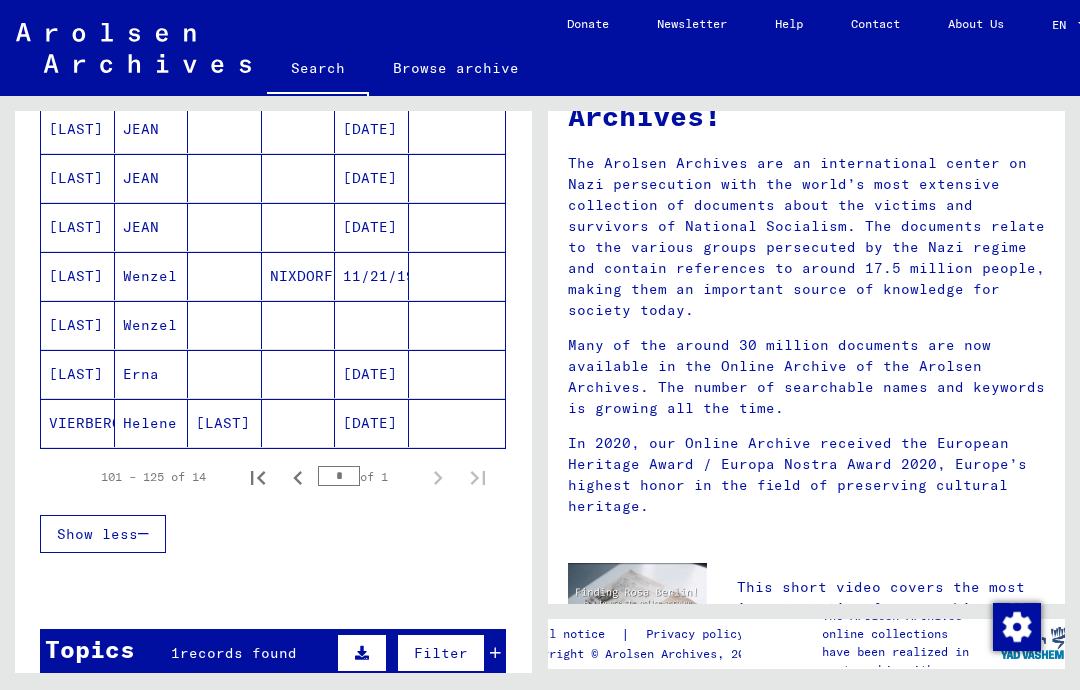 click 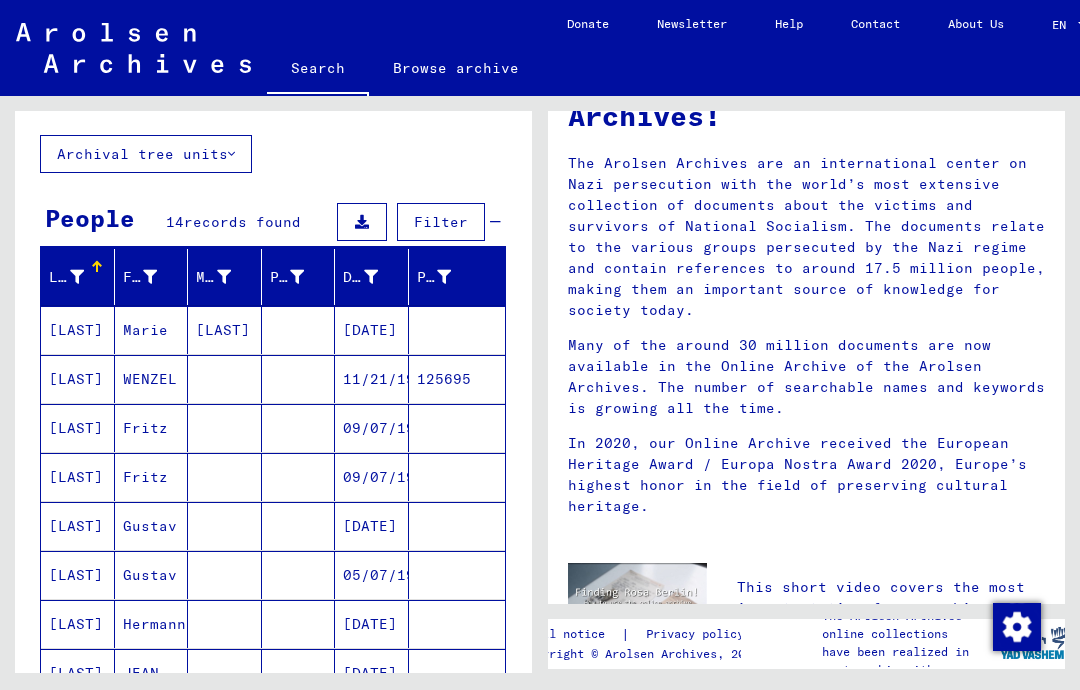 scroll, scrollTop: 96, scrollLeft: 0, axis: vertical 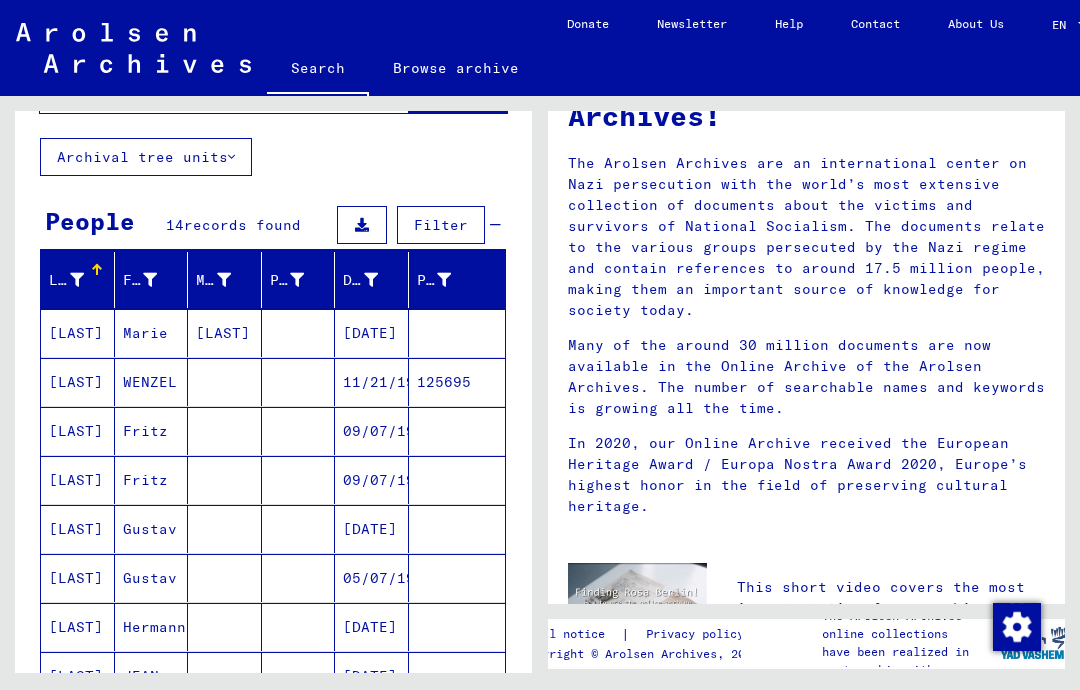 click on "Date of Birth" at bounding box center (372, 280) 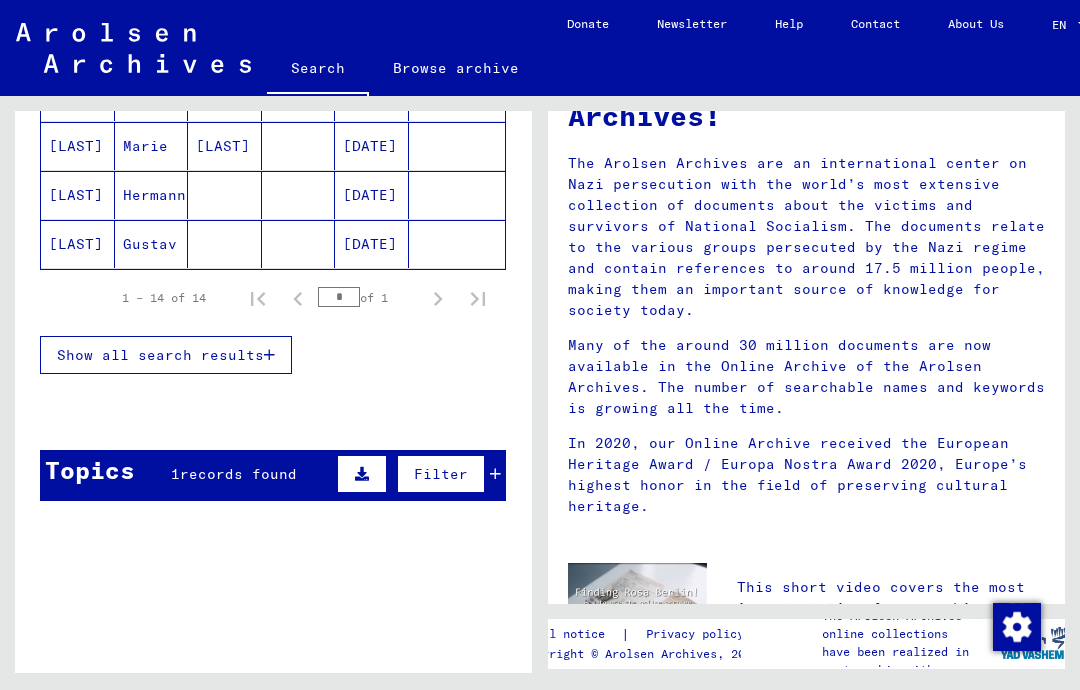 scroll, scrollTop: 381, scrollLeft: 0, axis: vertical 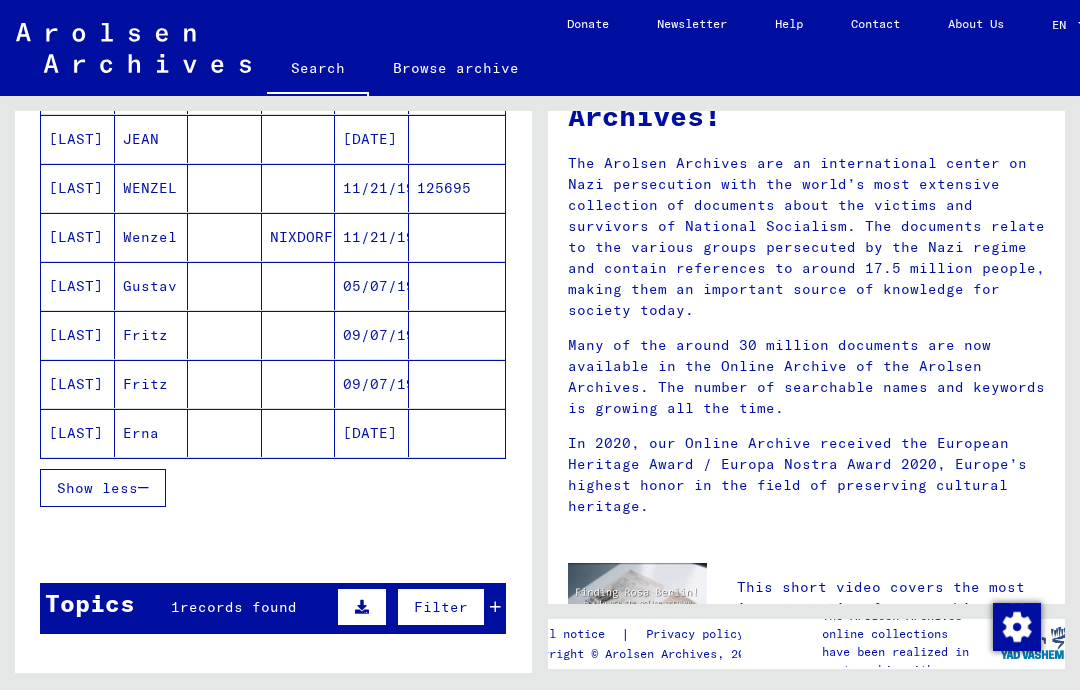 click 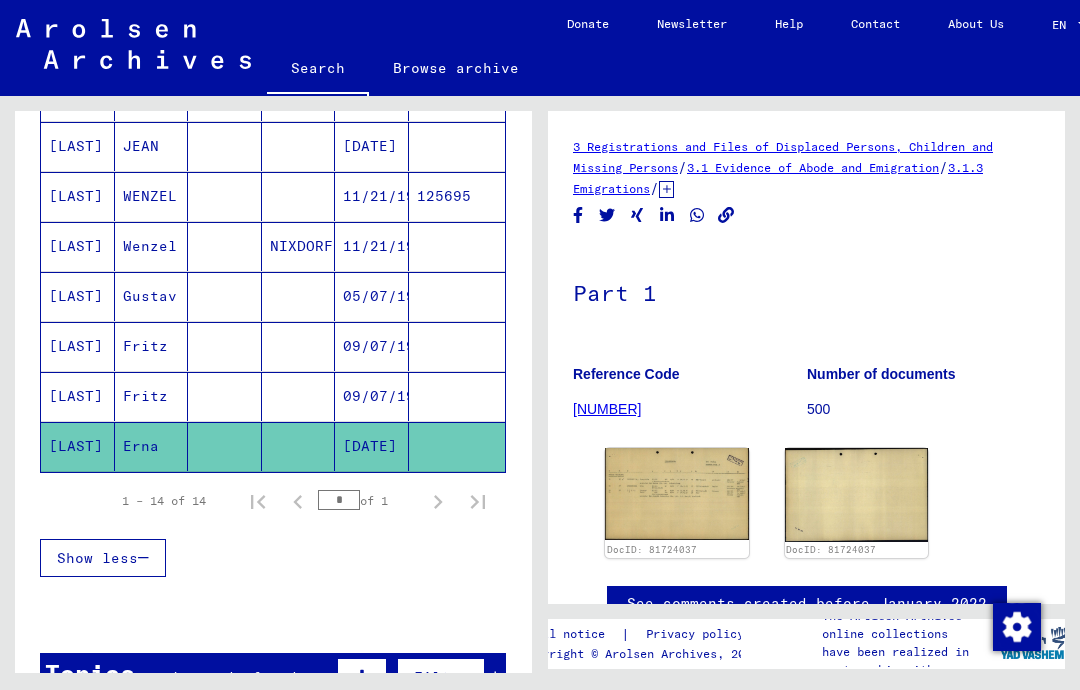 scroll, scrollTop: 0, scrollLeft: 0, axis: both 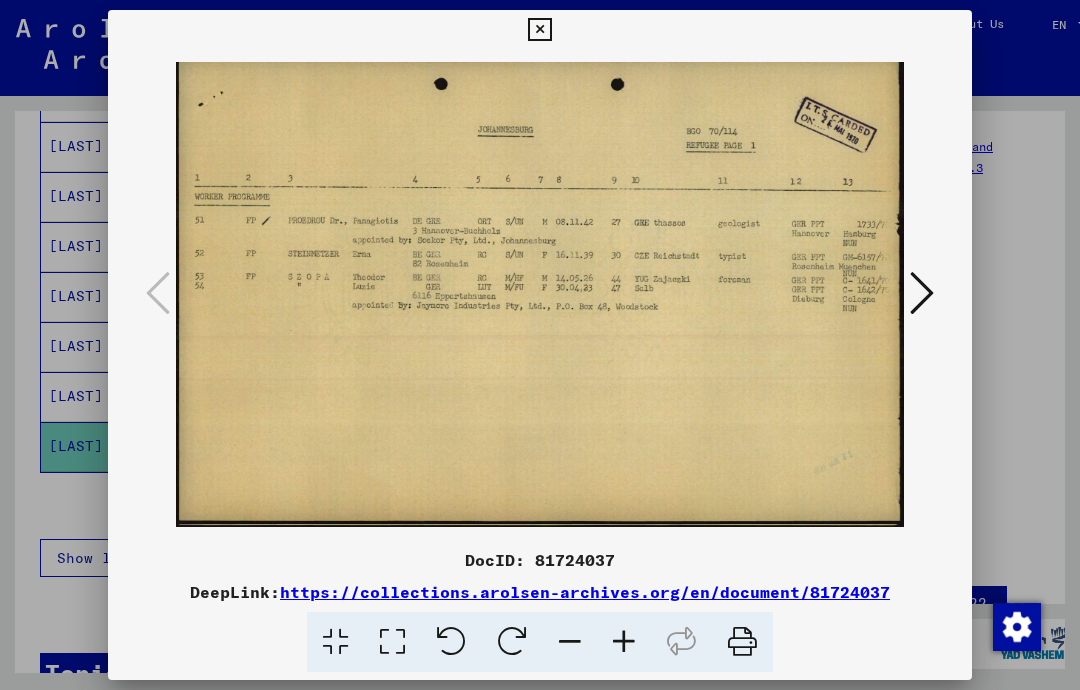 click at bounding box center [539, 30] 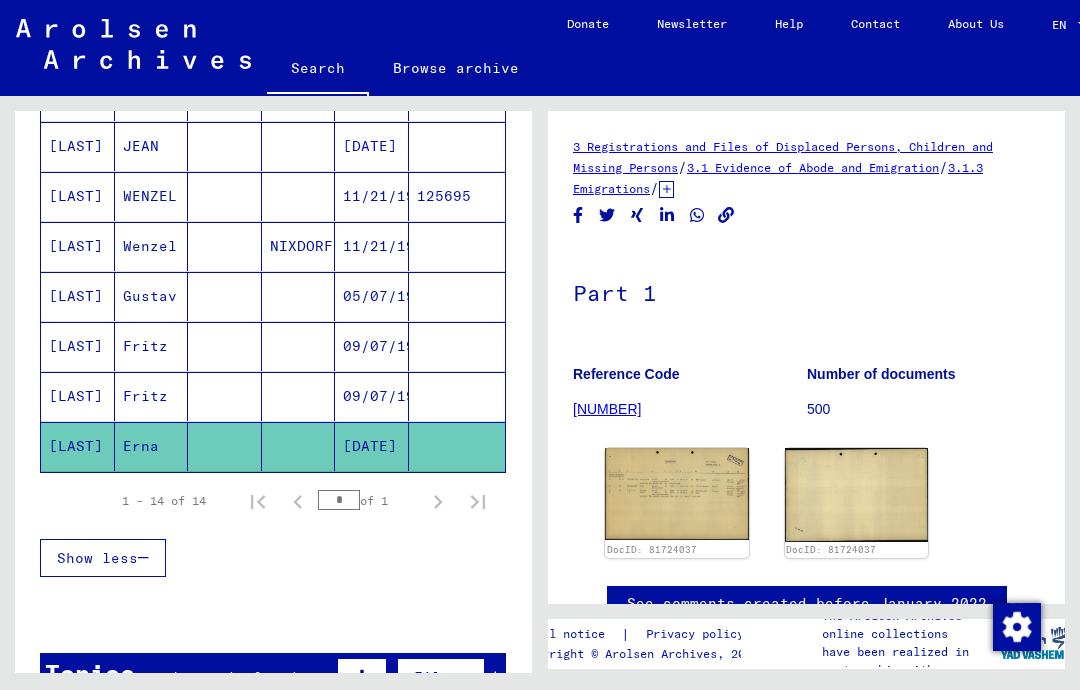 click at bounding box center (457, 396) 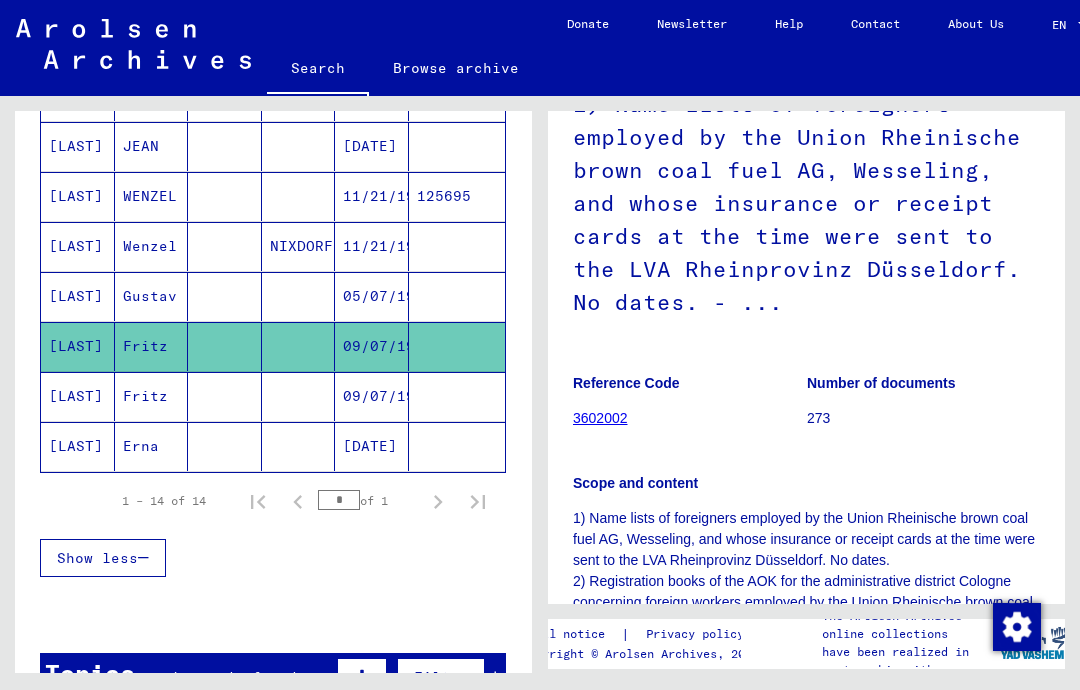 scroll, scrollTop: 321, scrollLeft: 0, axis: vertical 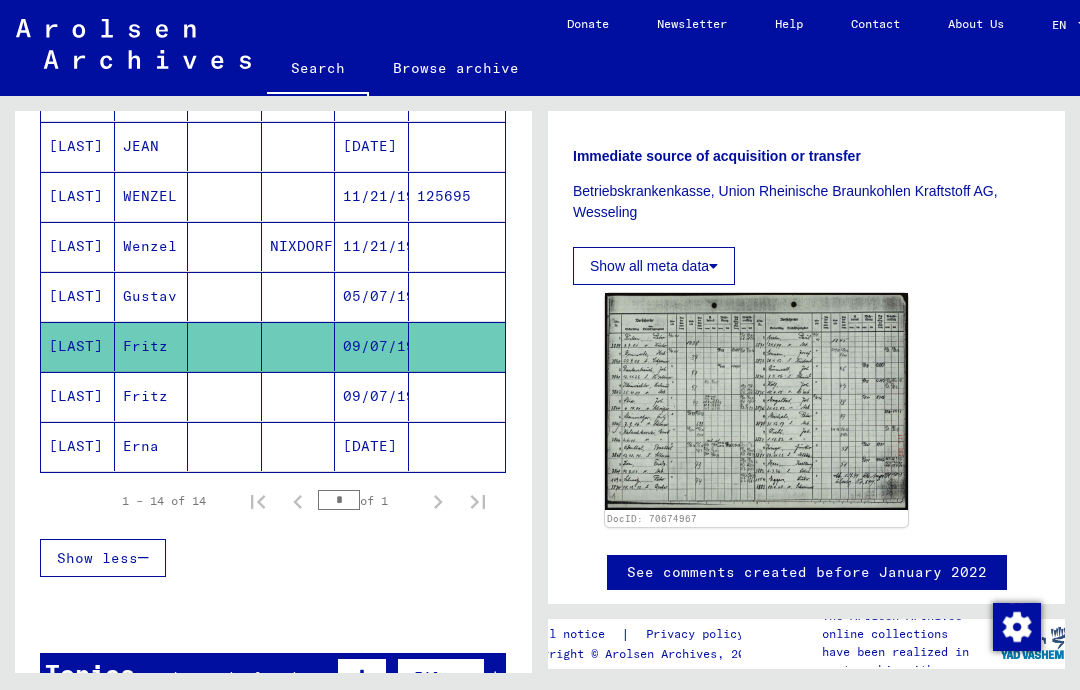 click at bounding box center (457, 346) 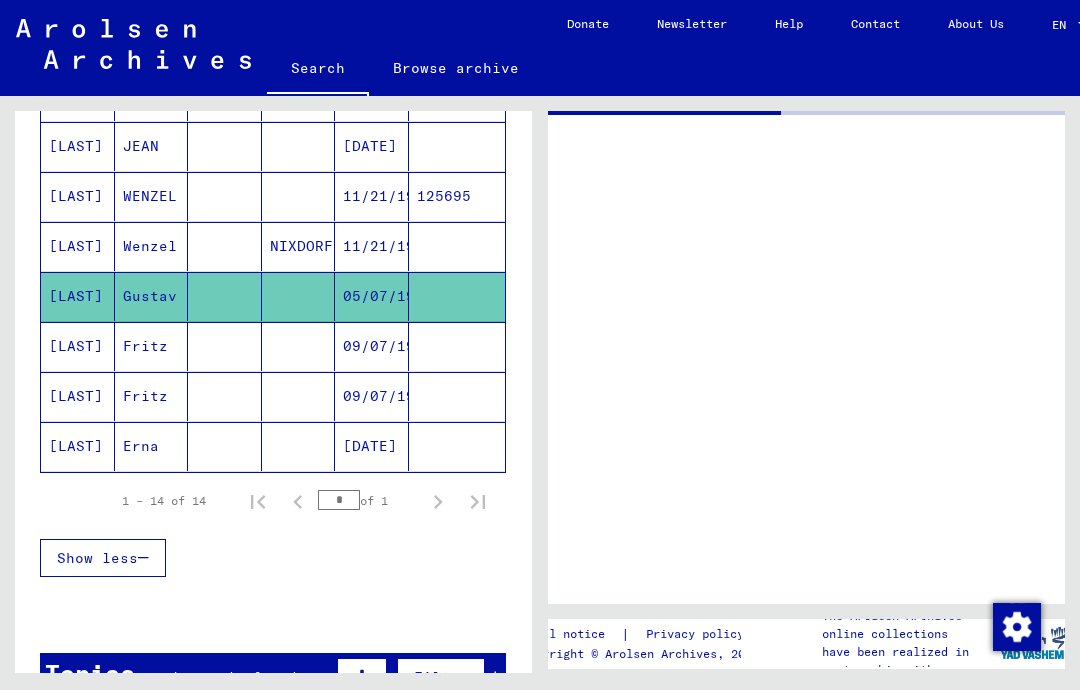 scroll, scrollTop: 0, scrollLeft: 0, axis: both 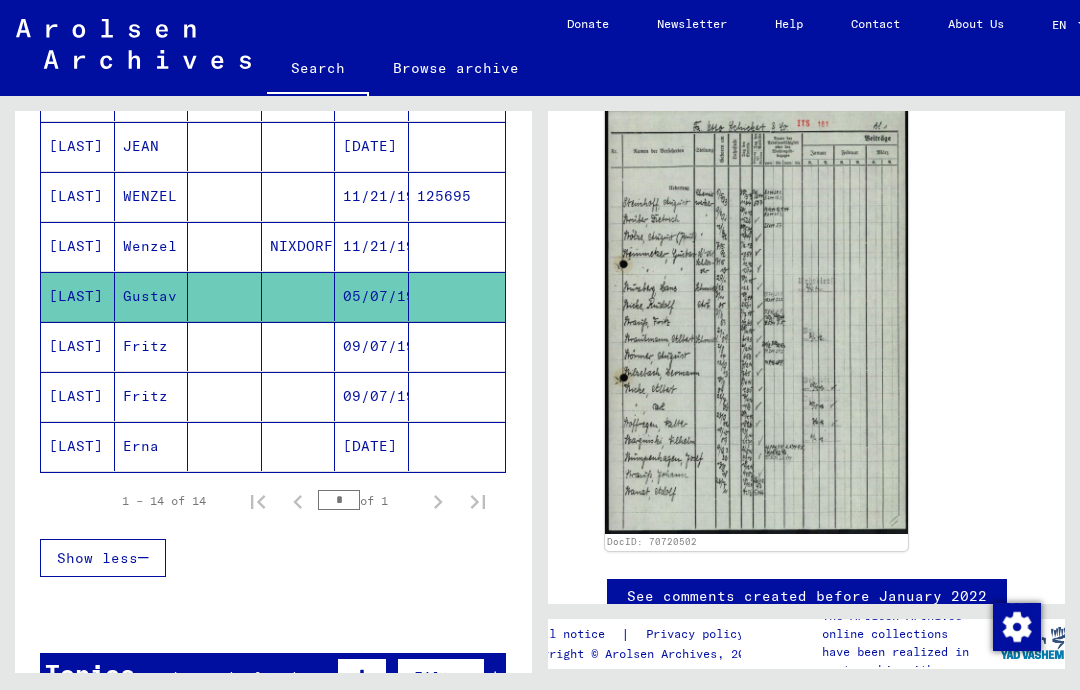 click 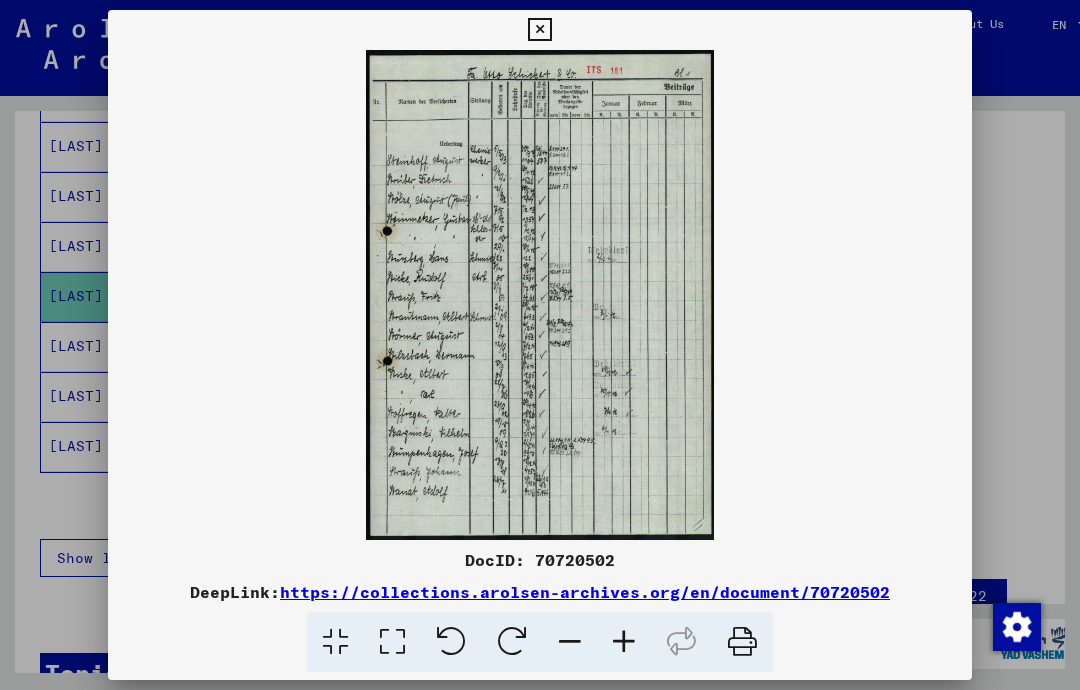 click at bounding box center (539, 30) 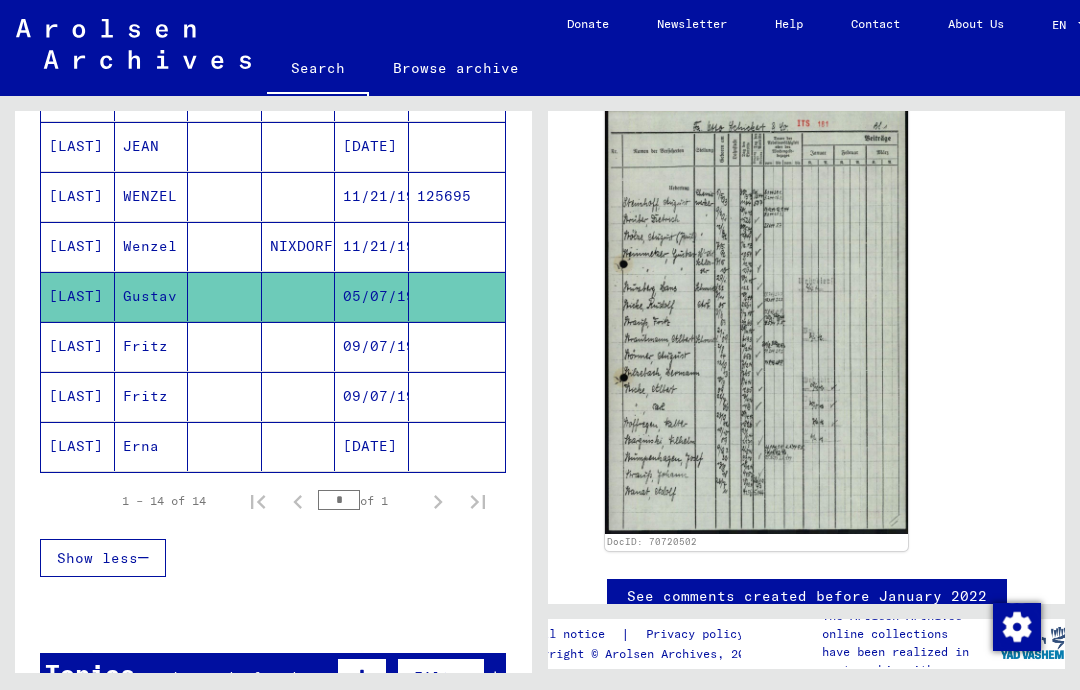 click at bounding box center (457, 296) 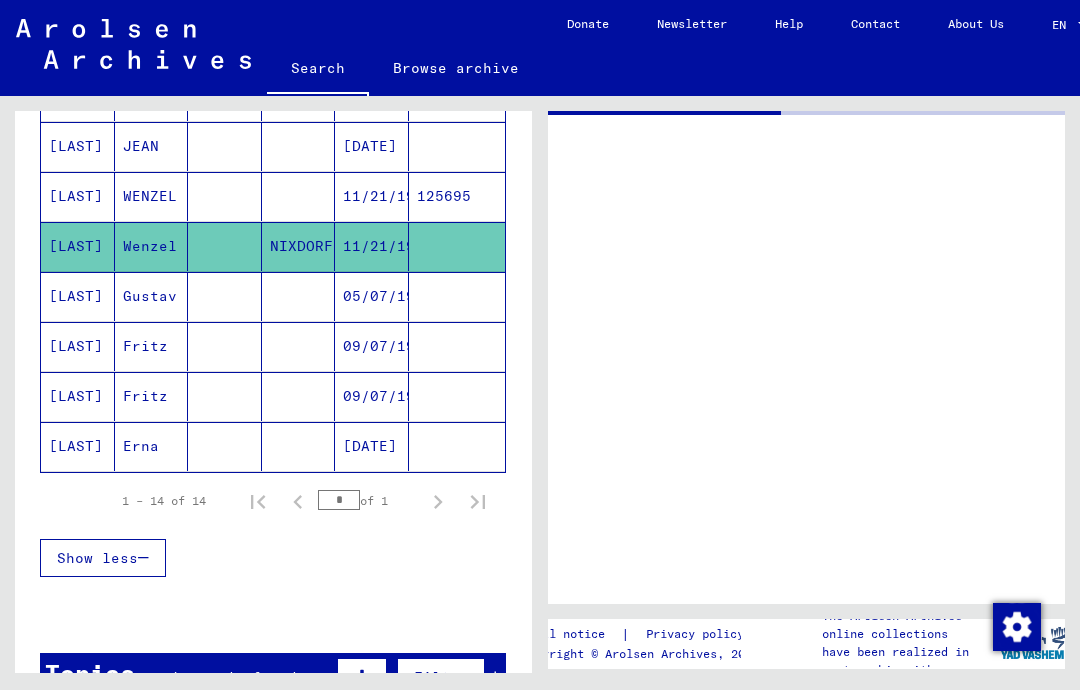 scroll, scrollTop: 0, scrollLeft: 0, axis: both 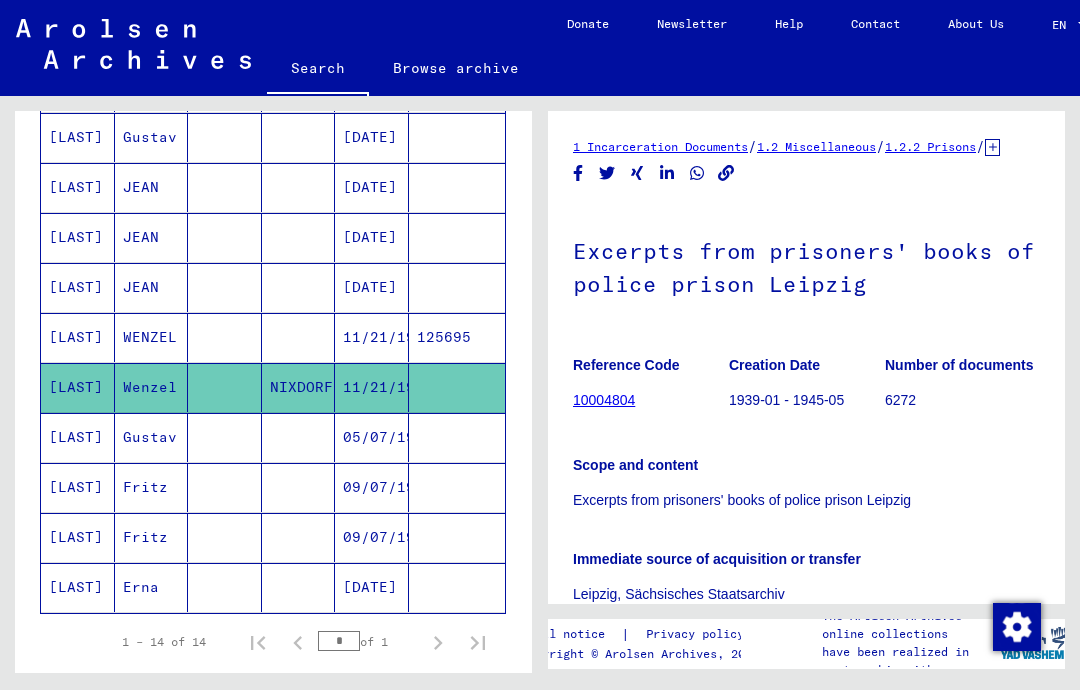 click on "125695" at bounding box center (457, 387) 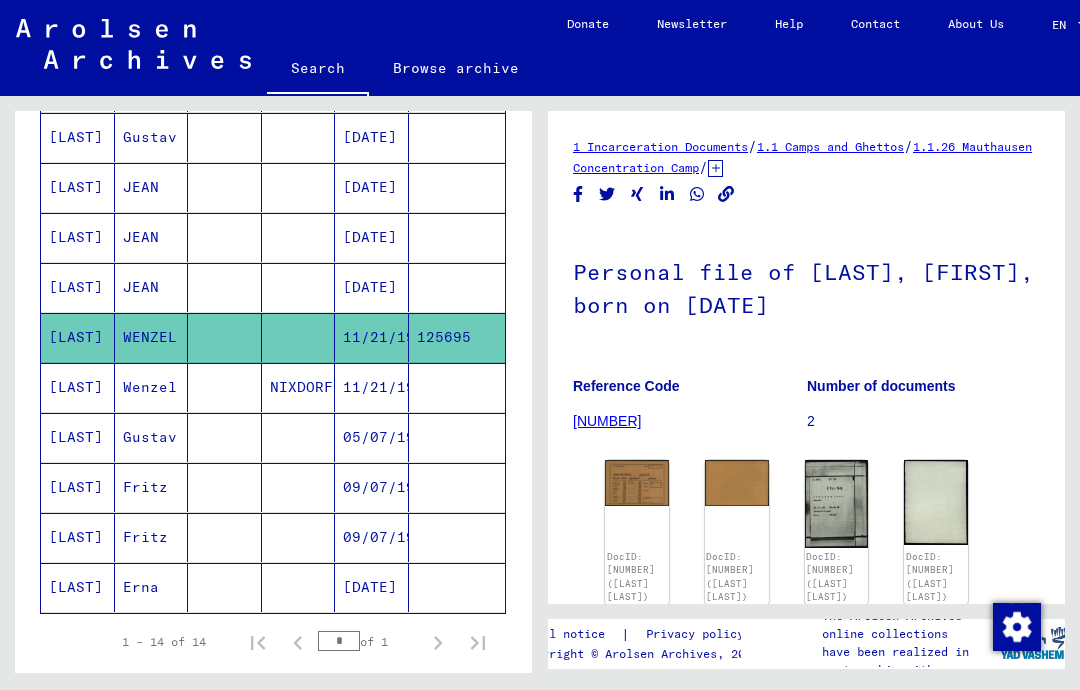 scroll, scrollTop: 0, scrollLeft: 0, axis: both 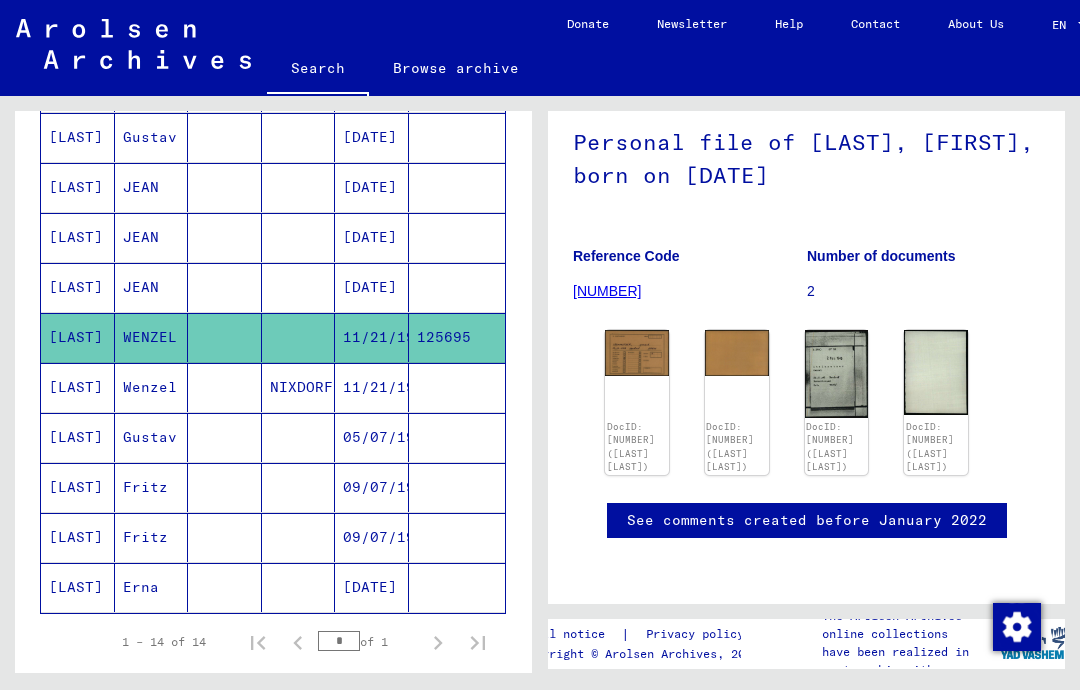 click 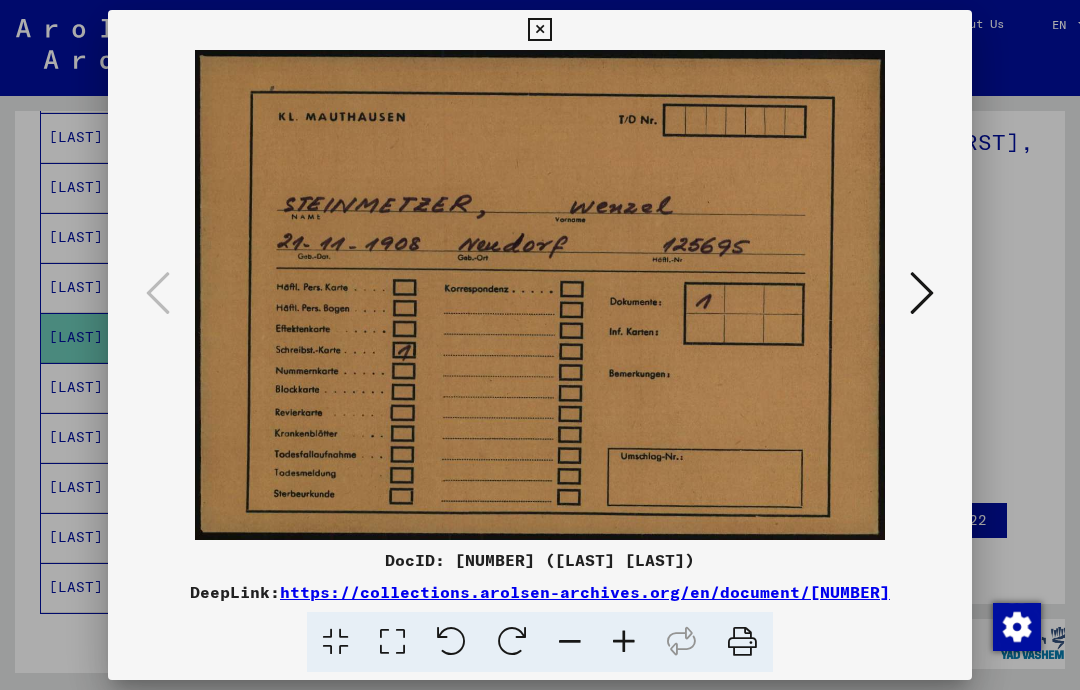click at bounding box center [922, 293] 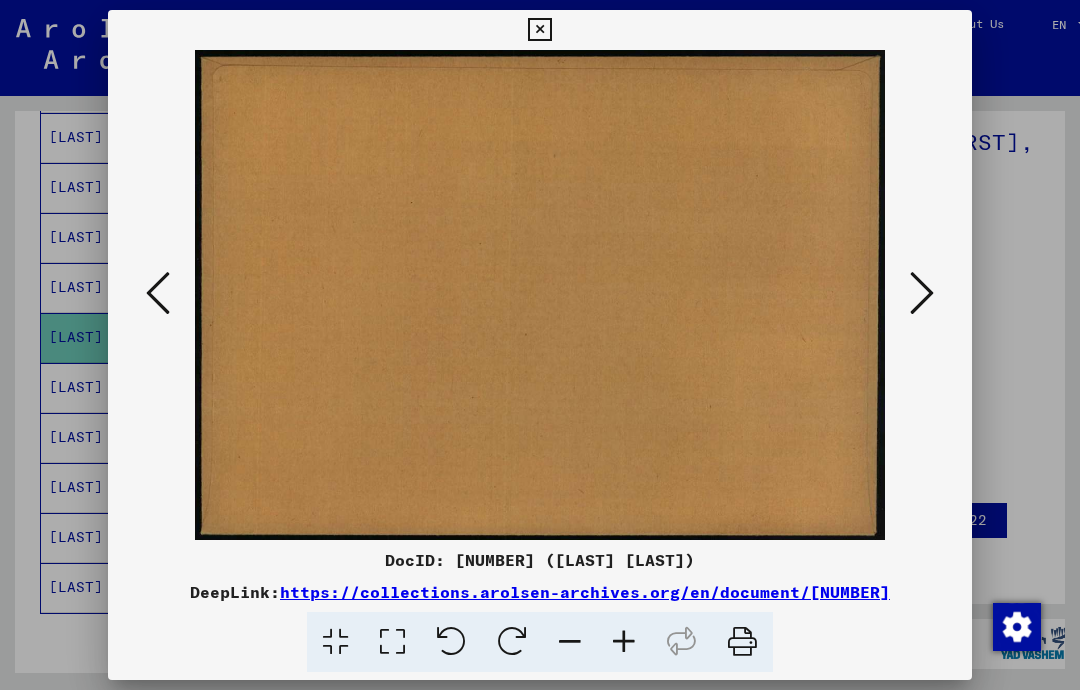 click at bounding box center (922, 293) 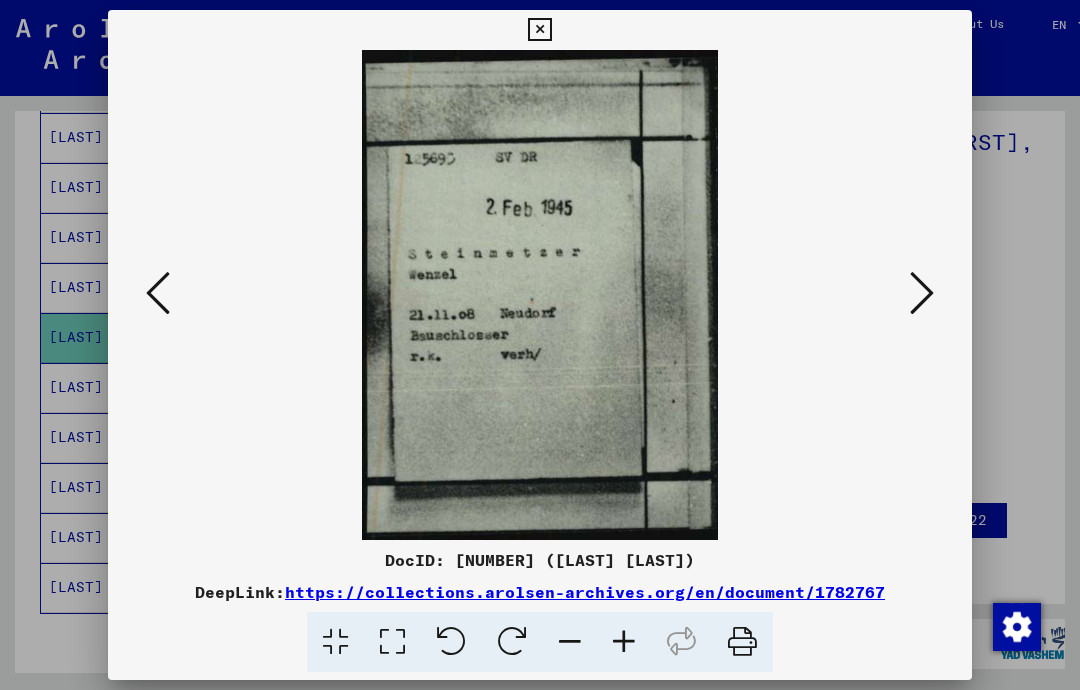 click at bounding box center (922, 293) 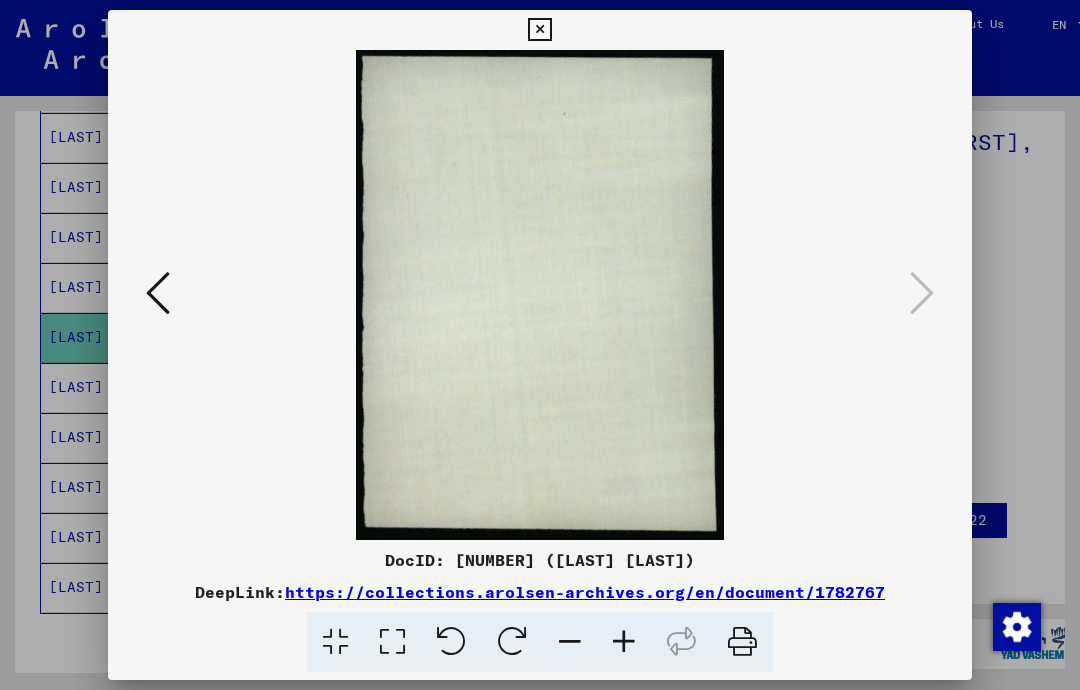 click at bounding box center [539, 30] 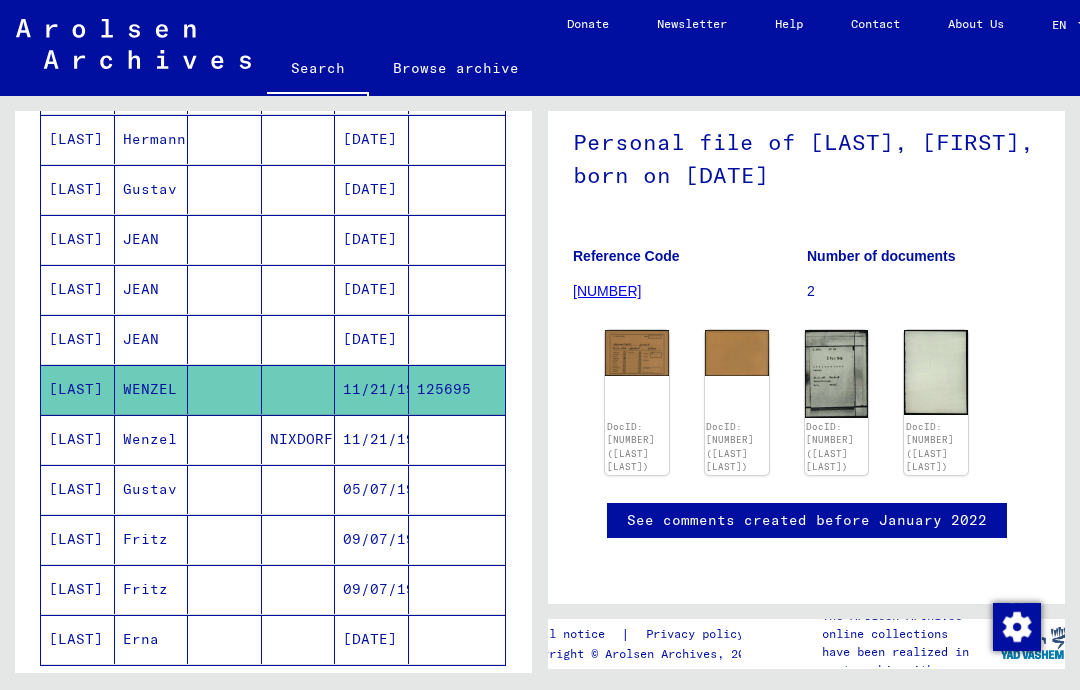 scroll, scrollTop: 415, scrollLeft: 0, axis: vertical 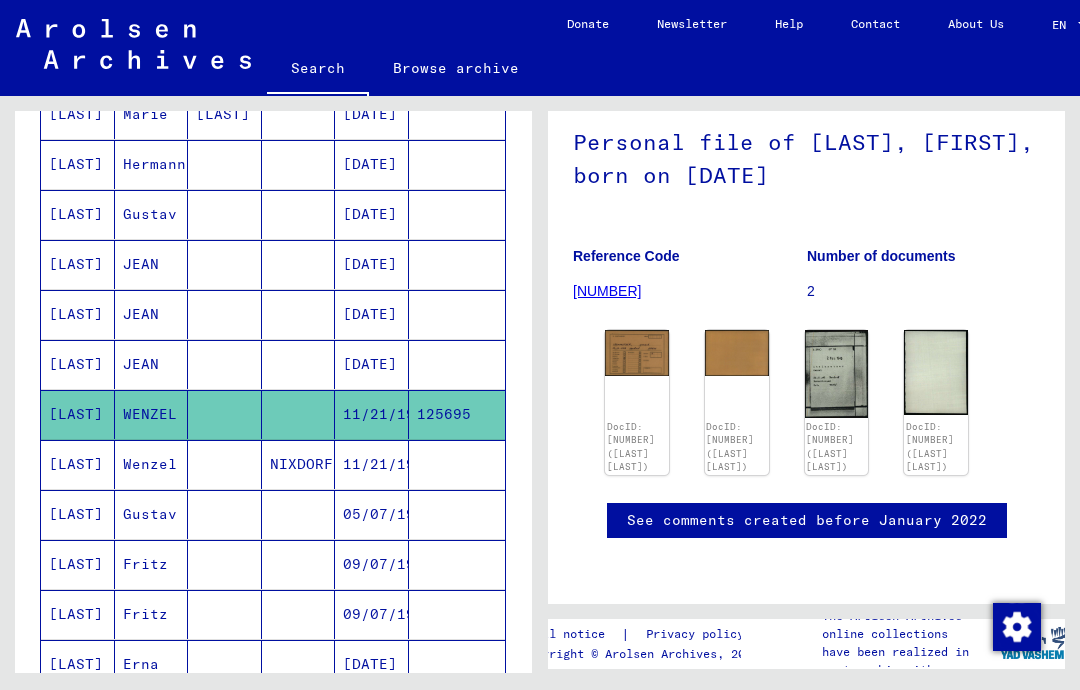 click at bounding box center (457, 314) 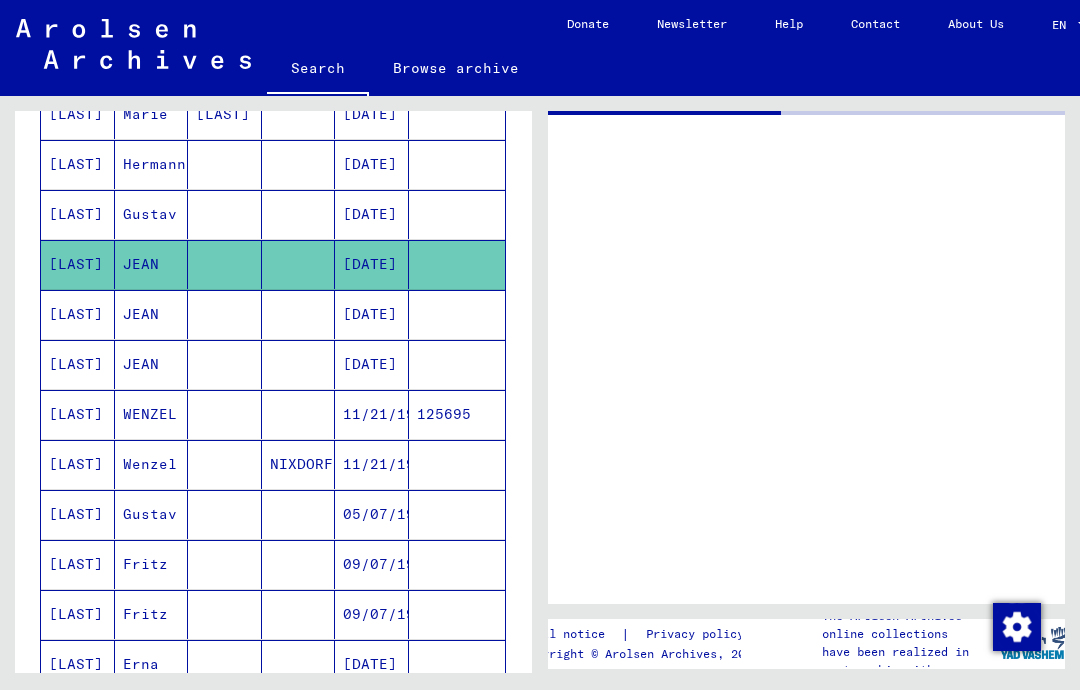 scroll, scrollTop: 0, scrollLeft: 0, axis: both 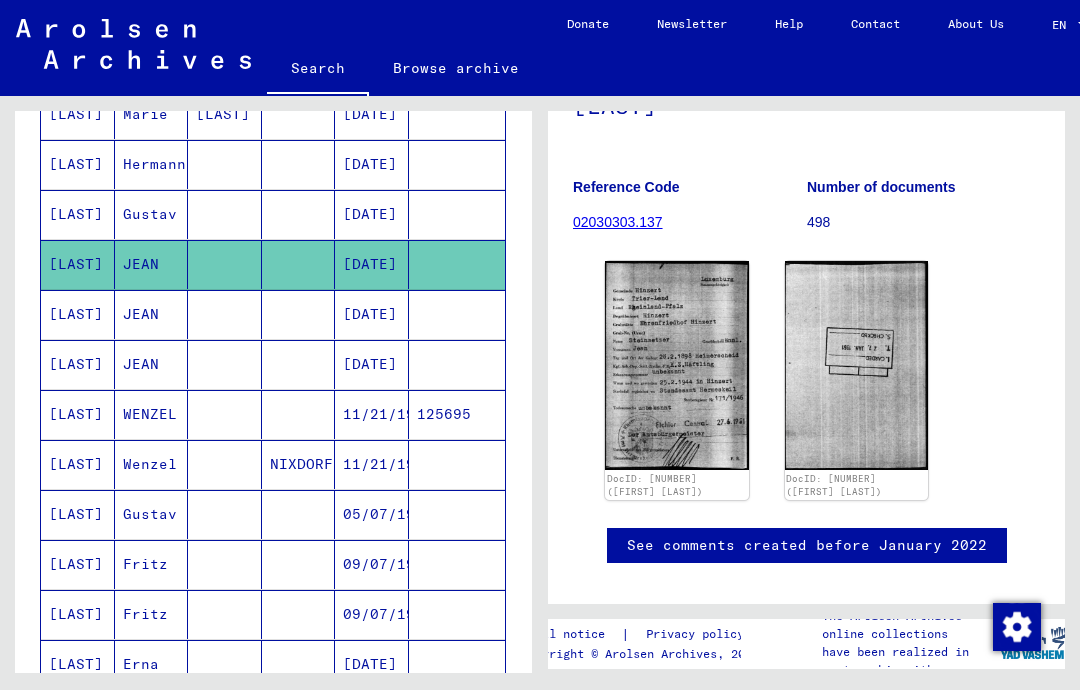 click 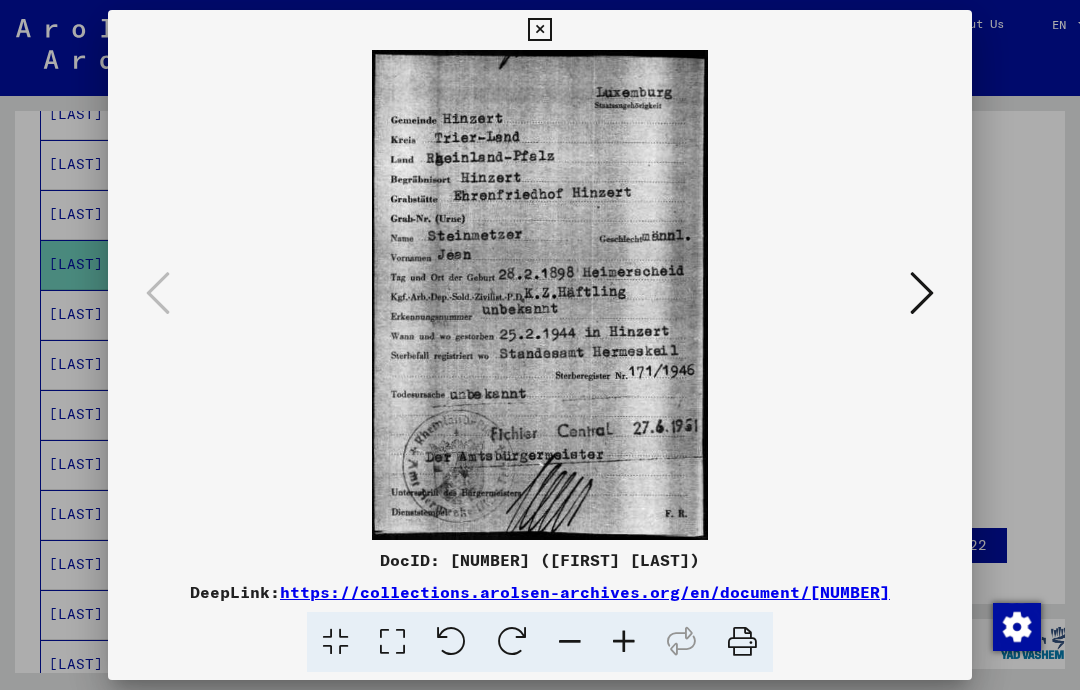 click at bounding box center (922, 293) 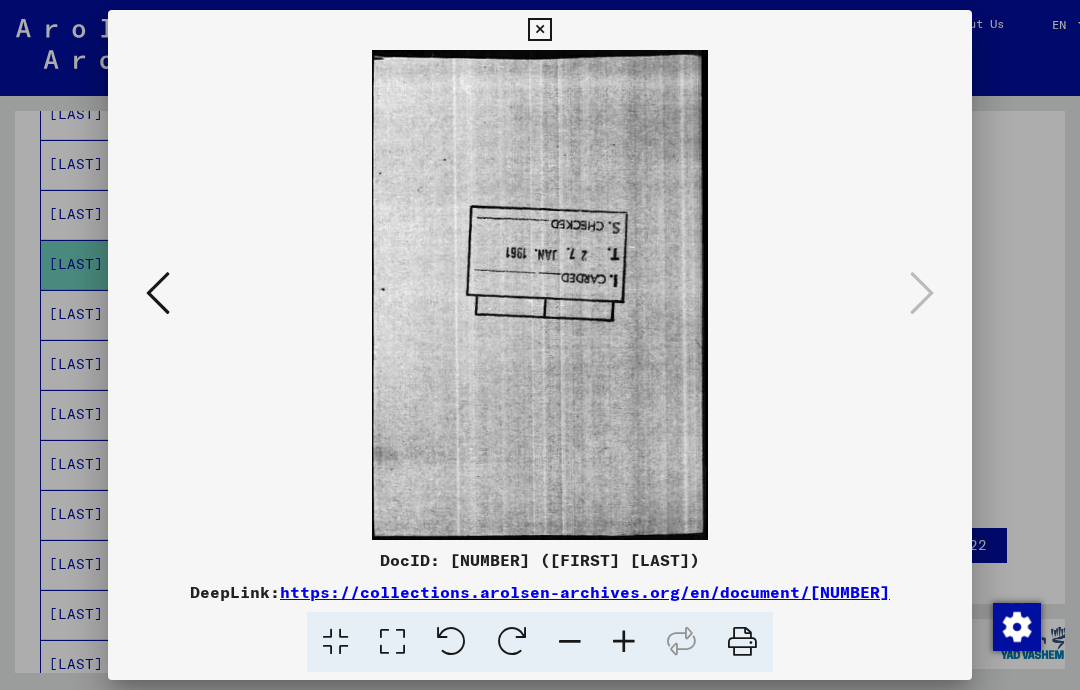 click at bounding box center (539, 30) 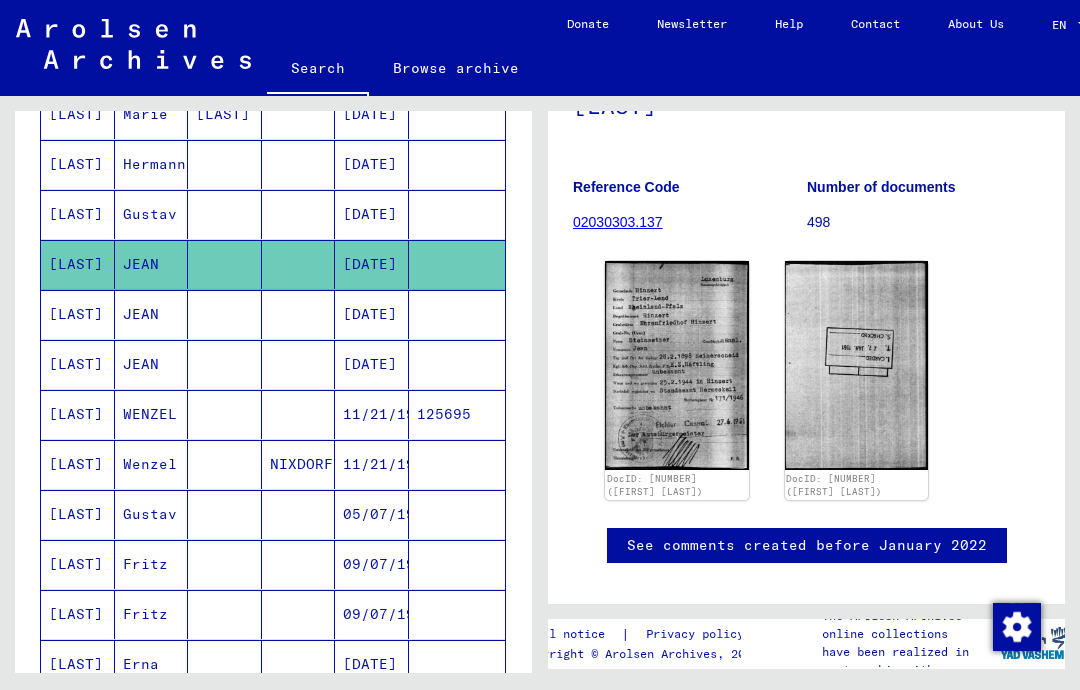 click at bounding box center [457, 364] 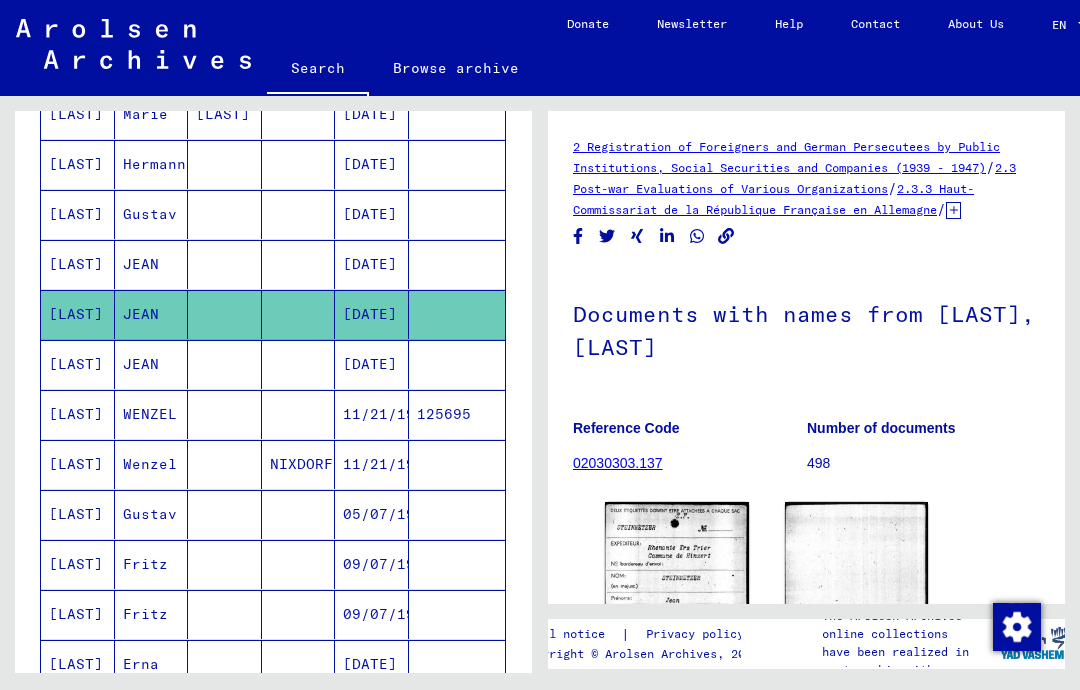 scroll, scrollTop: 0, scrollLeft: 0, axis: both 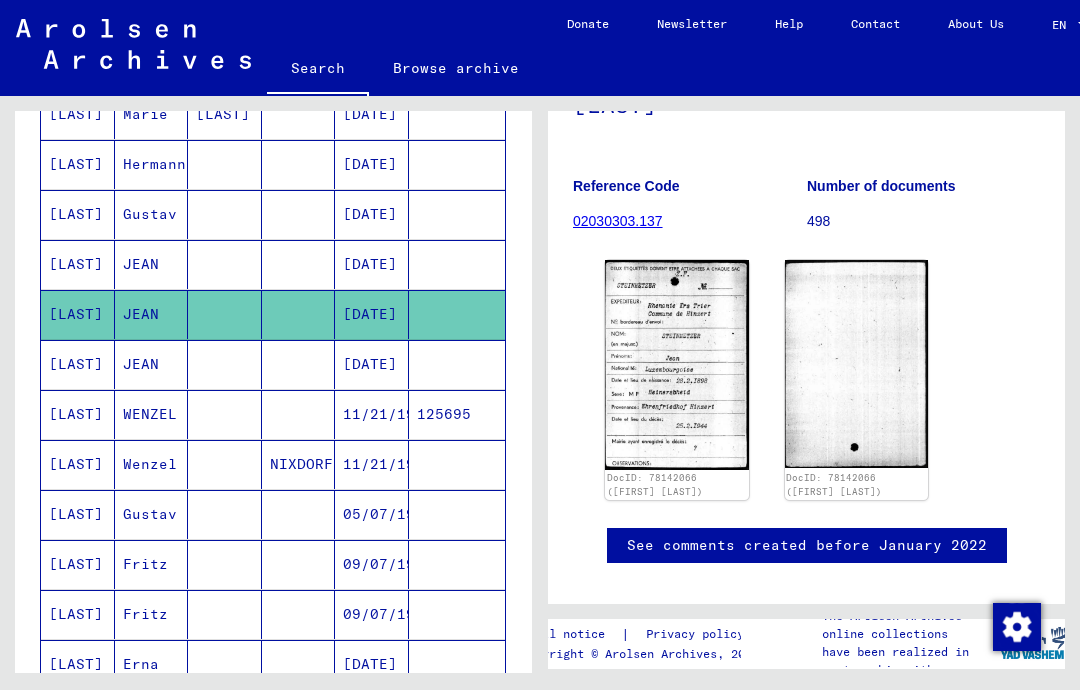 click 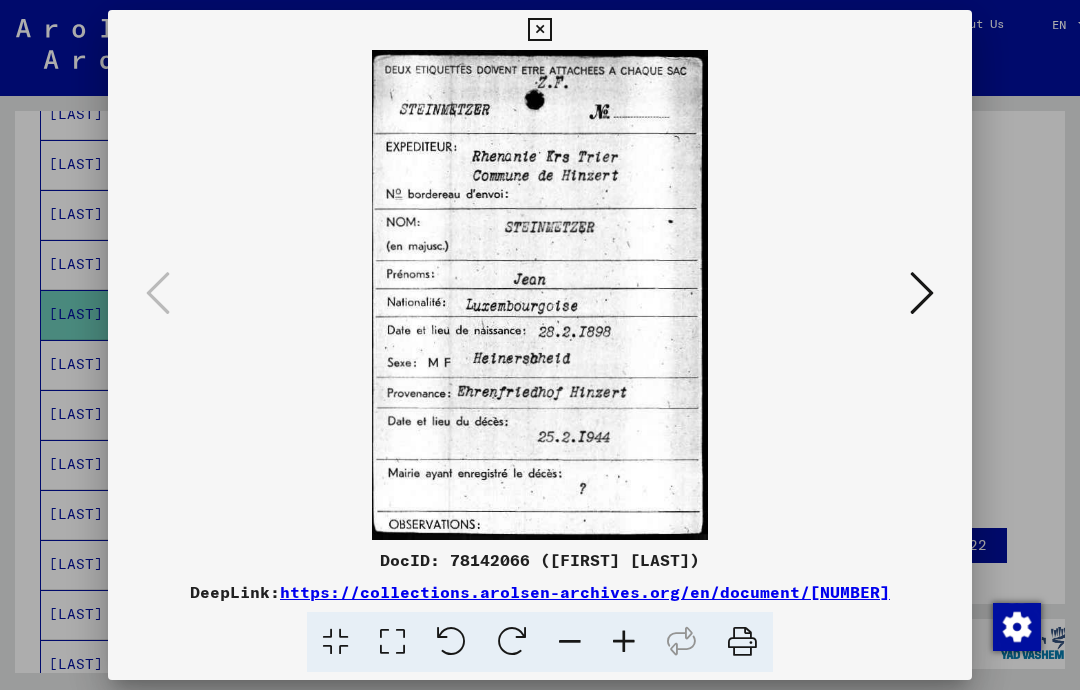click at bounding box center [539, 30] 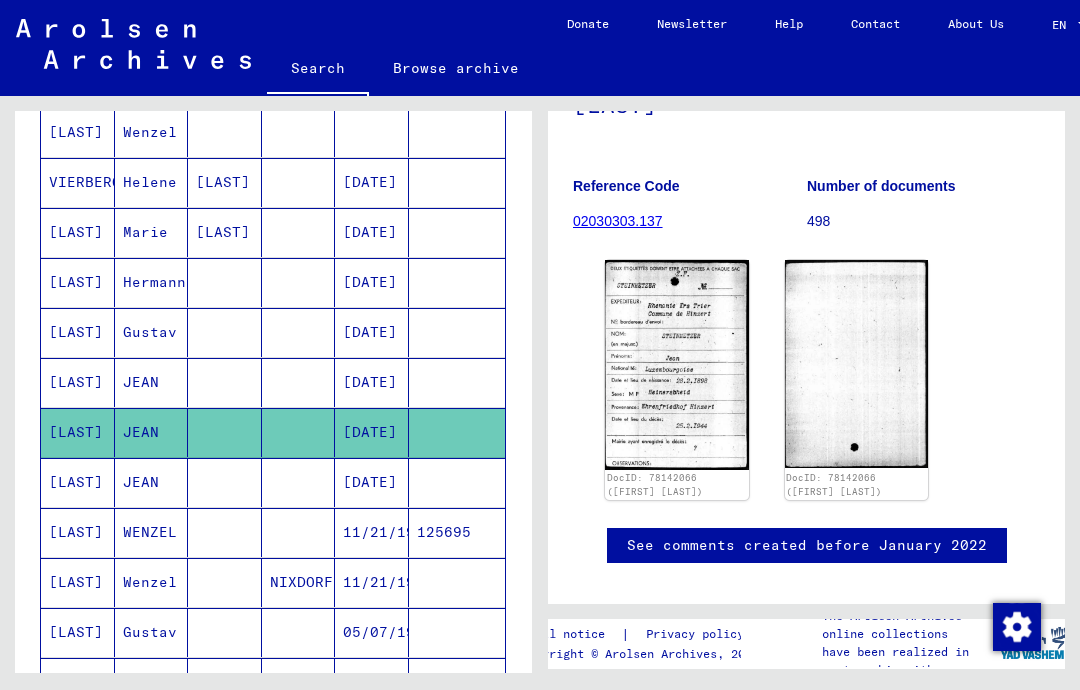 scroll, scrollTop: 291, scrollLeft: 0, axis: vertical 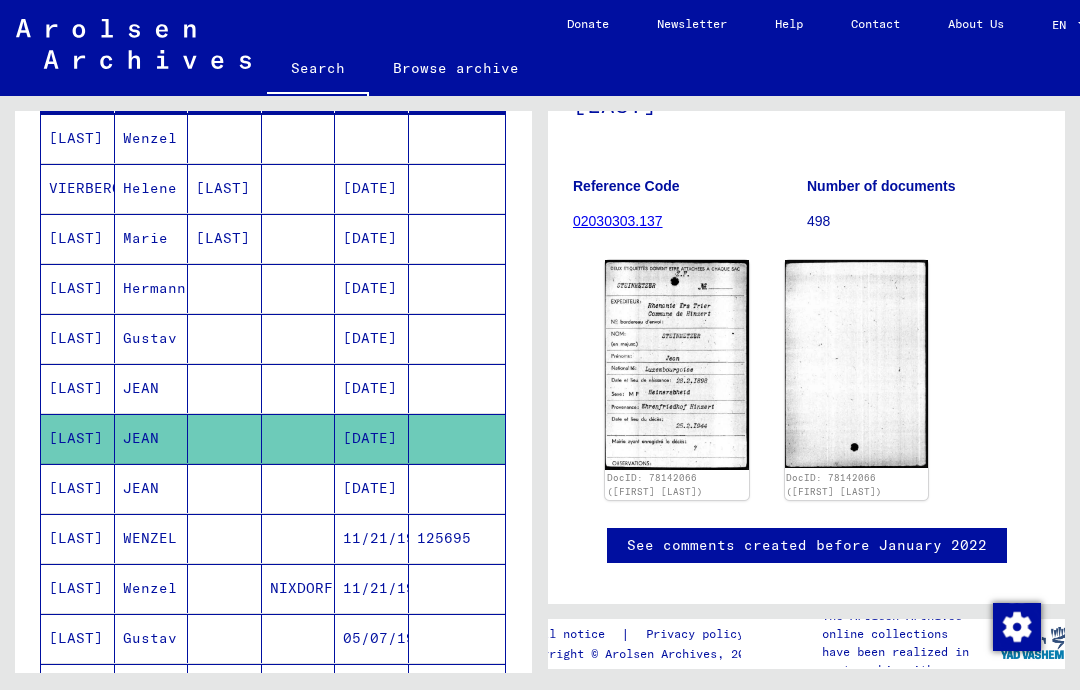 click at bounding box center [457, 388] 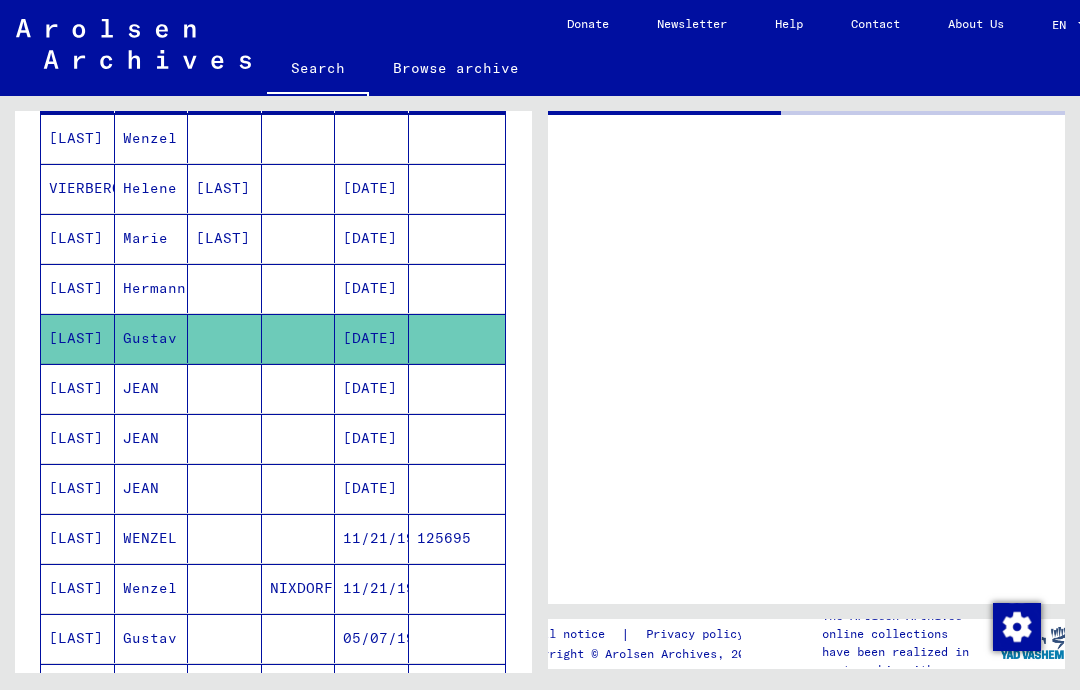 scroll, scrollTop: 0, scrollLeft: 0, axis: both 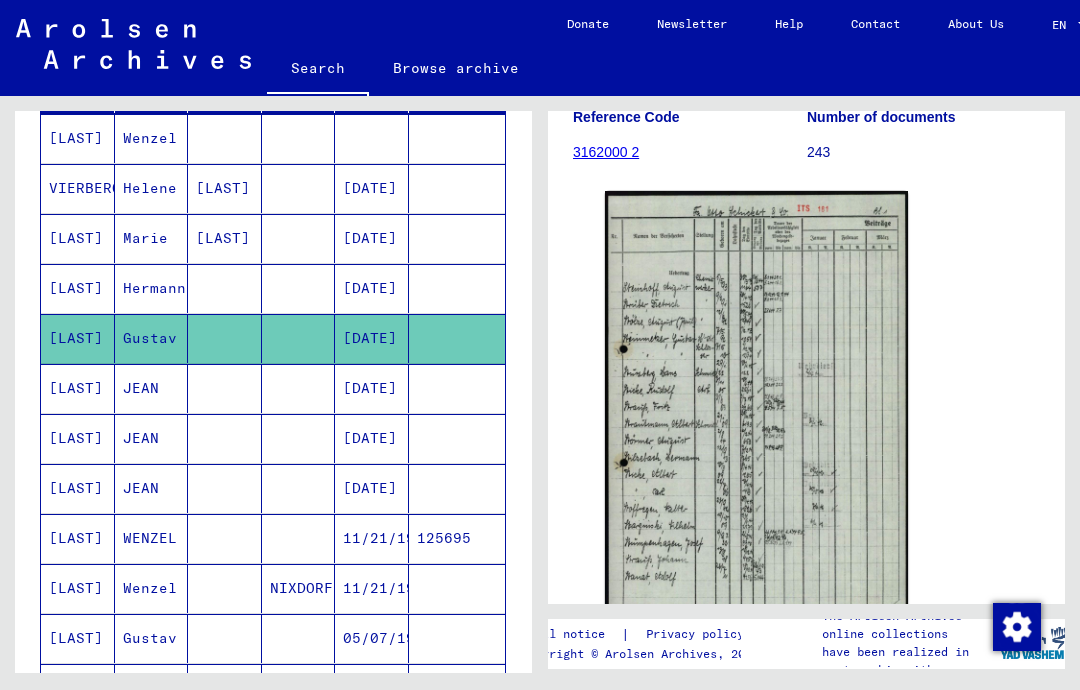 click at bounding box center (457, 338) 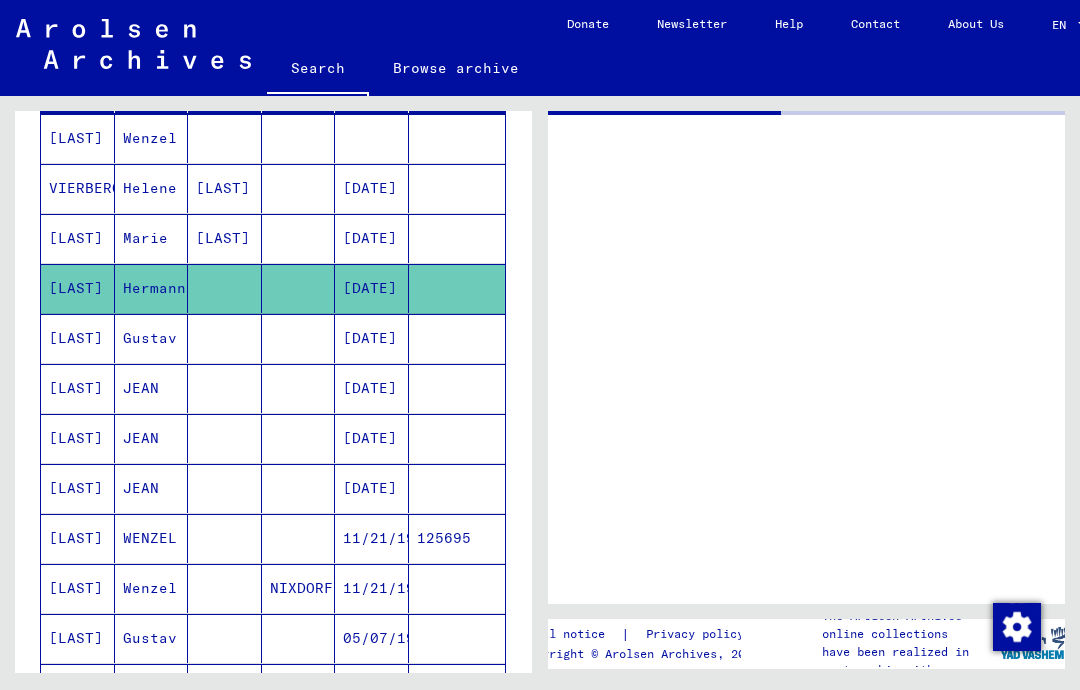 scroll, scrollTop: 0, scrollLeft: 0, axis: both 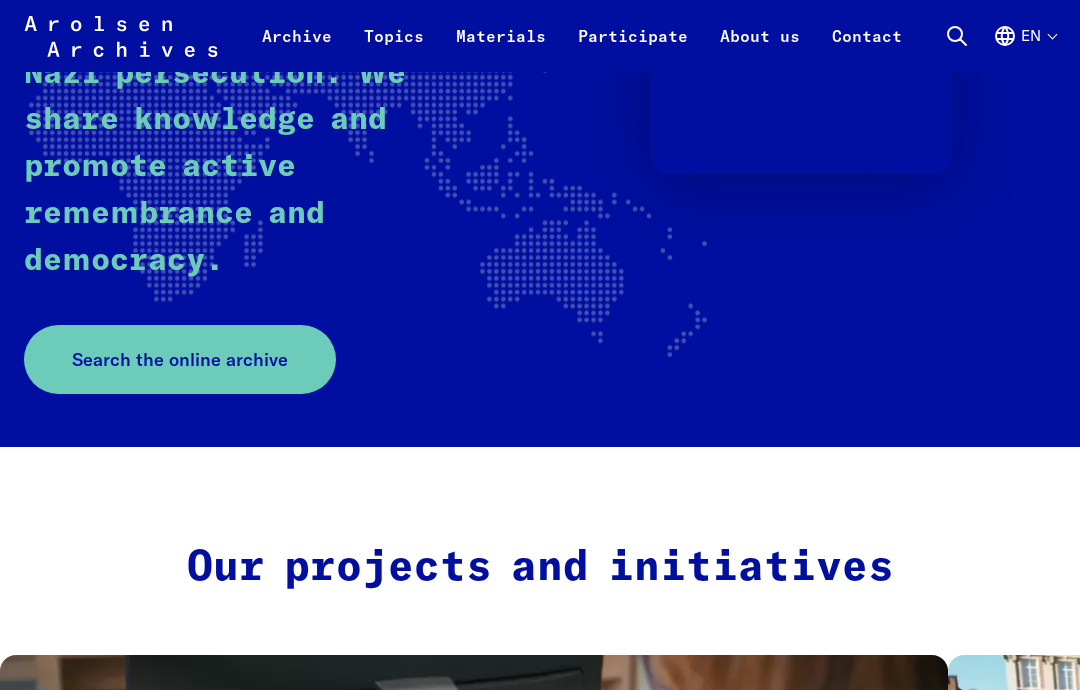 click on "Search the online archive" at bounding box center (180, 359) 